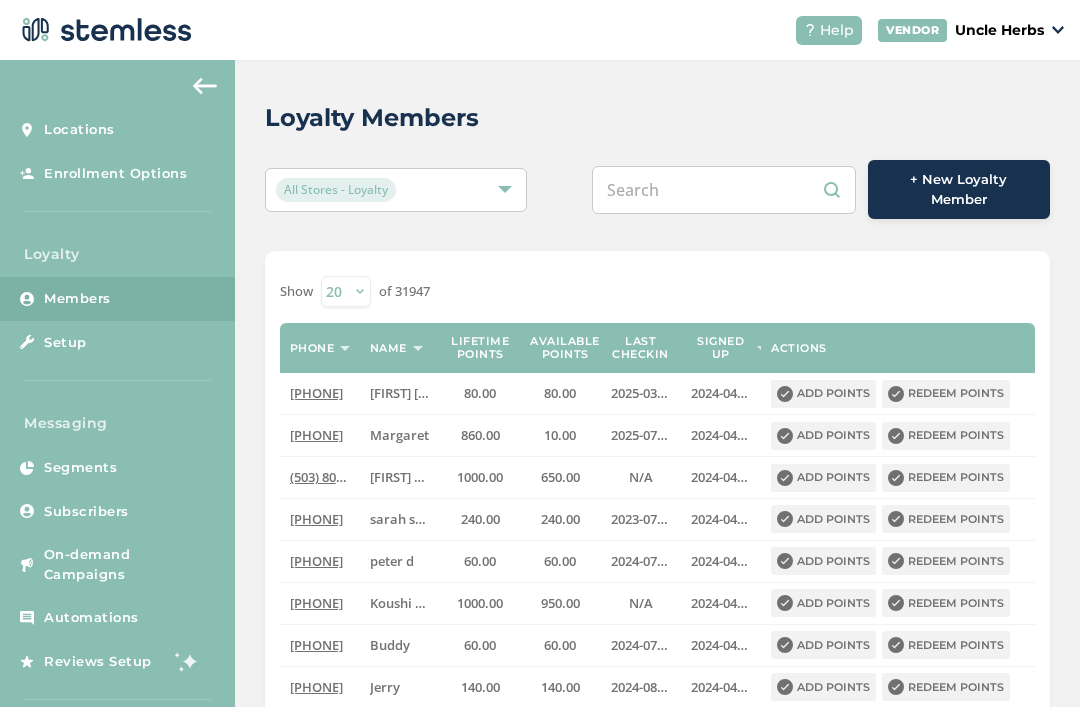scroll, scrollTop: 64, scrollLeft: 0, axis: vertical 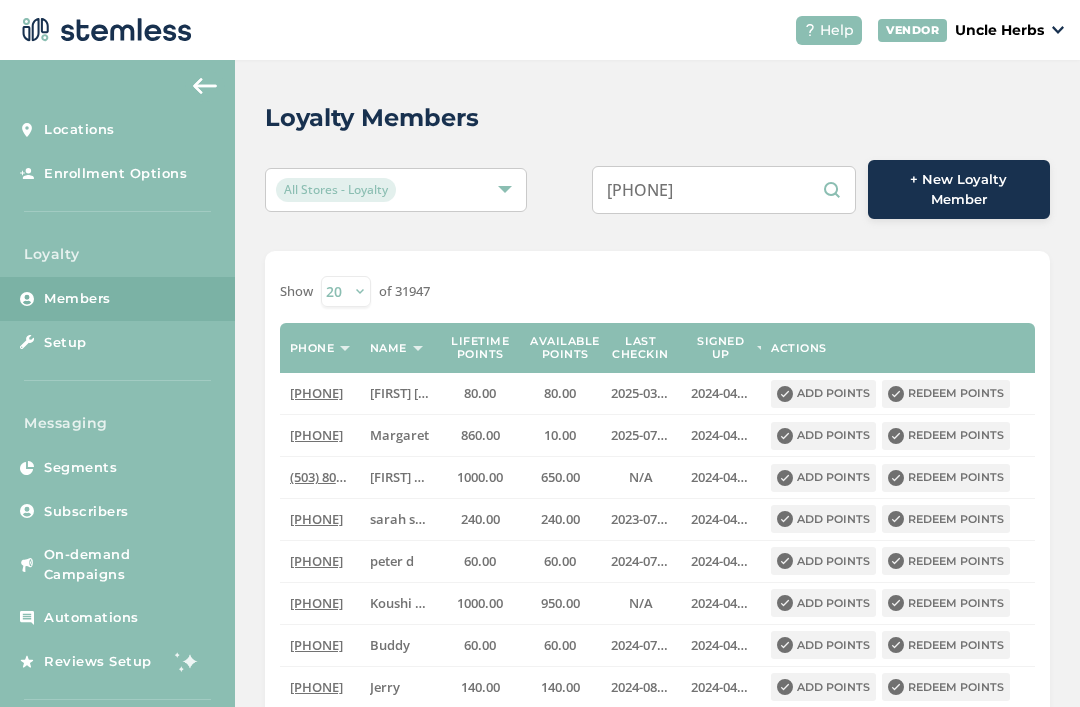 click on "[PHONE]" at bounding box center (724, 190) 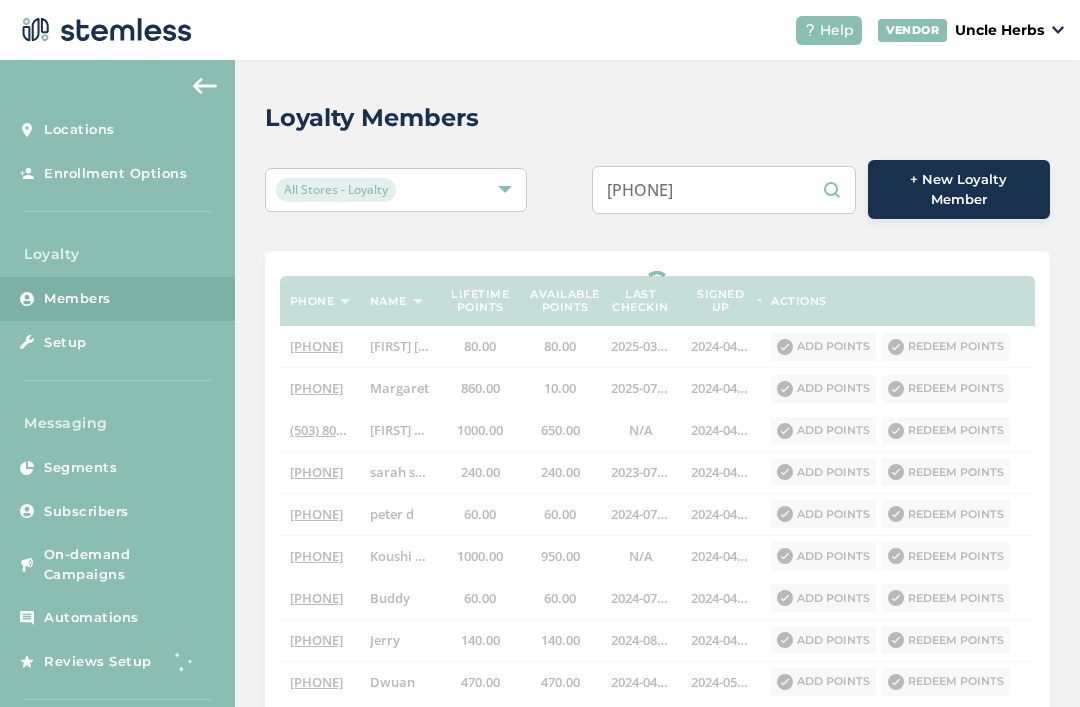 type on "[PHONE]" 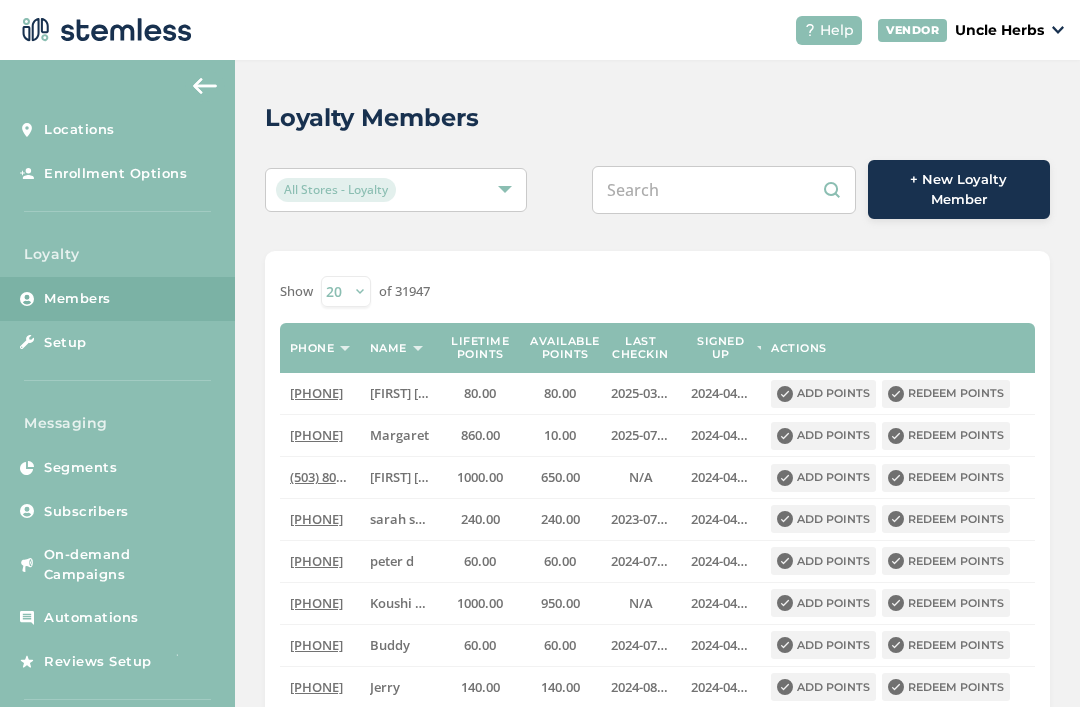 scroll, scrollTop: 64, scrollLeft: 0, axis: vertical 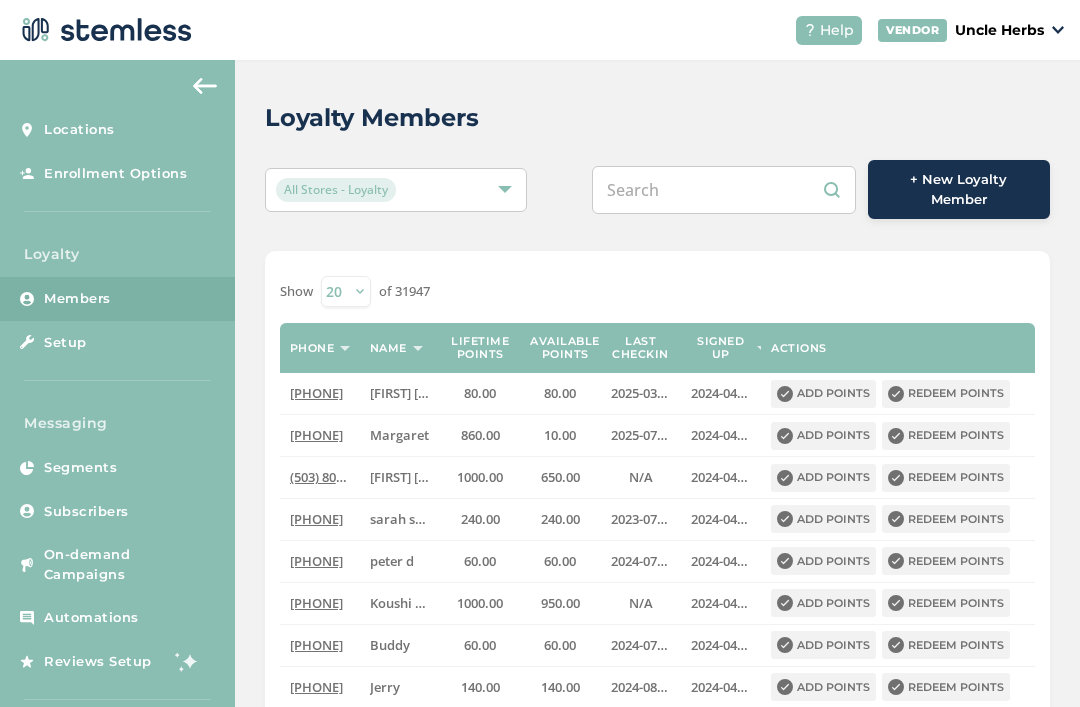 click at bounding box center (724, 190) 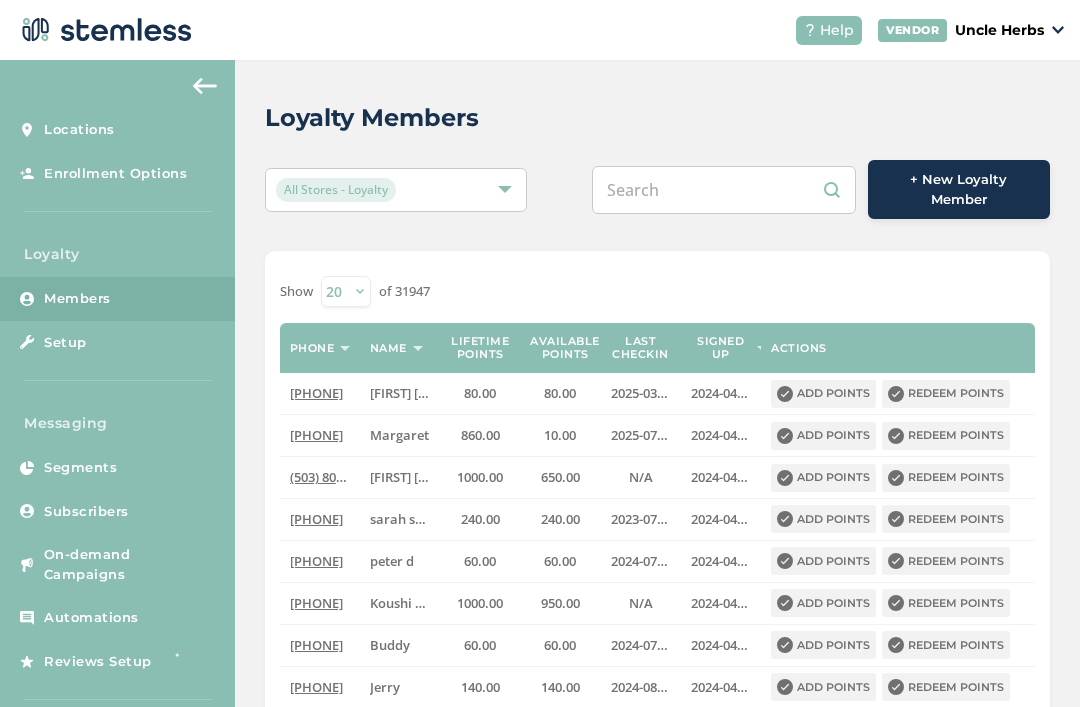 paste on "9077536701" 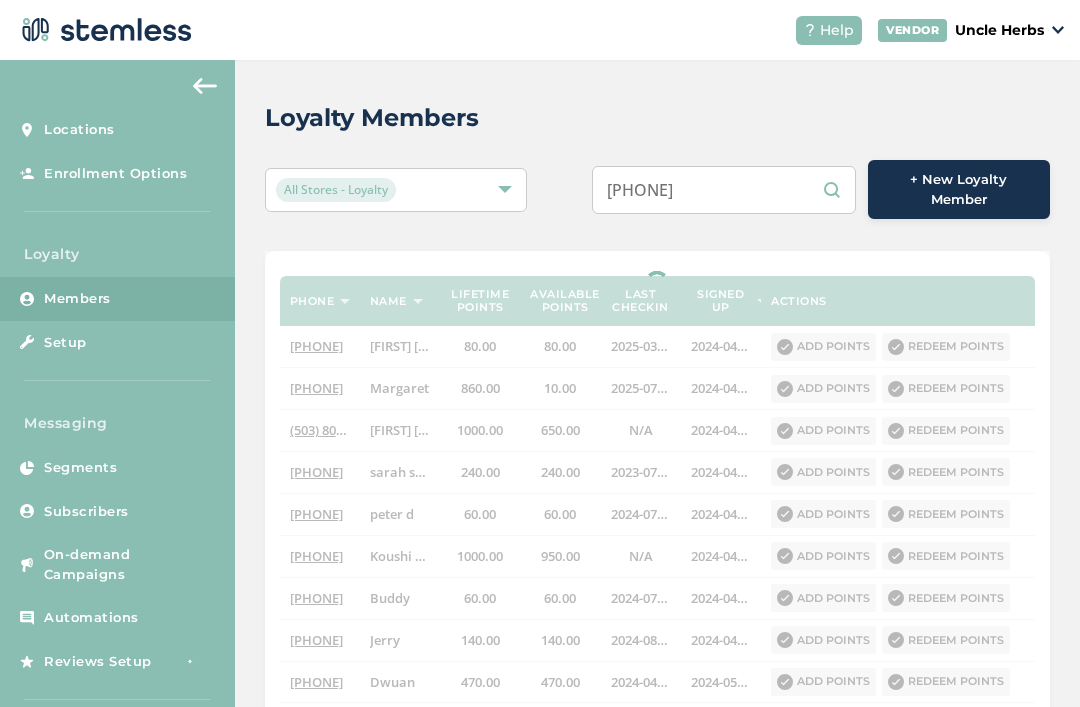 type on "9077536701" 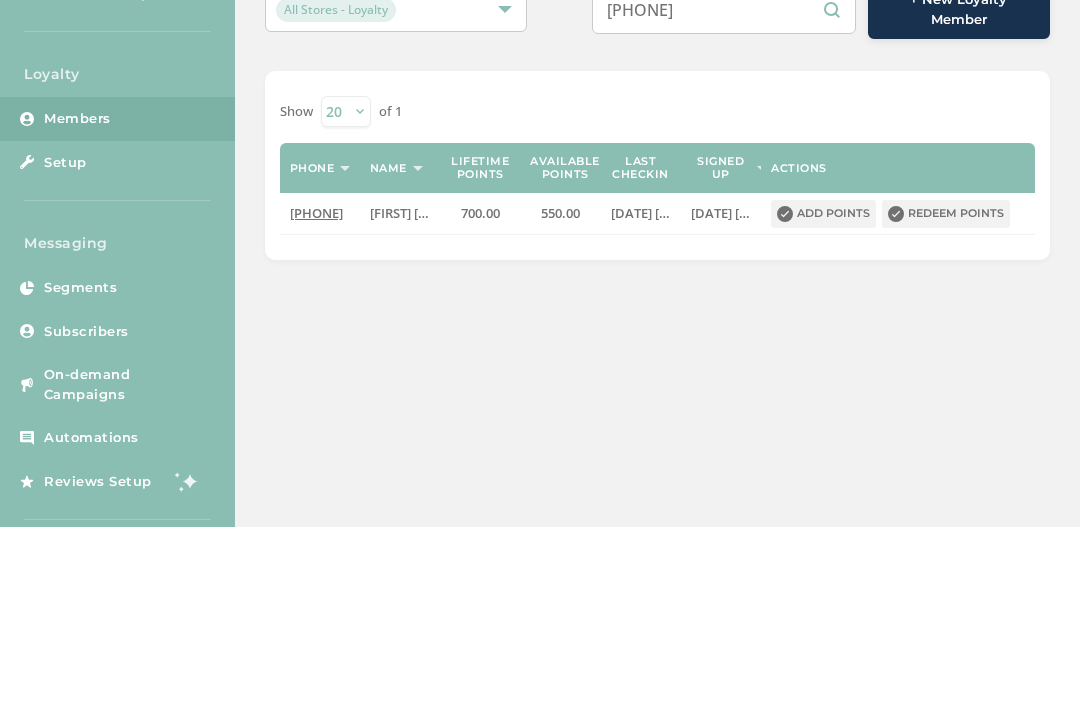click on "Redeem points" at bounding box center (946, 394) 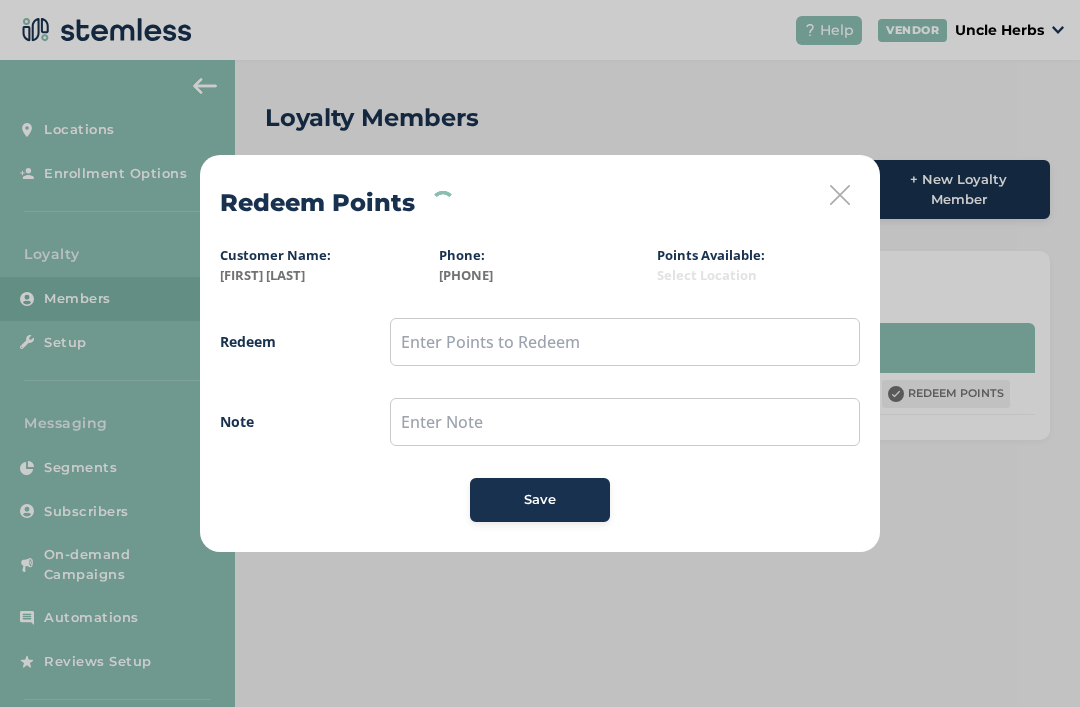 scroll, scrollTop: 0, scrollLeft: 0, axis: both 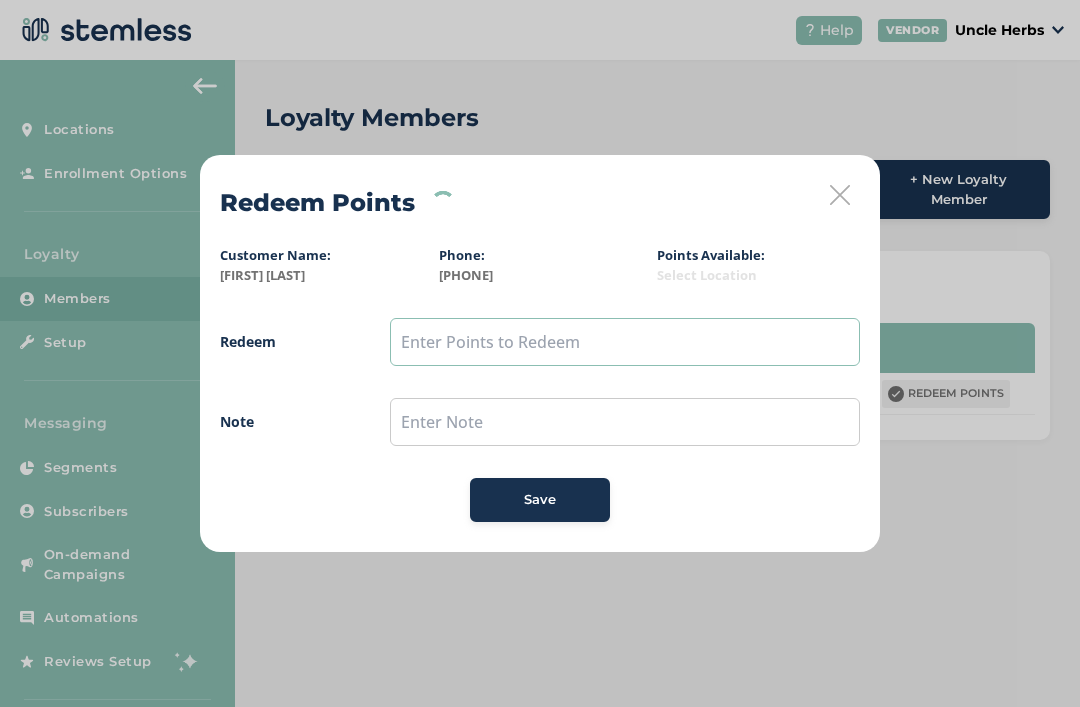 click at bounding box center [625, 342] 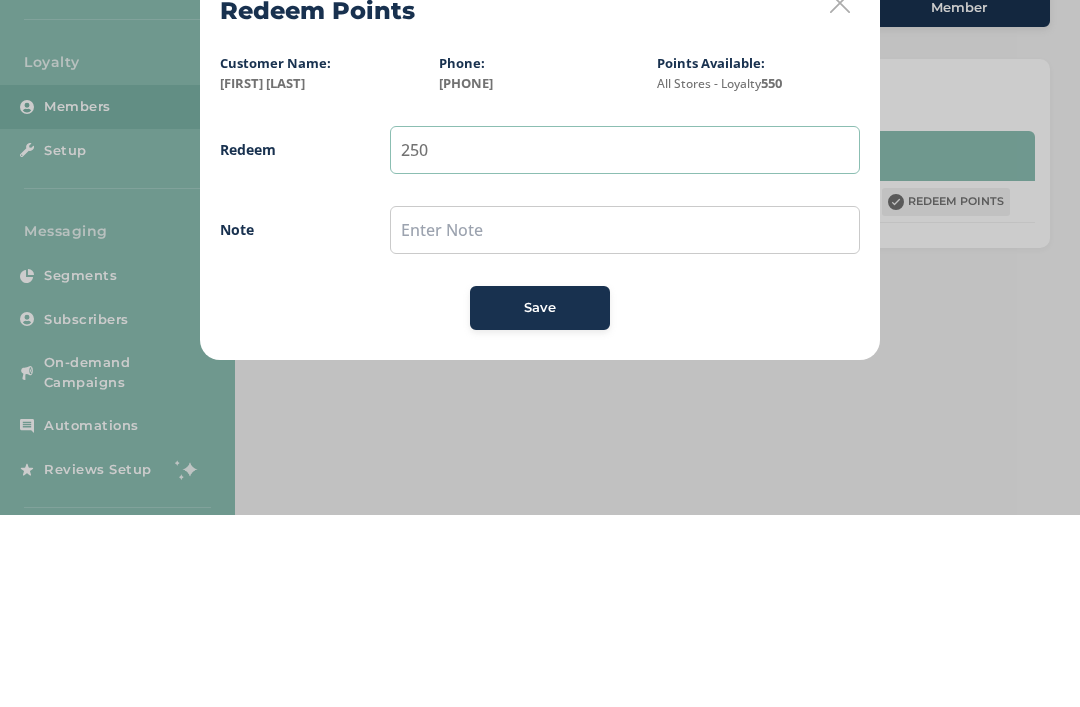 type on "250" 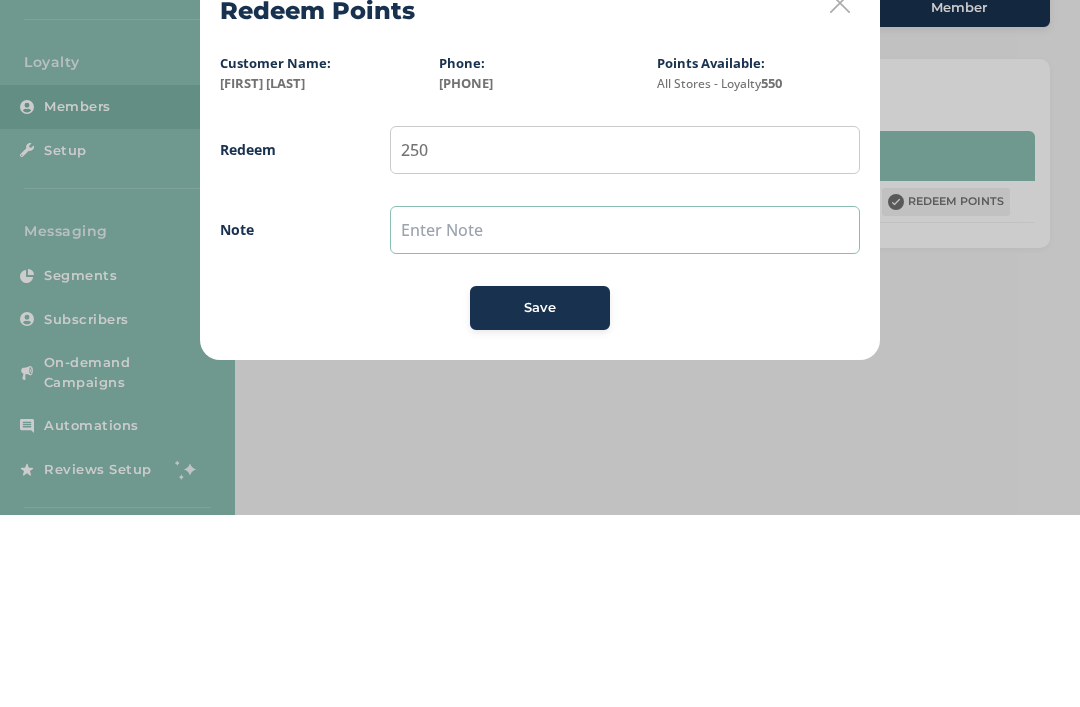 click at bounding box center (625, 422) 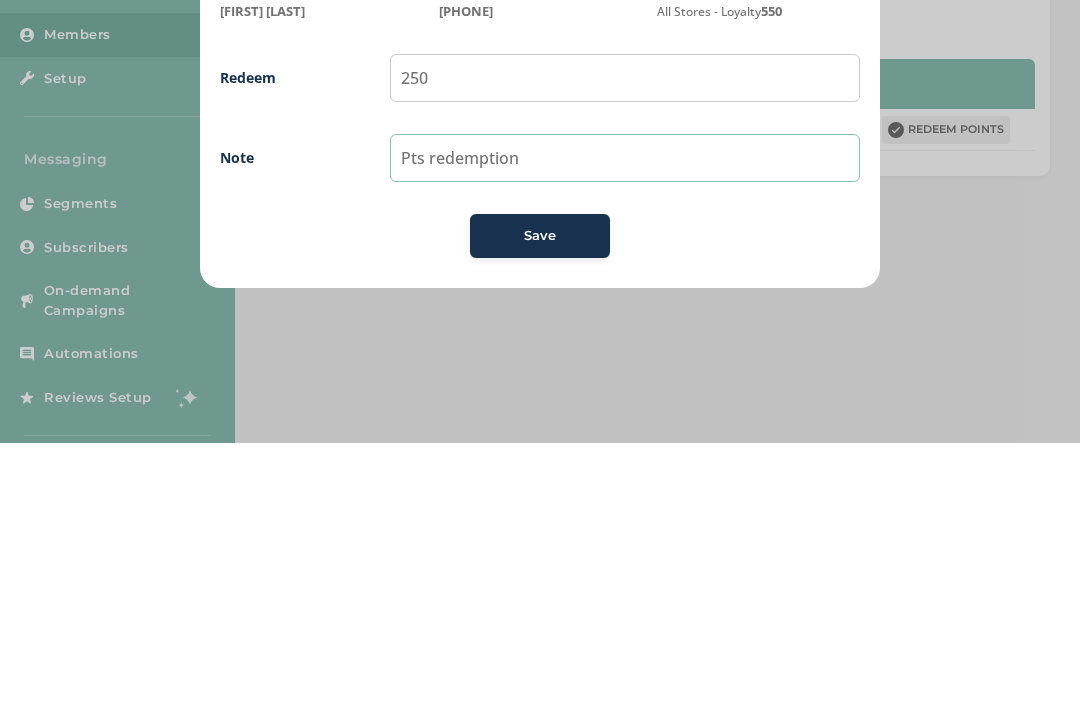 type on "Pts redemption" 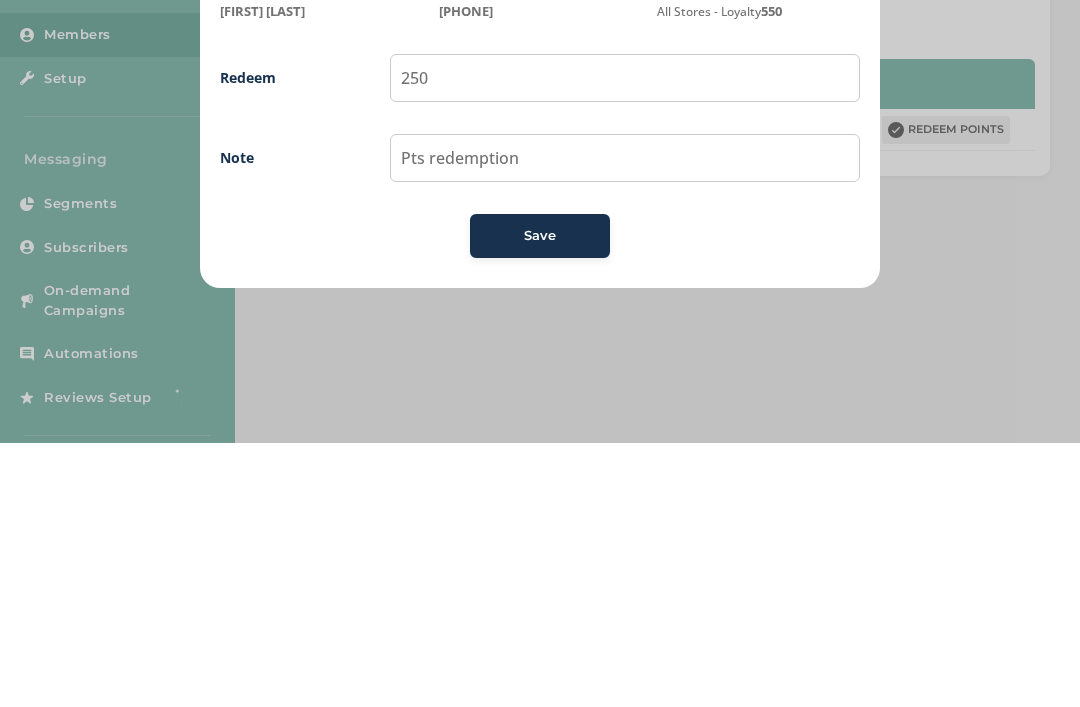 click on "Save" at bounding box center [540, 500] 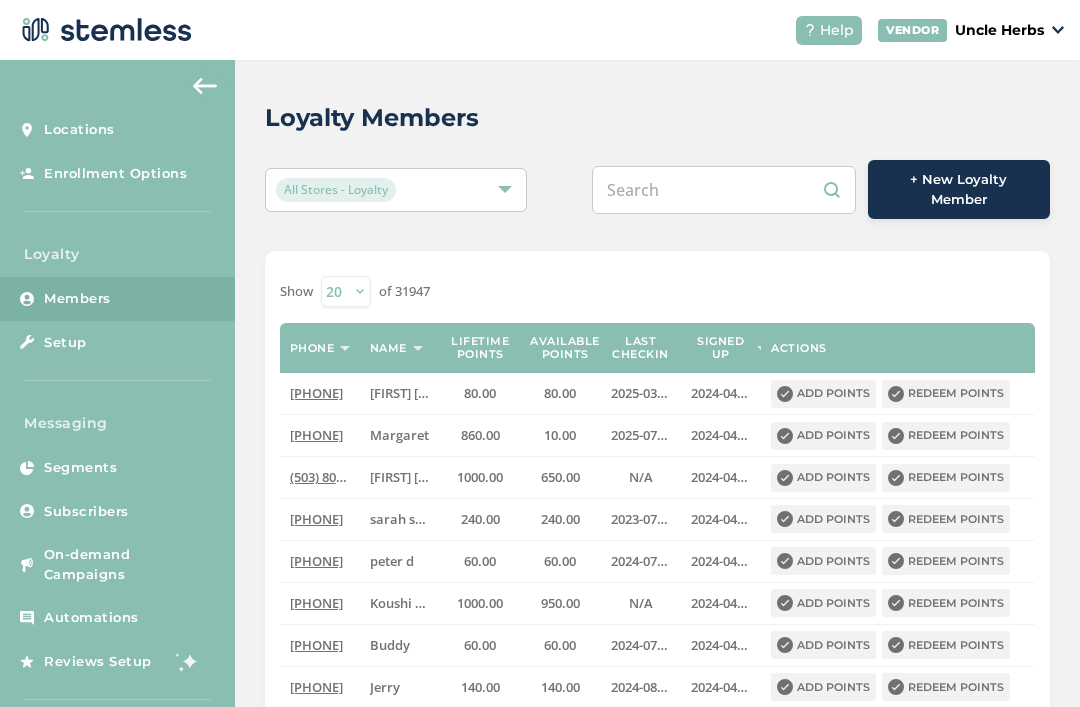click at bounding box center [724, 190] 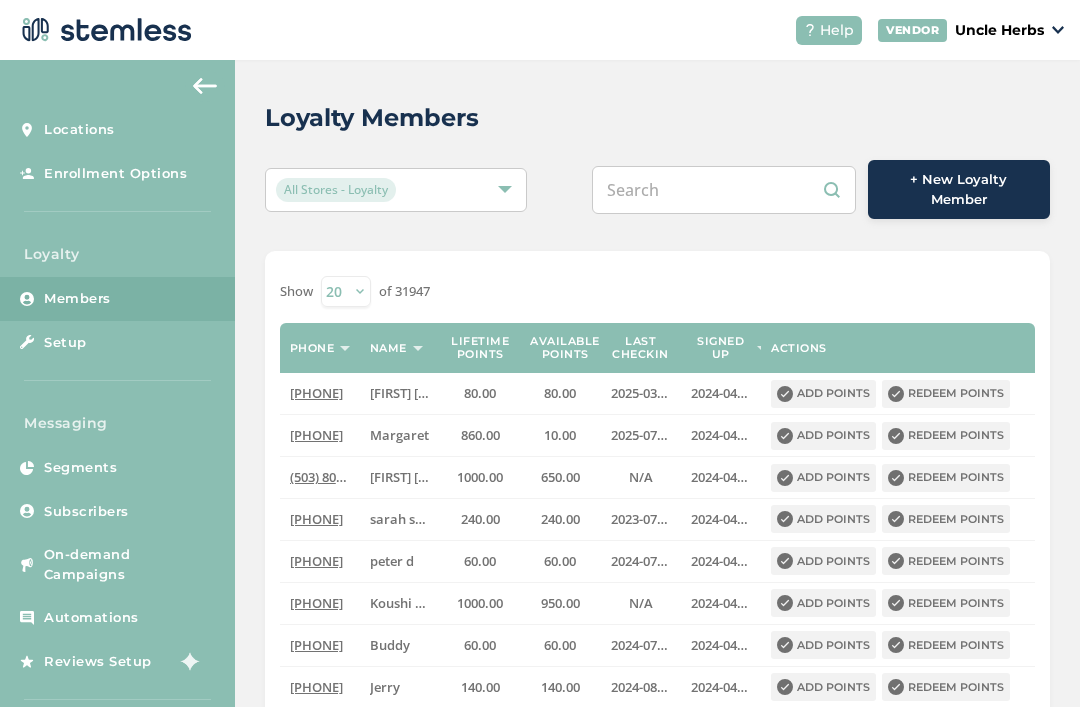 scroll, scrollTop: 64, scrollLeft: 0, axis: vertical 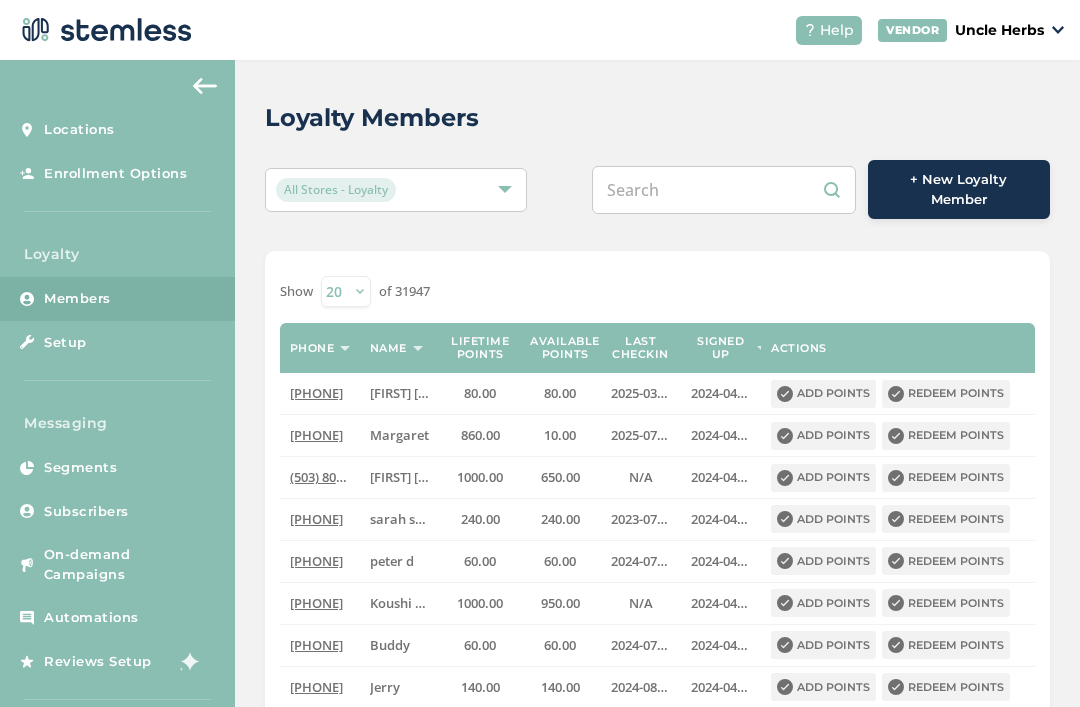 click at bounding box center (724, 190) 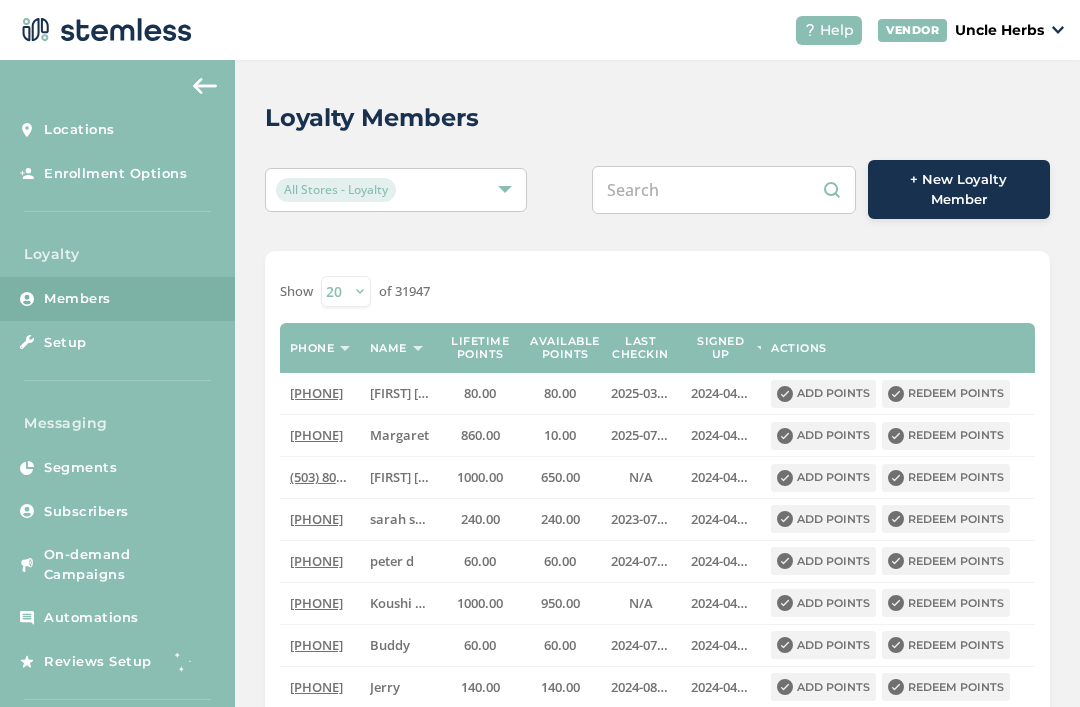 paste on "9712399751" 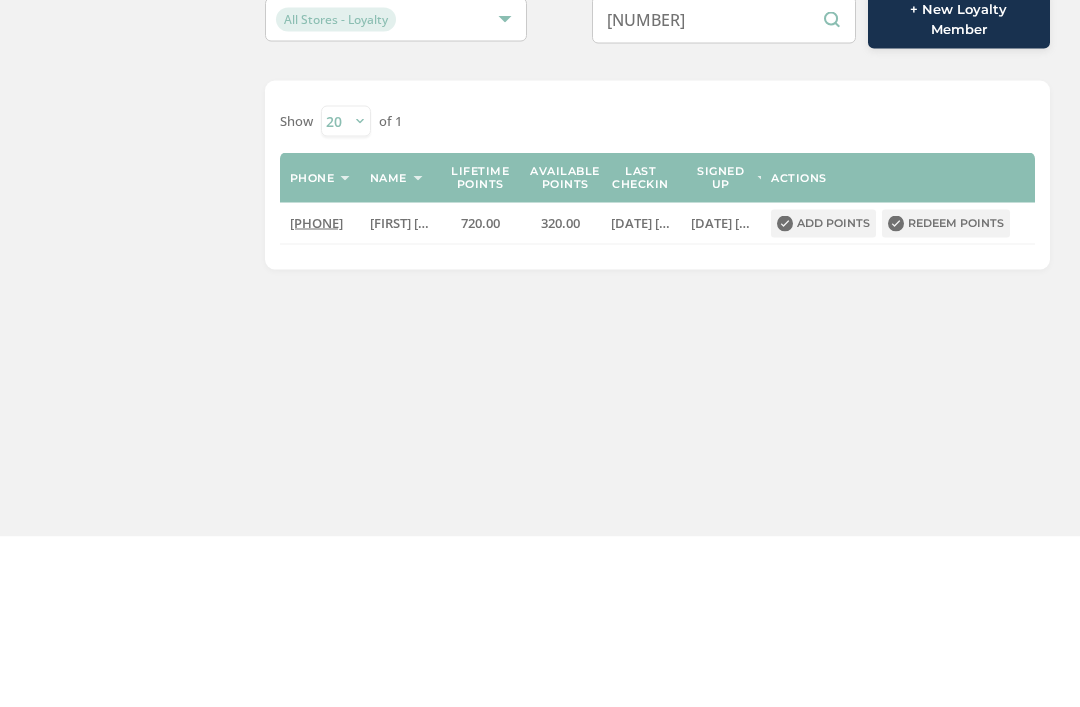 scroll, scrollTop: 34, scrollLeft: 0, axis: vertical 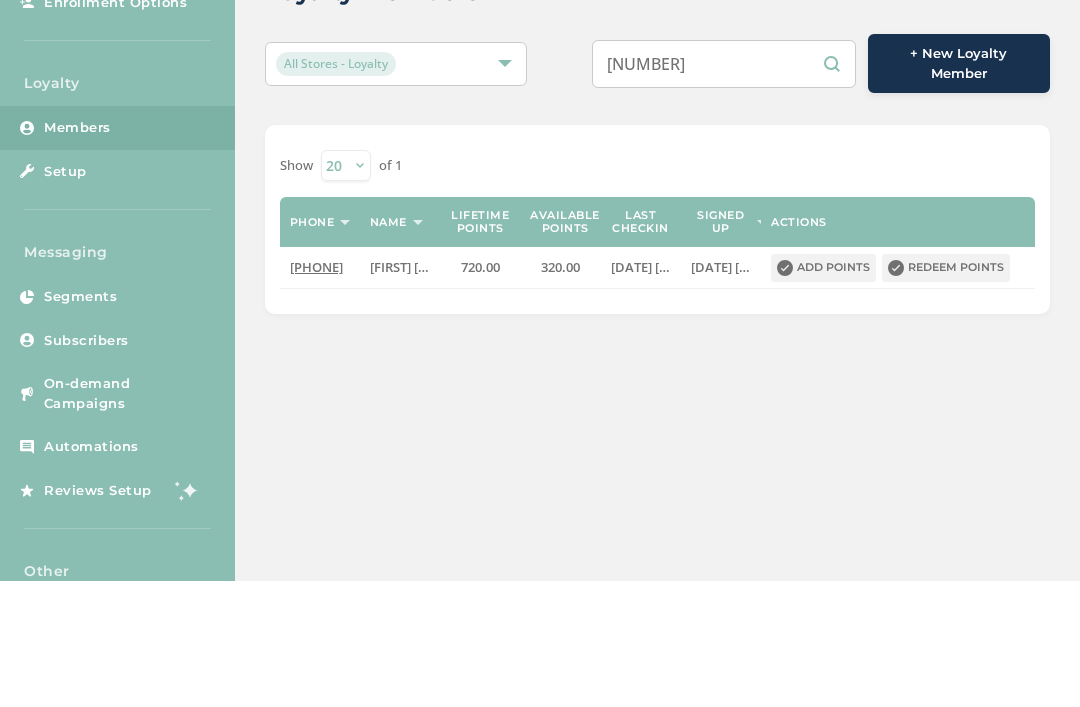 type on "9712399751" 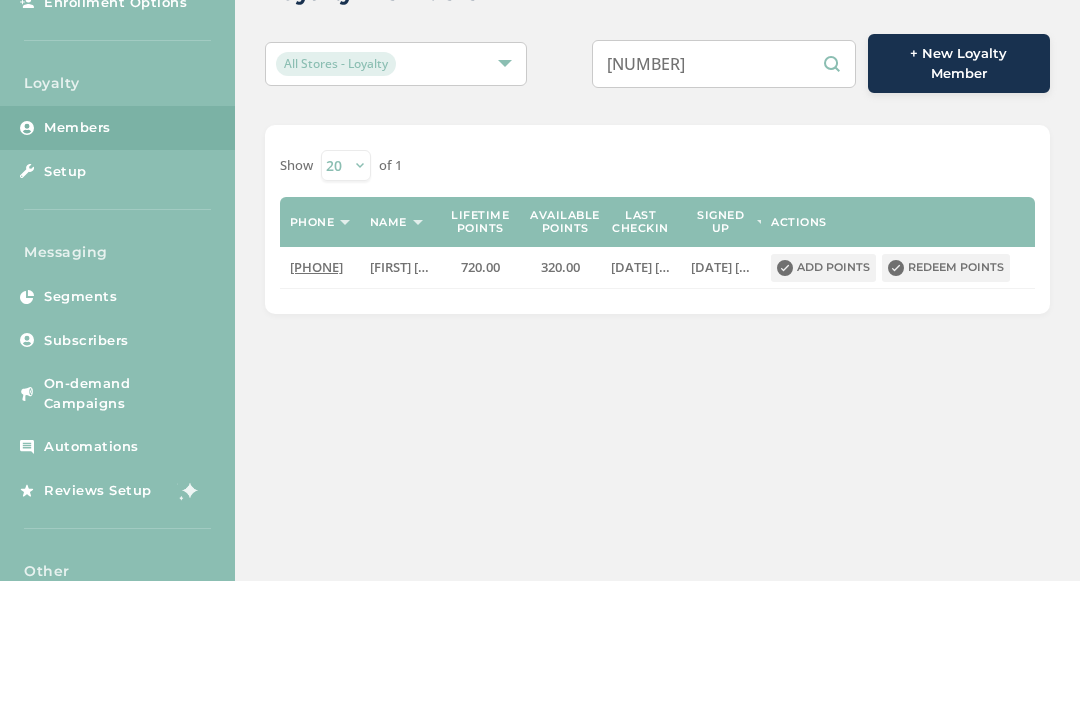 click on "Redeem points" at bounding box center (946, 394) 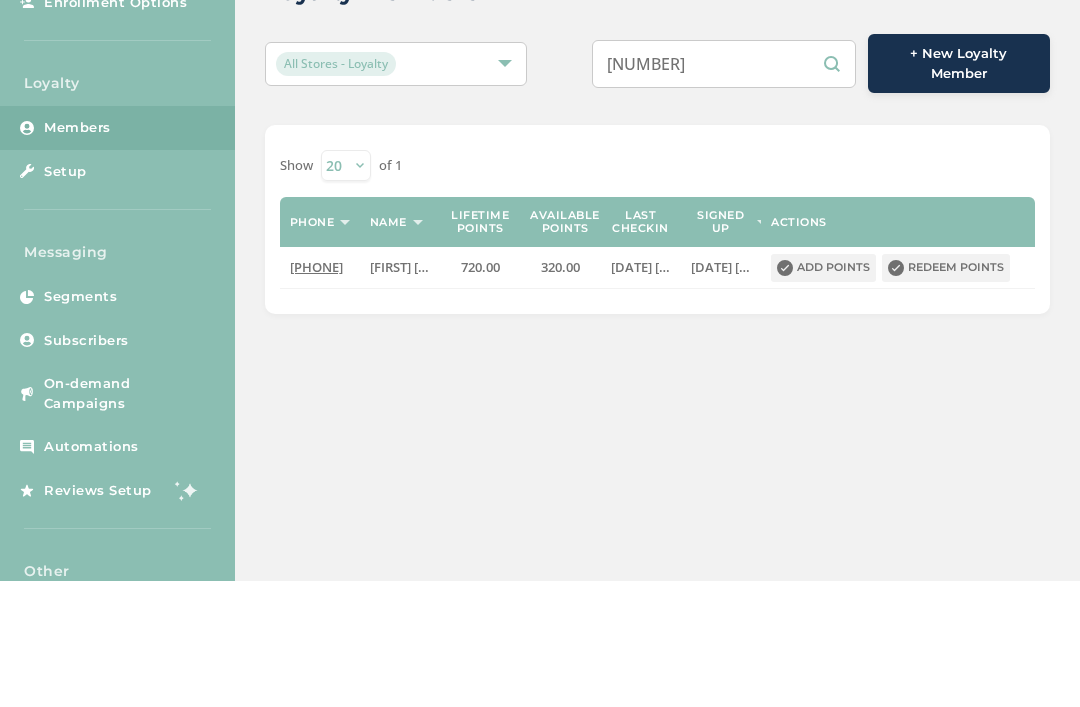 scroll, scrollTop: 0, scrollLeft: 0, axis: both 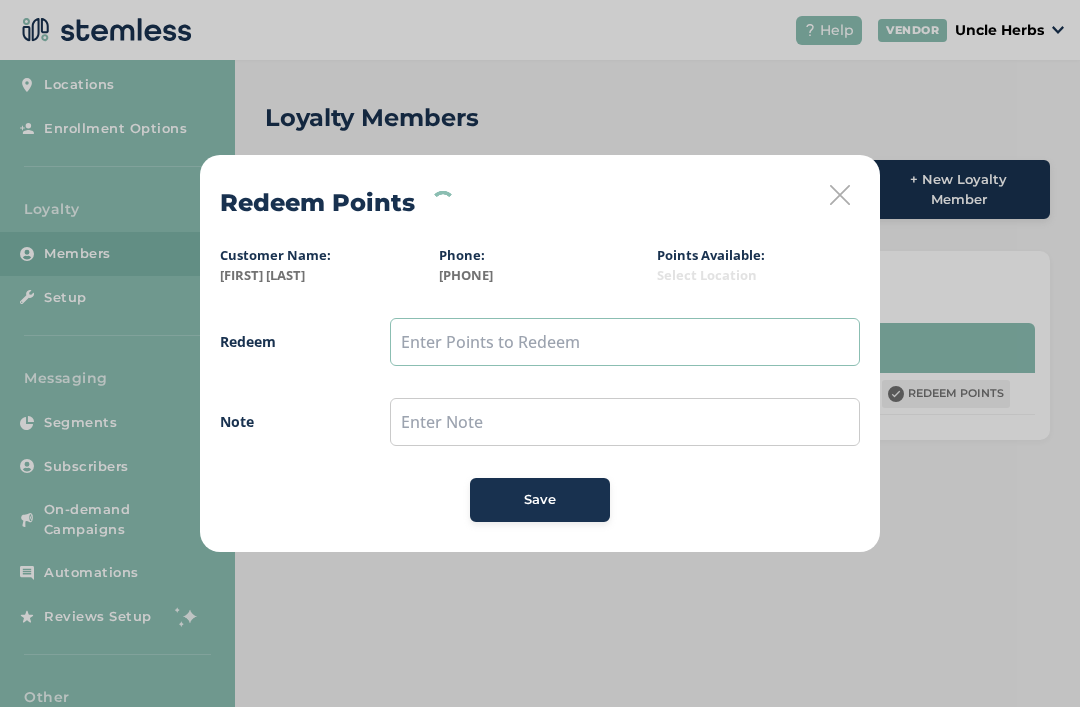 click at bounding box center [625, 342] 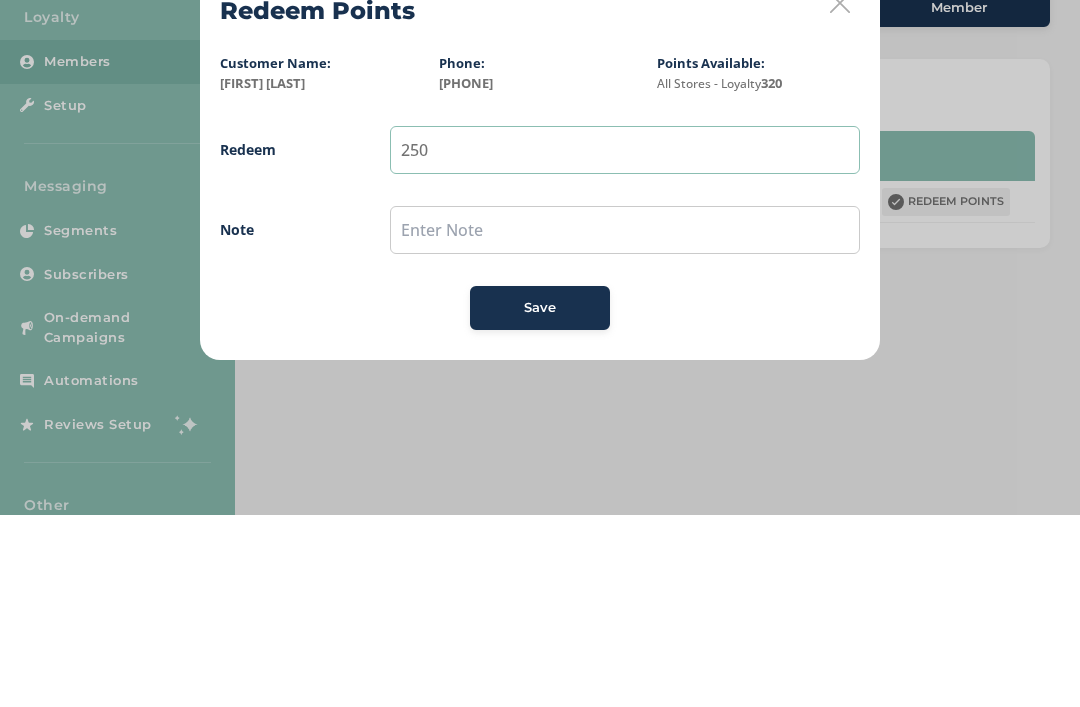 type on "250" 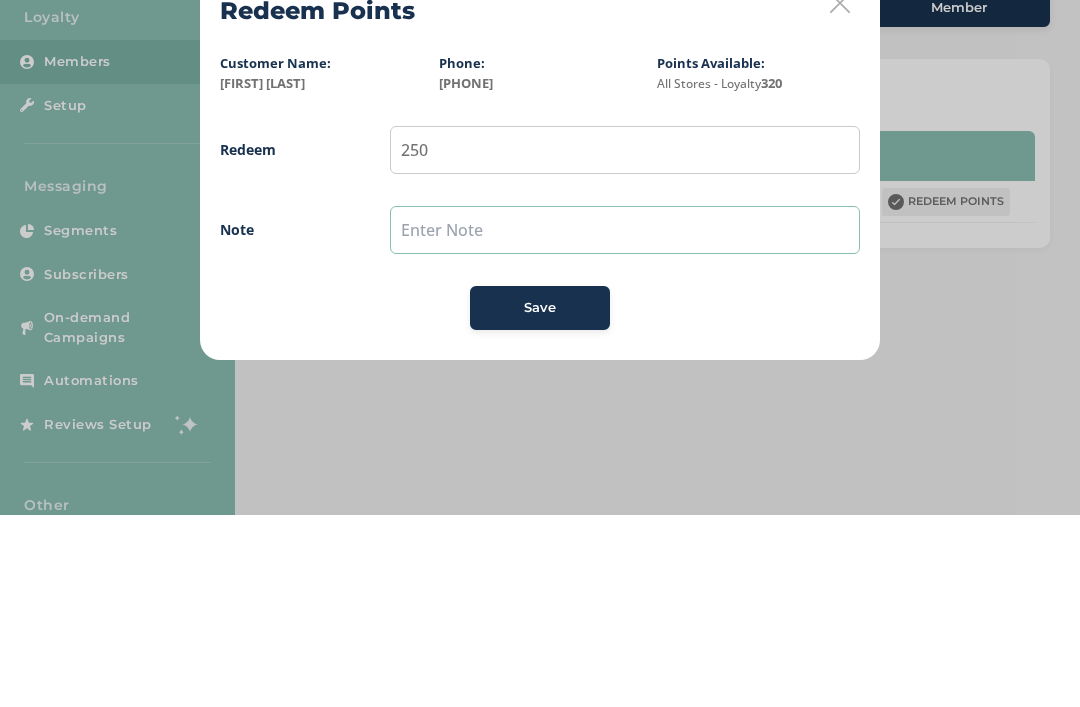 click at bounding box center (625, 422) 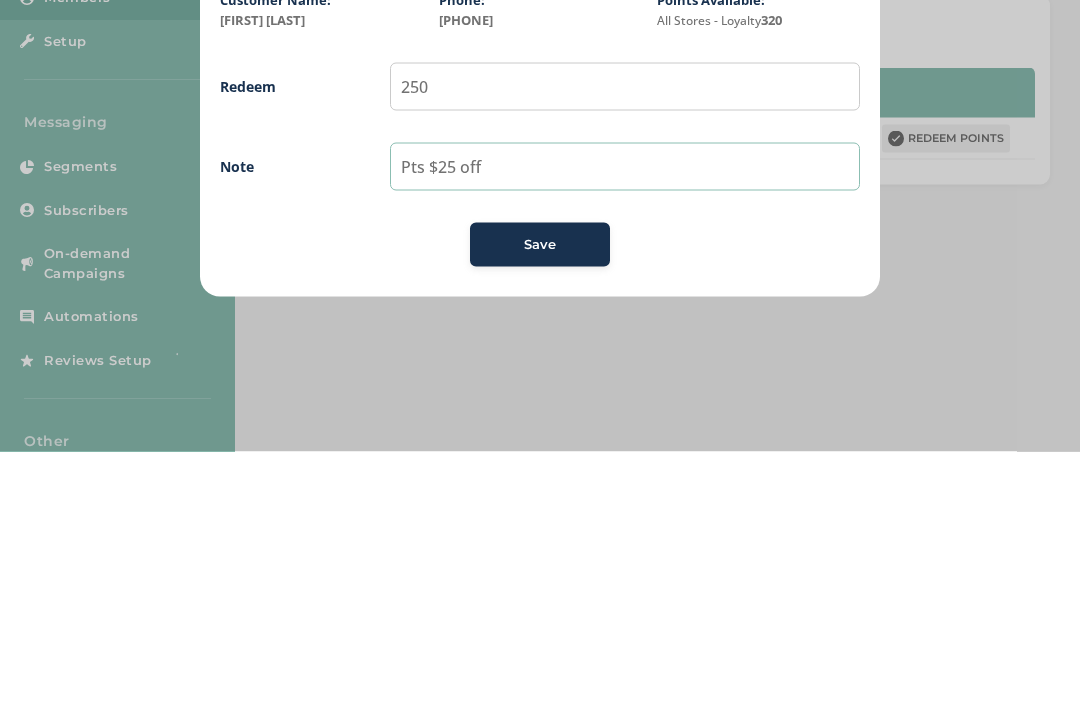 type on "Pts $25 off" 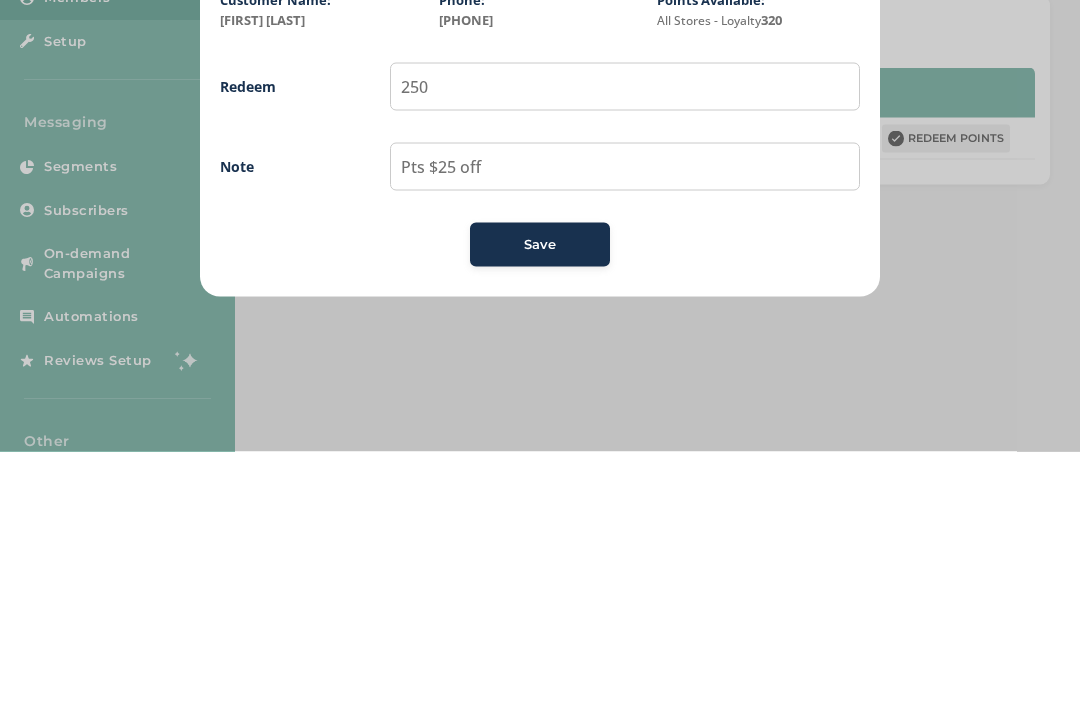 click on "Save" at bounding box center [540, 500] 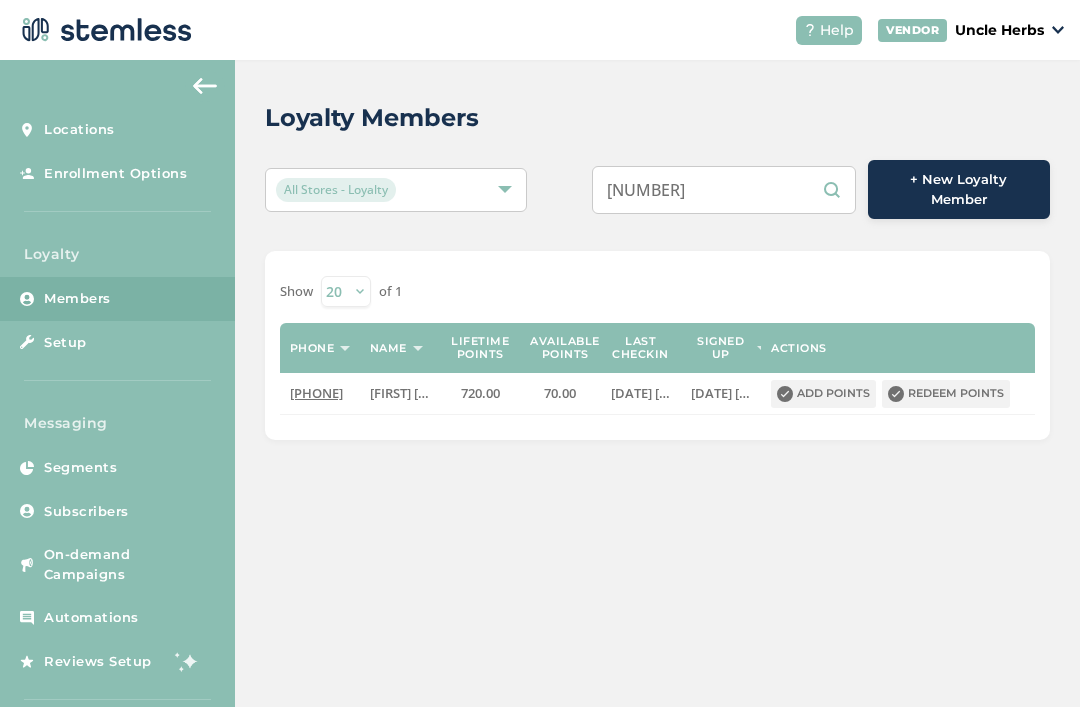 click on "9712399751" at bounding box center [724, 190] 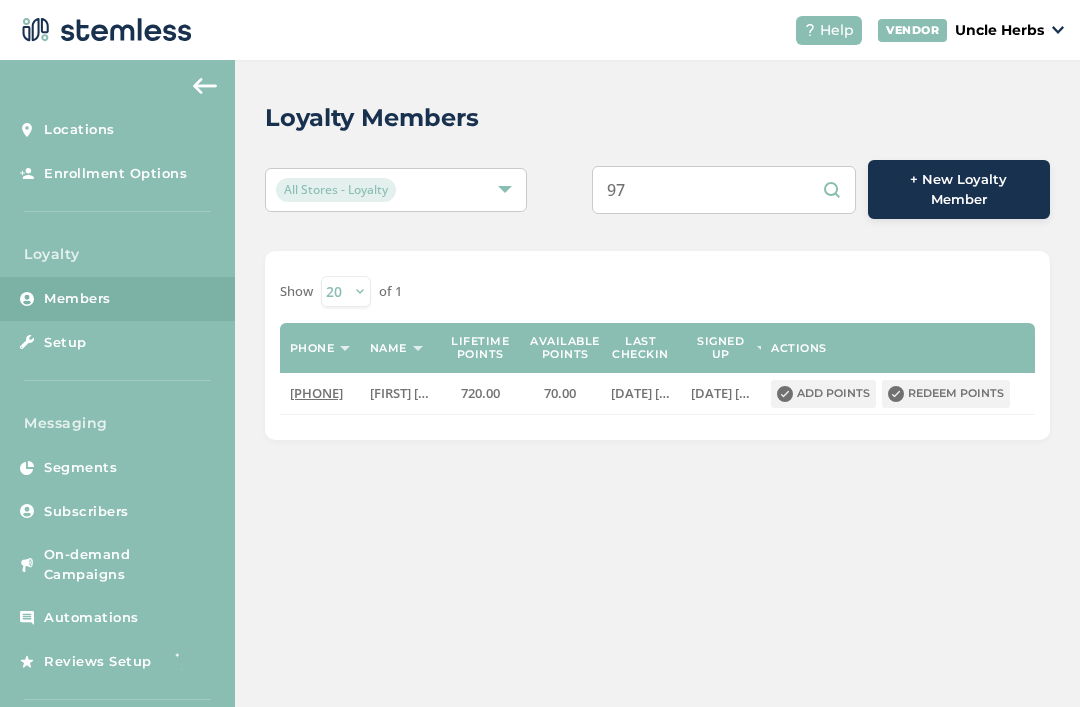 type on "9" 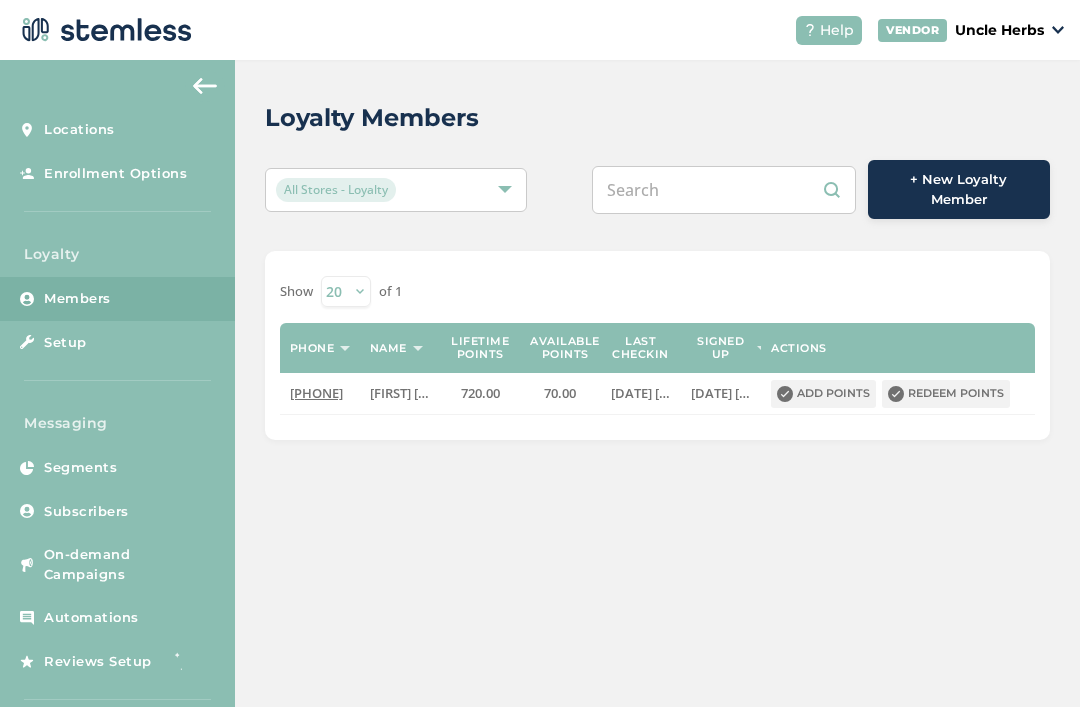 click at bounding box center (724, 190) 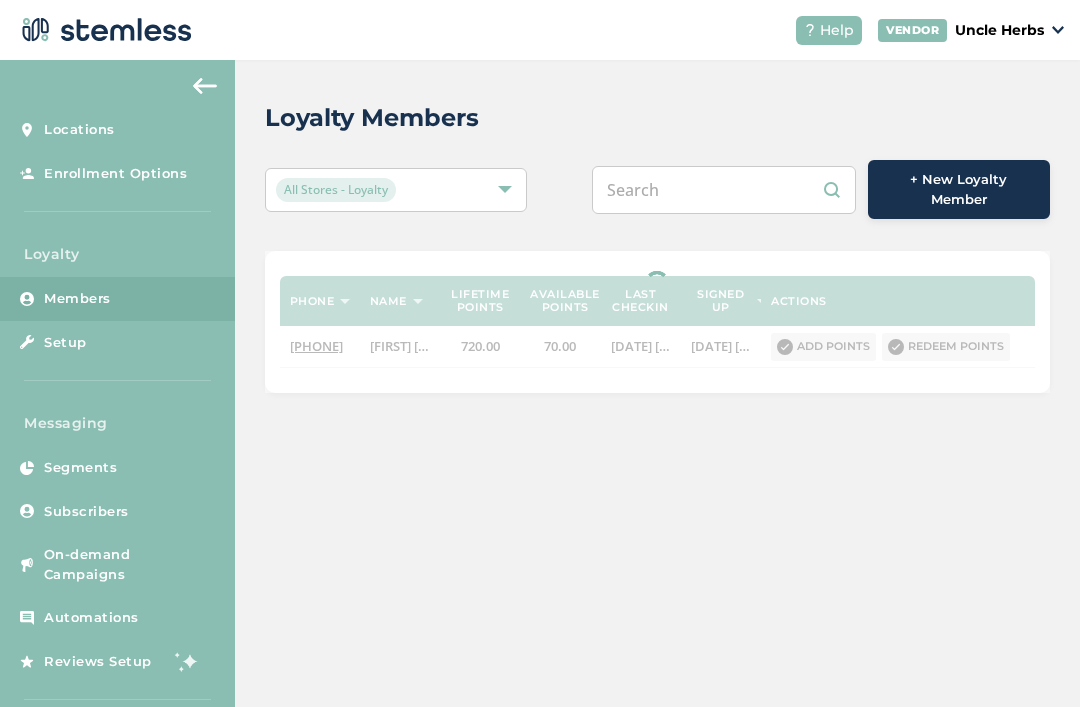 click at bounding box center (724, 190) 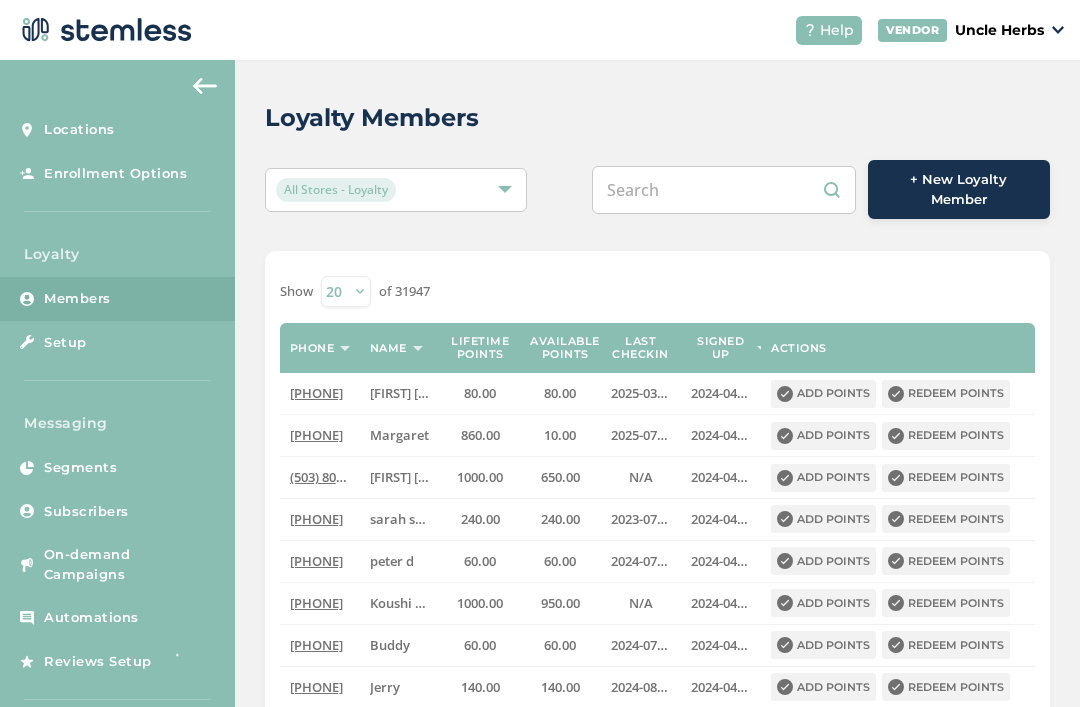 paste on "9073515002" 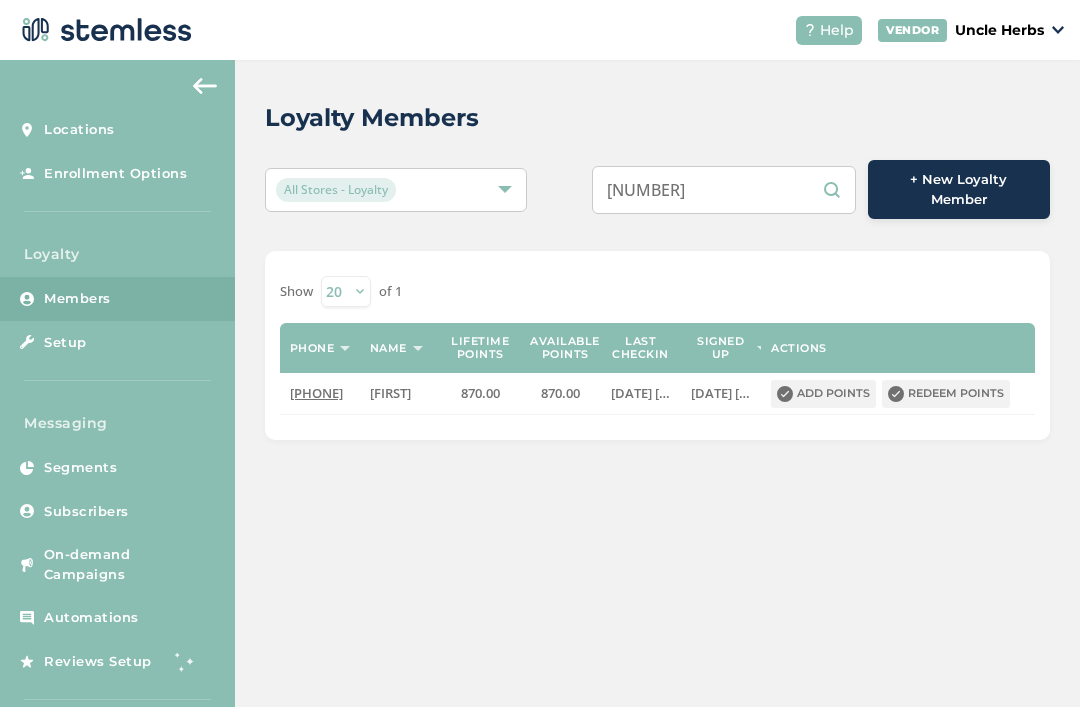 scroll, scrollTop: 64, scrollLeft: 0, axis: vertical 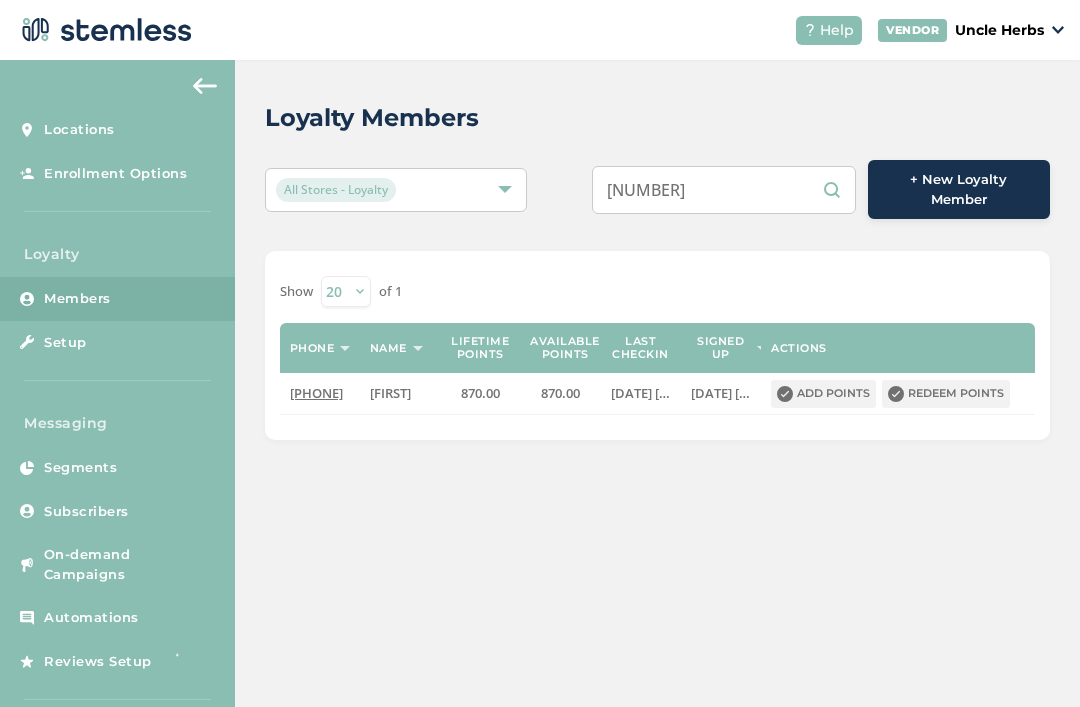 click on "9073515002" at bounding box center (724, 190) 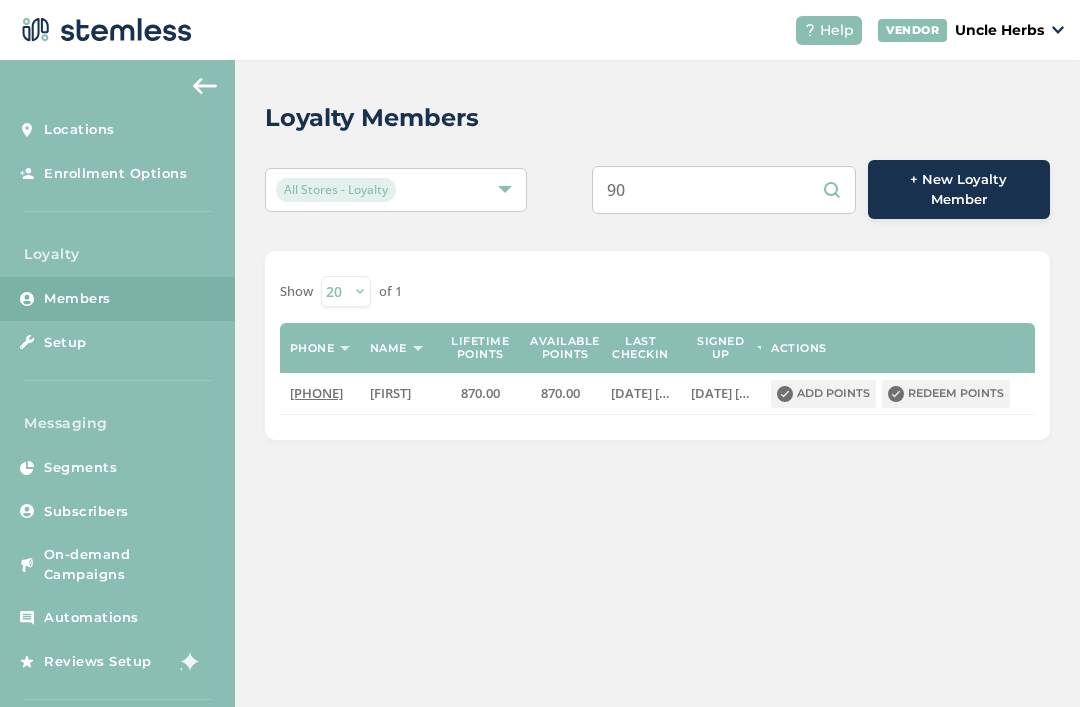 type on "9" 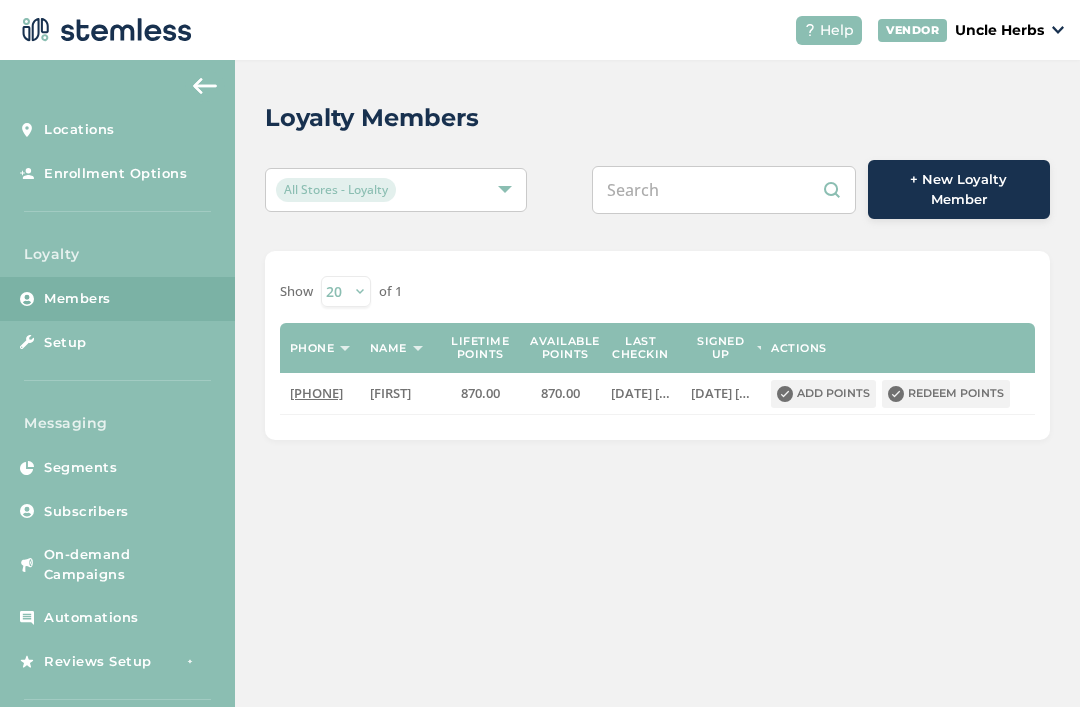 click at bounding box center (724, 190) 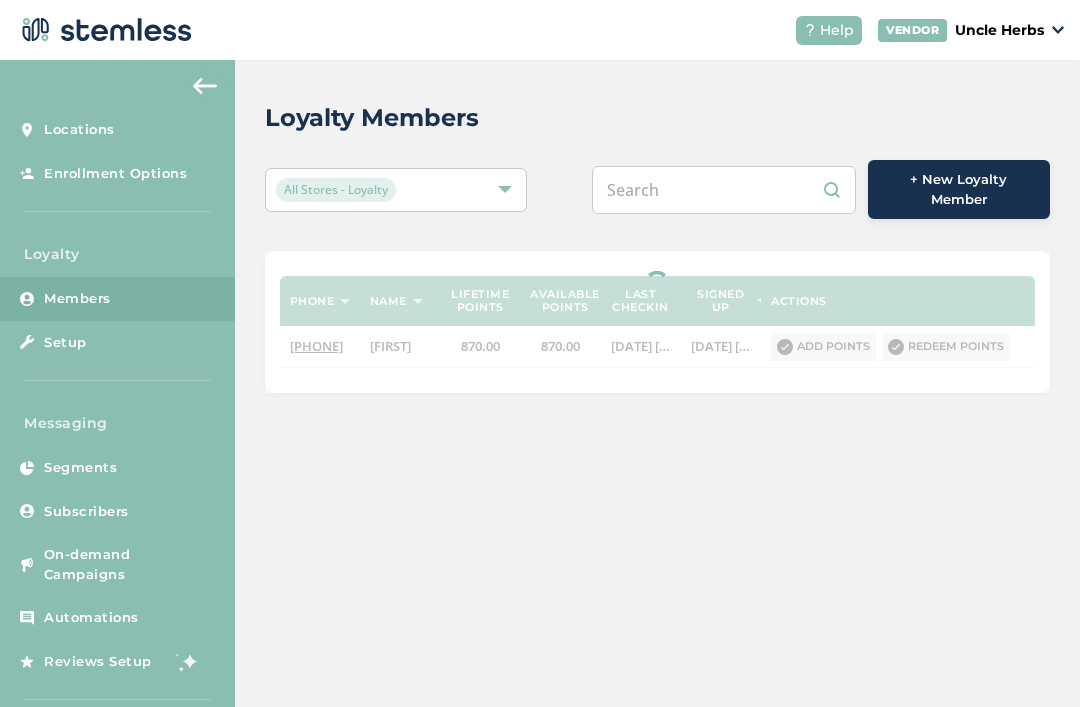 paste on "9073021078" 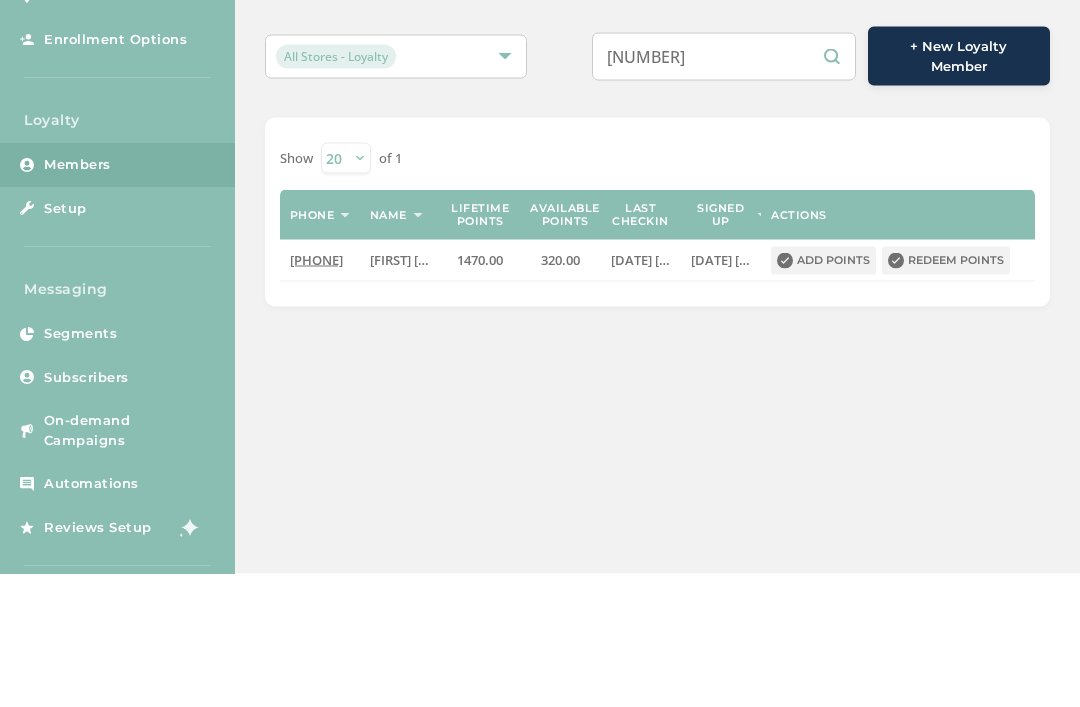 type on "9073021078" 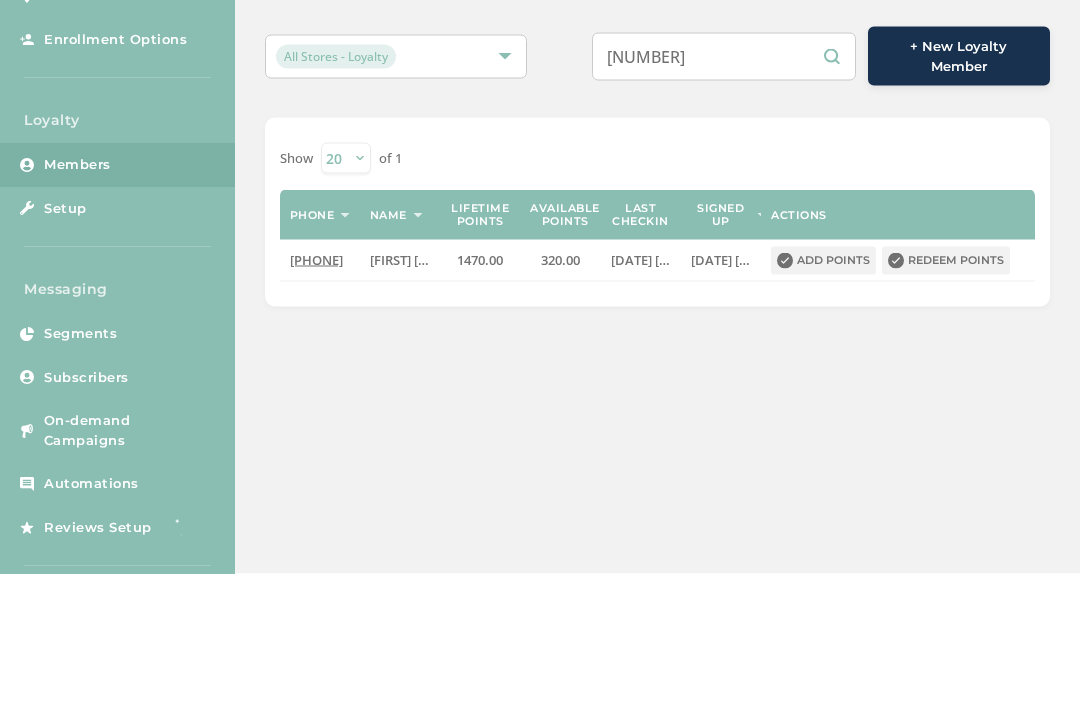 click on "Redeem points" at bounding box center [946, 394] 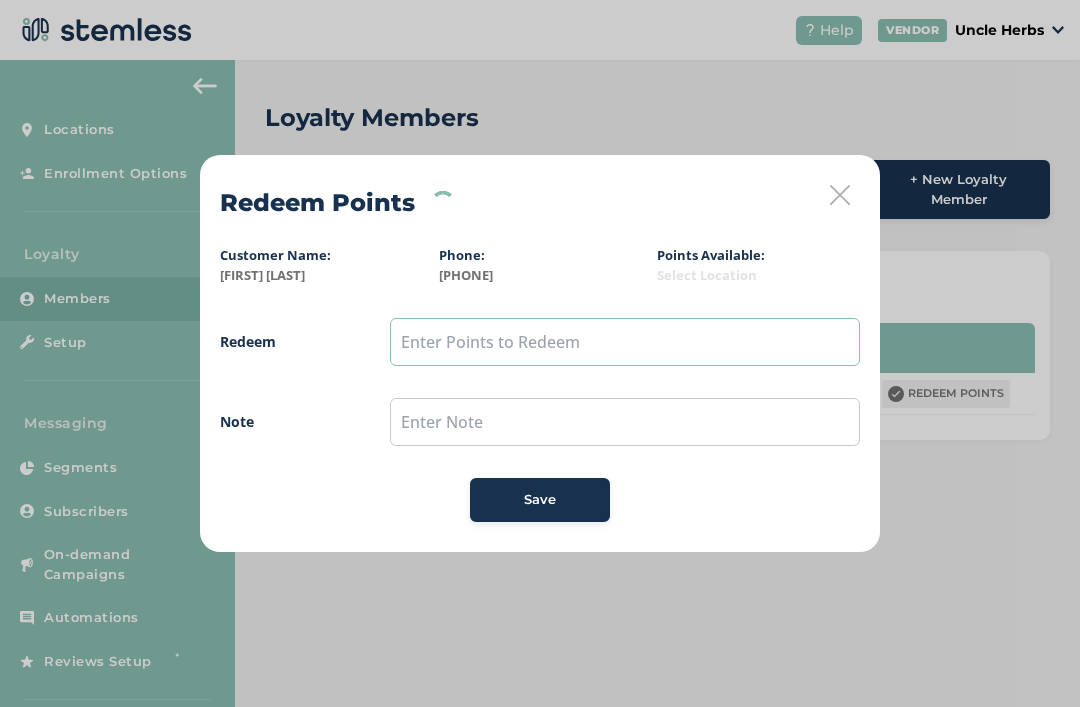 click at bounding box center (625, 342) 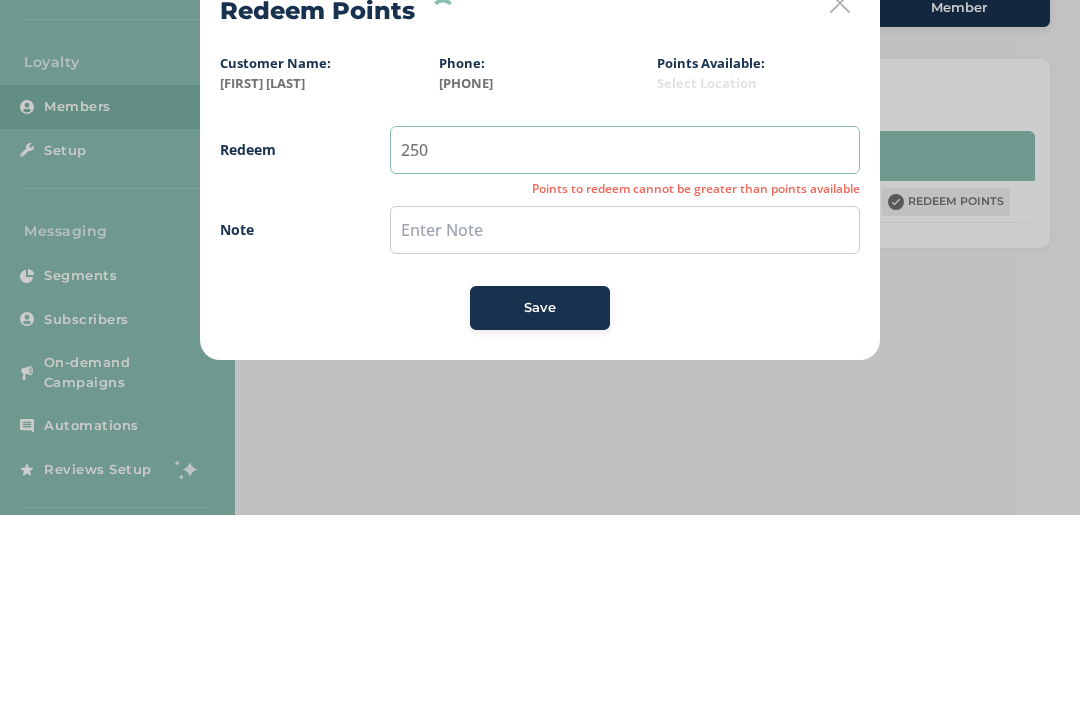 type on "250" 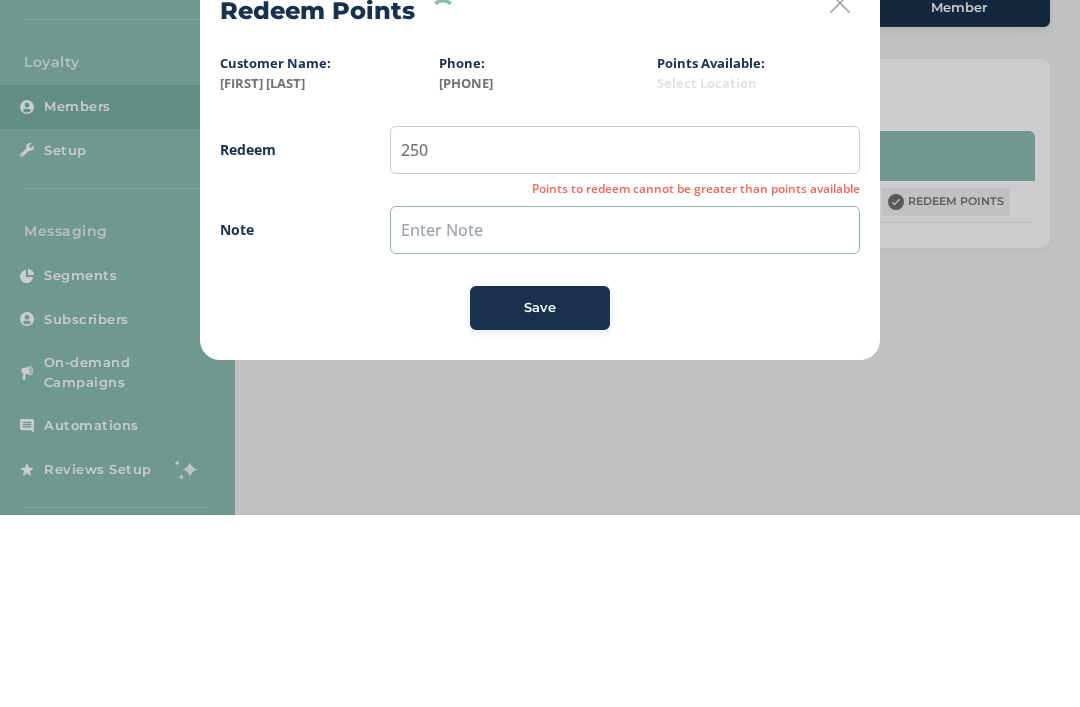 click at bounding box center (625, 422) 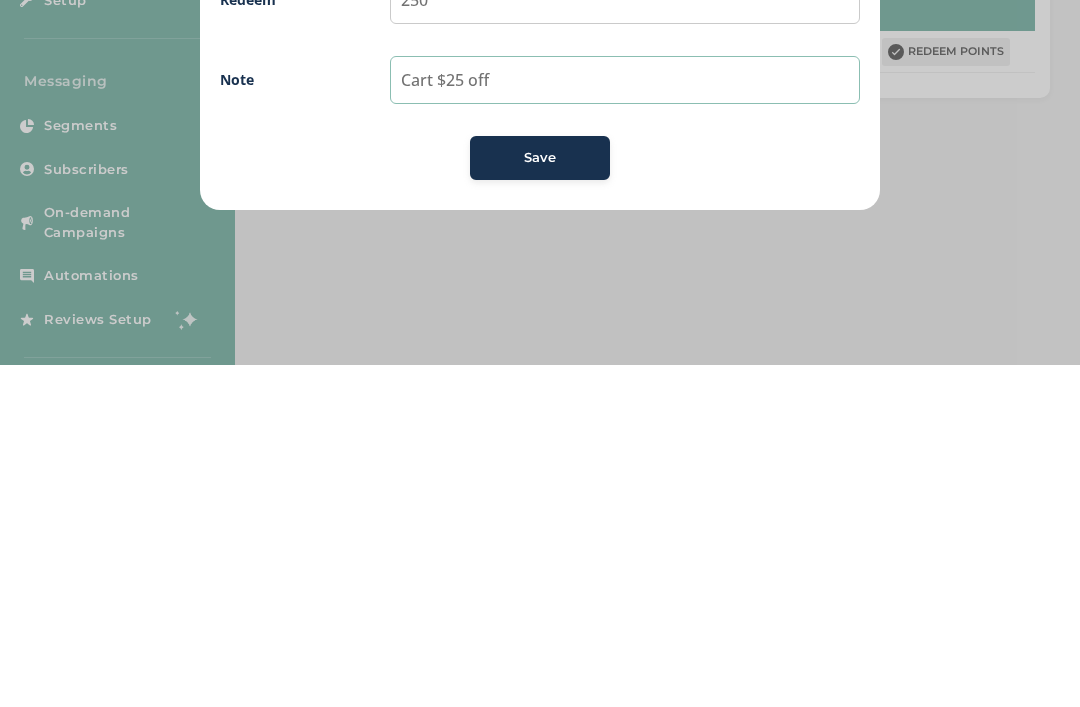 type on "Cart $25 off" 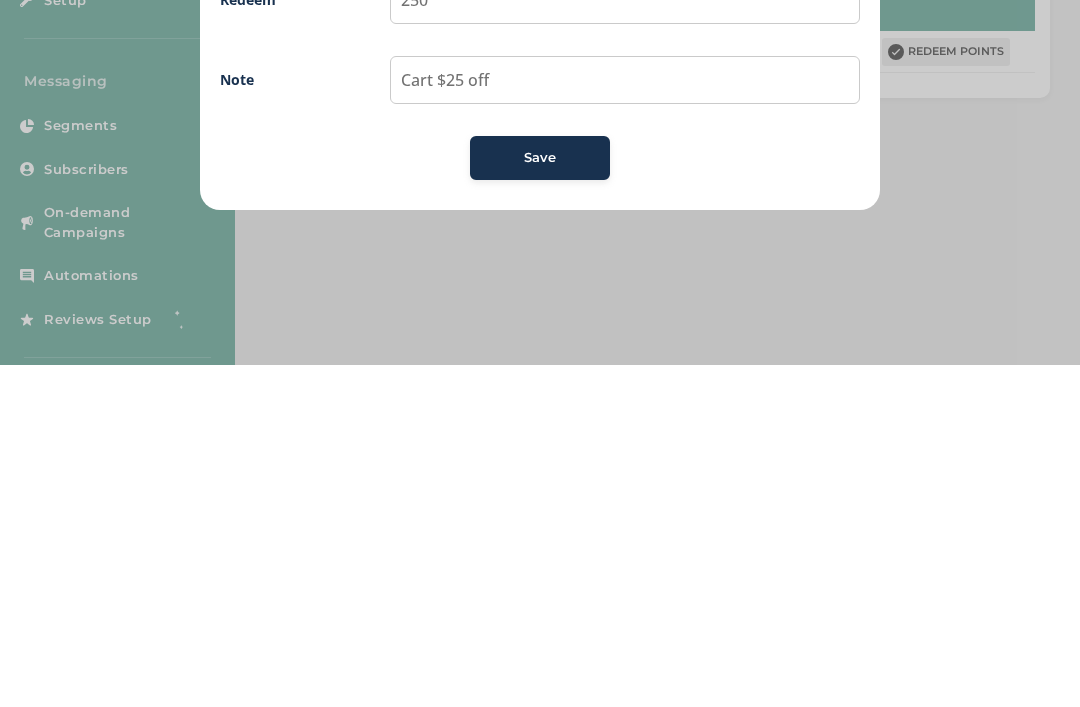 click on "Save" at bounding box center (540, 500) 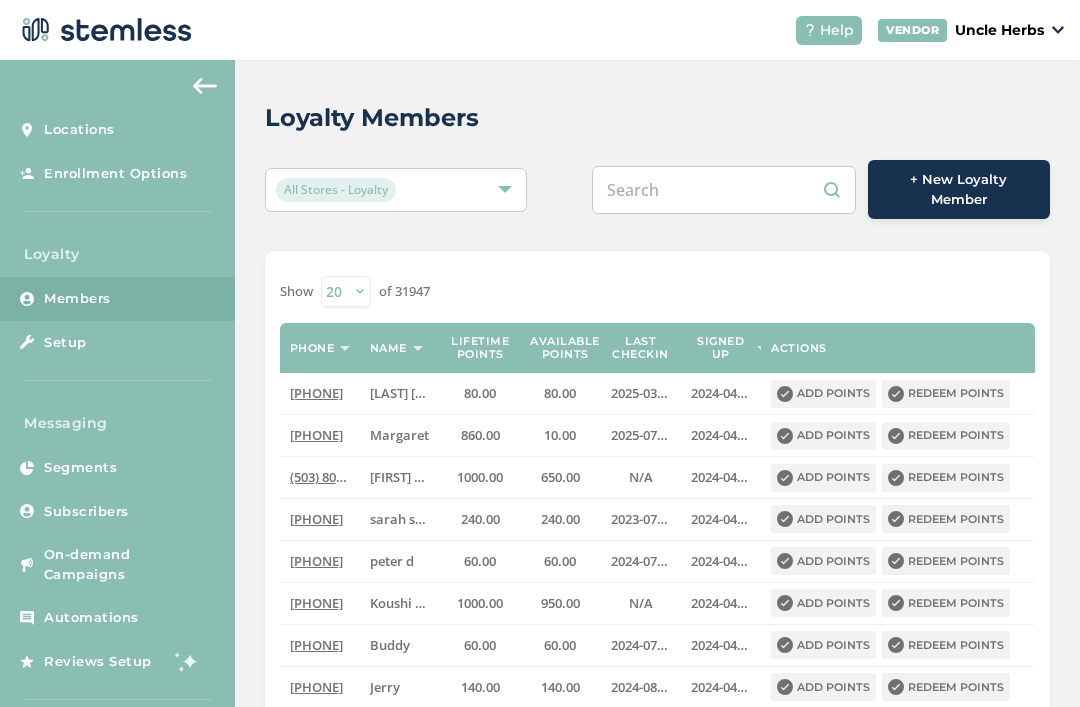 scroll, scrollTop: 0, scrollLeft: 0, axis: both 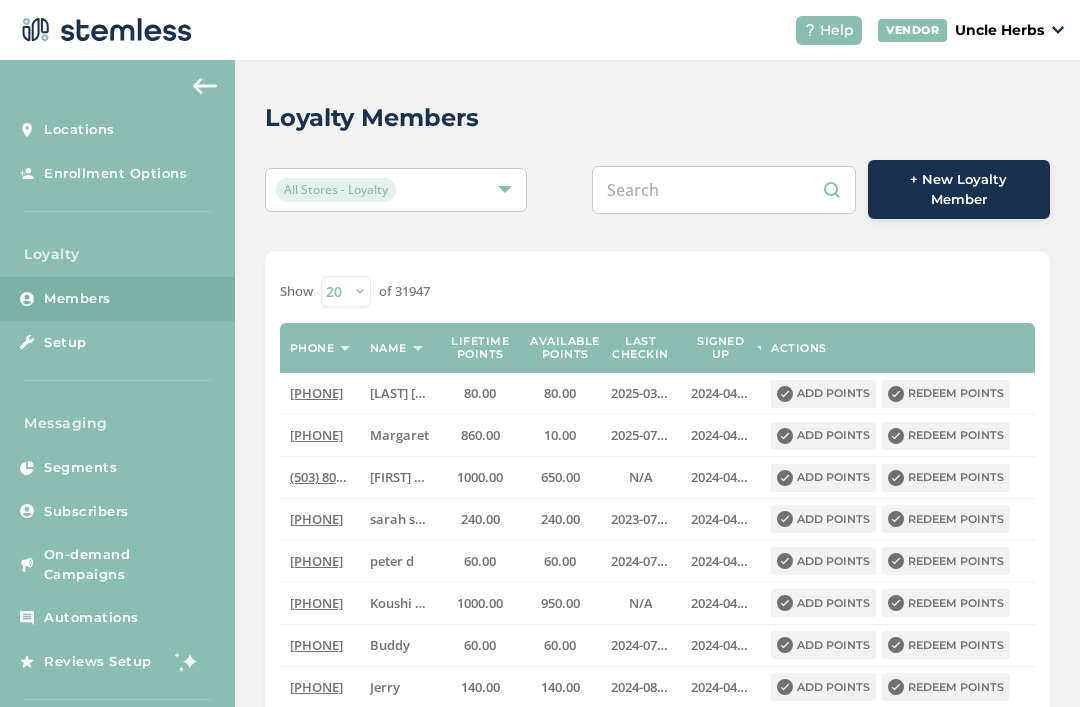 click at bounding box center [724, 190] 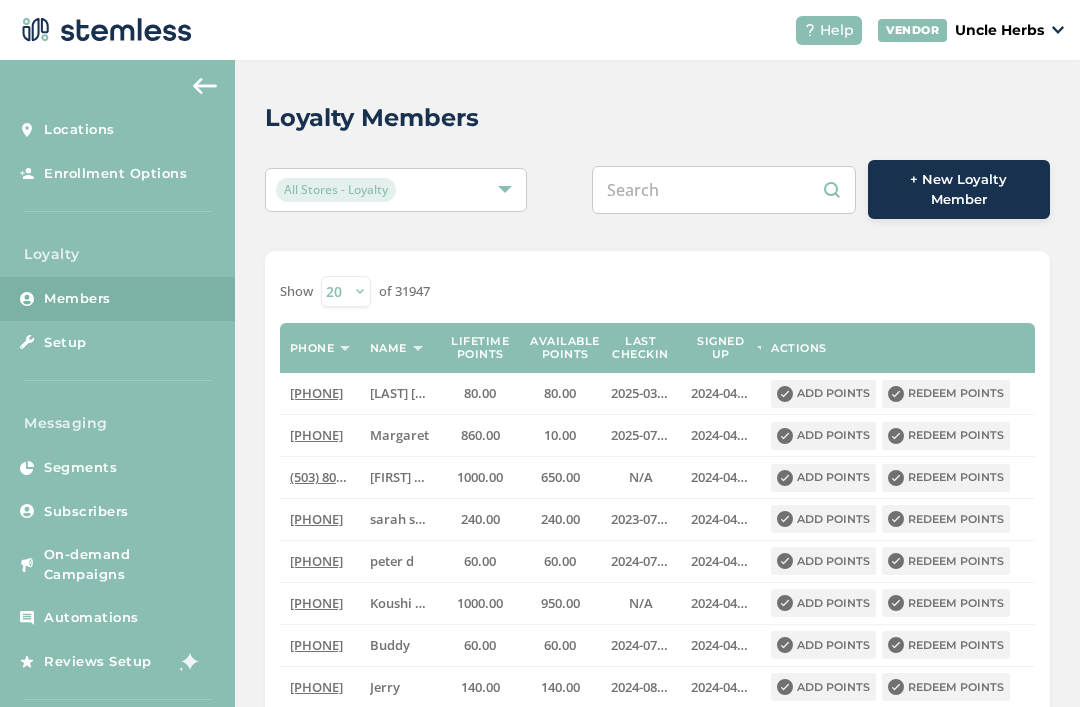 click at bounding box center (724, 190) 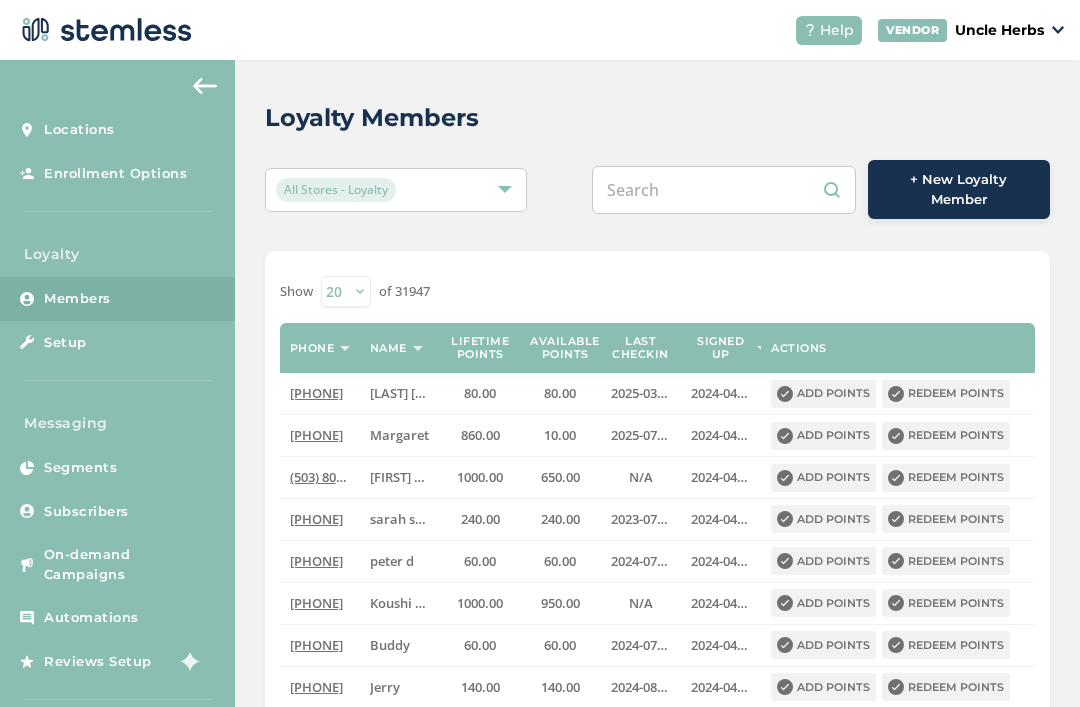 click at bounding box center (724, 190) 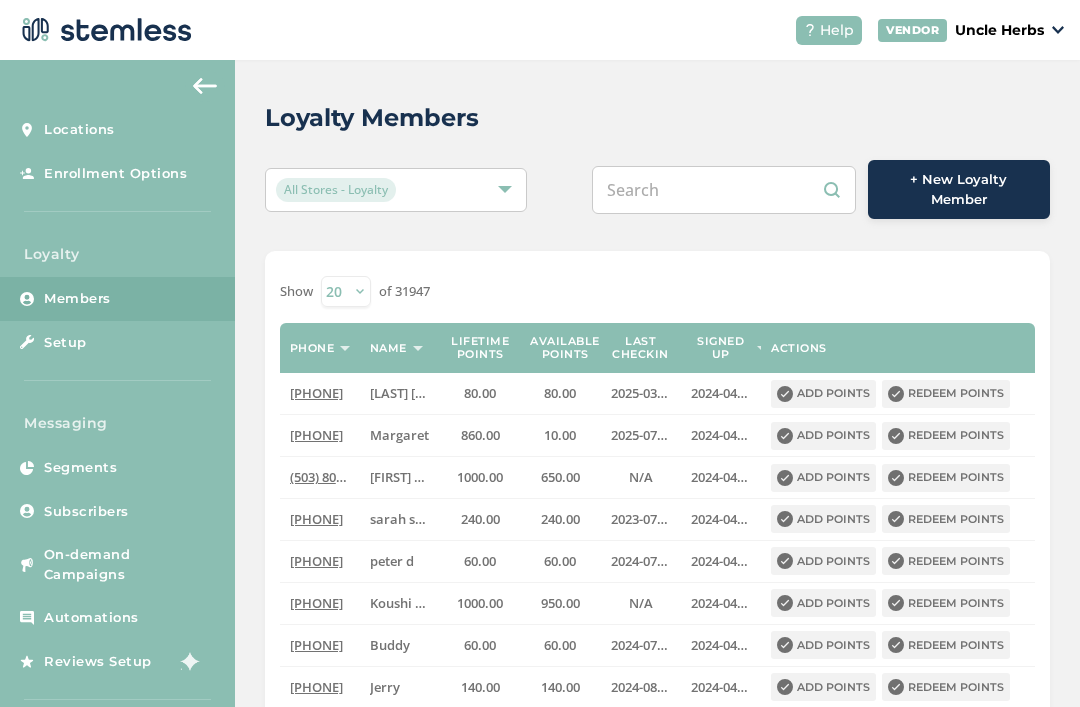 click at bounding box center [724, 190] 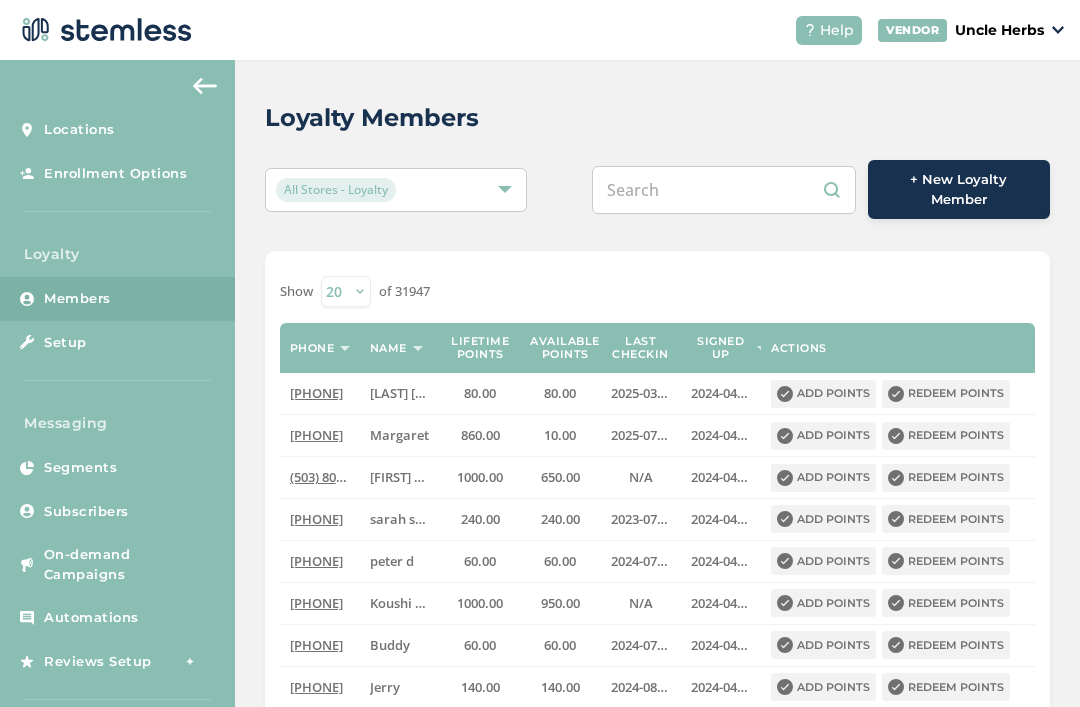 click at bounding box center (724, 190) 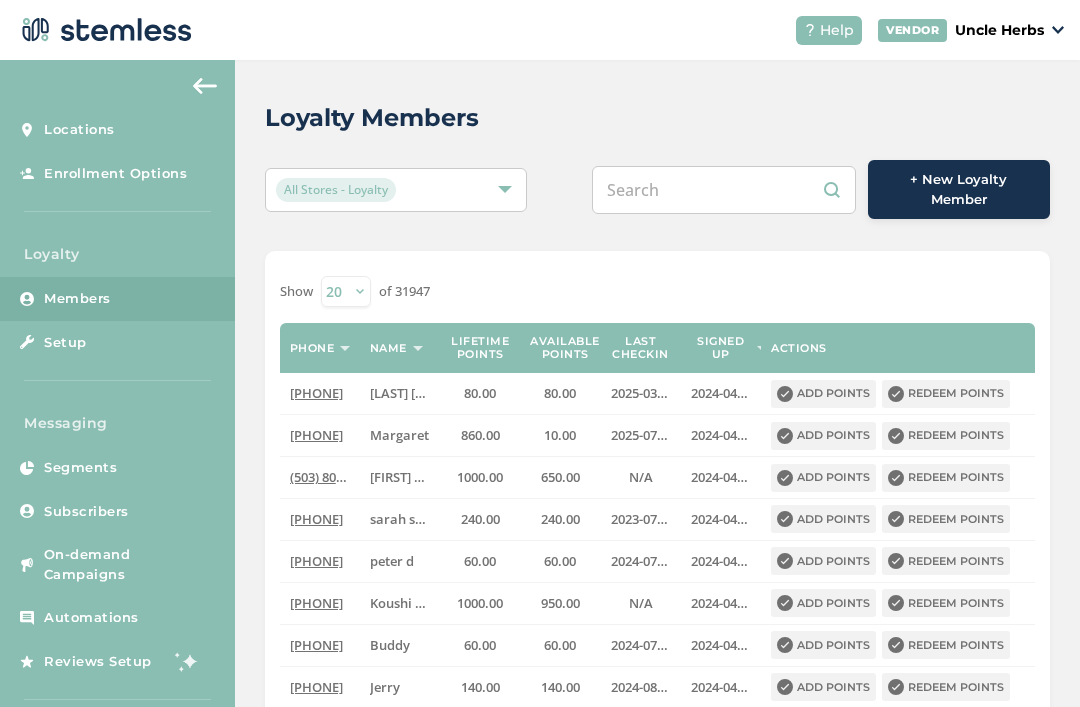 paste on "(907) 351-5002" 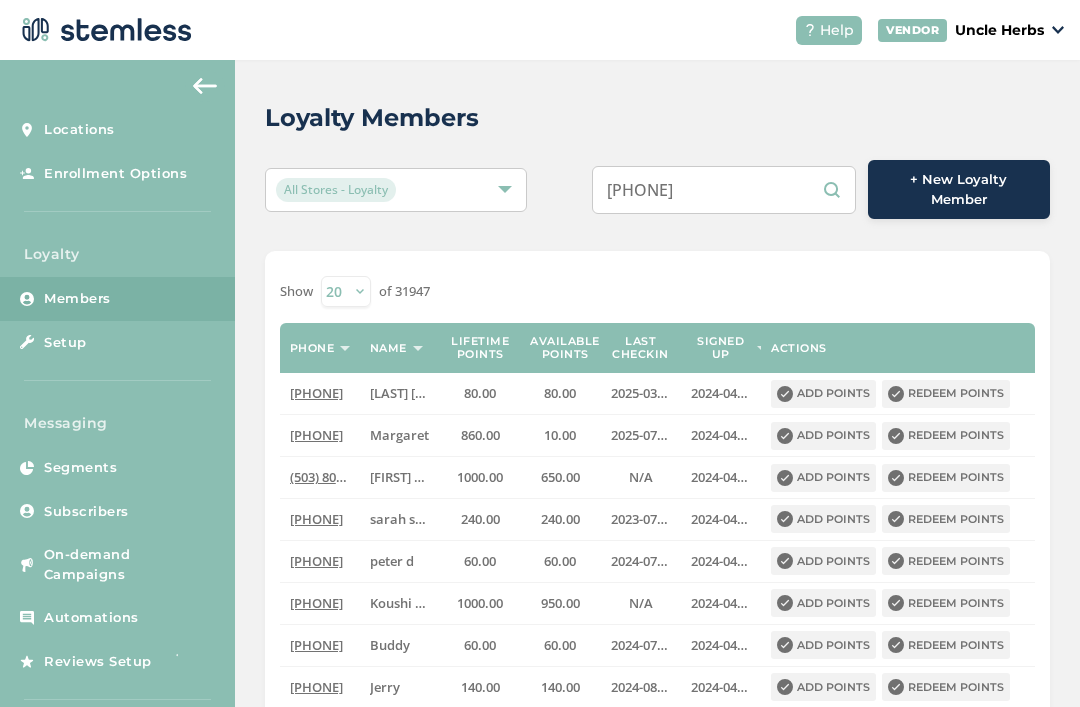 click on "(907) 351-5002" at bounding box center (724, 190) 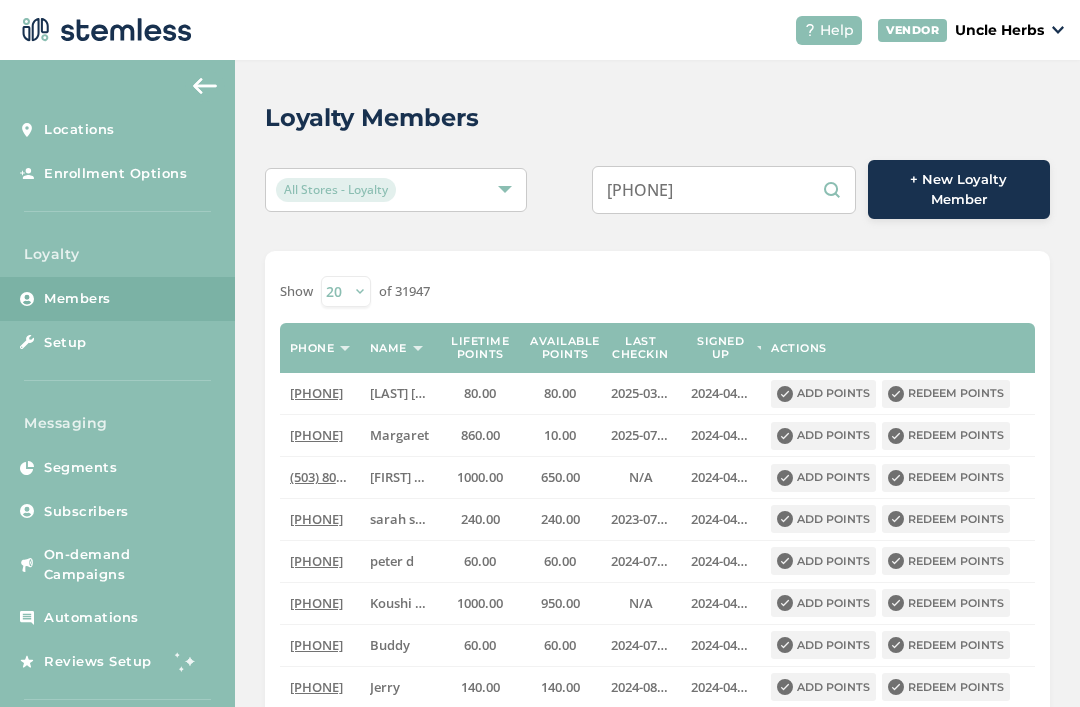 click on "(907) 351-5002" at bounding box center [724, 190] 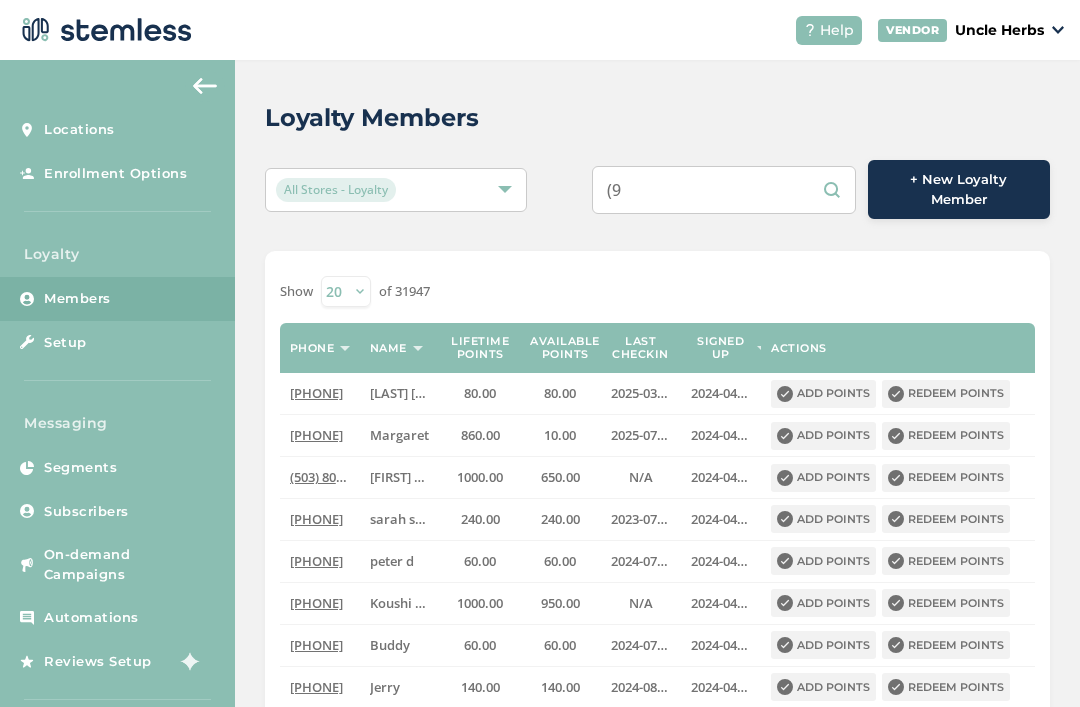 type on "(" 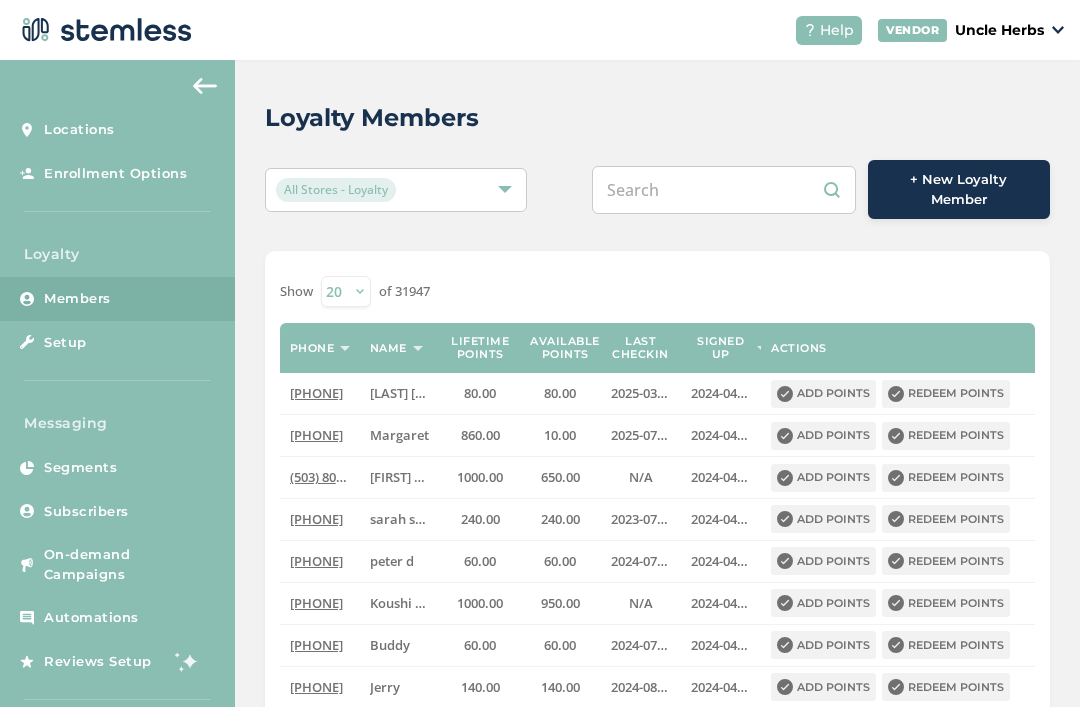 click at bounding box center (724, 190) 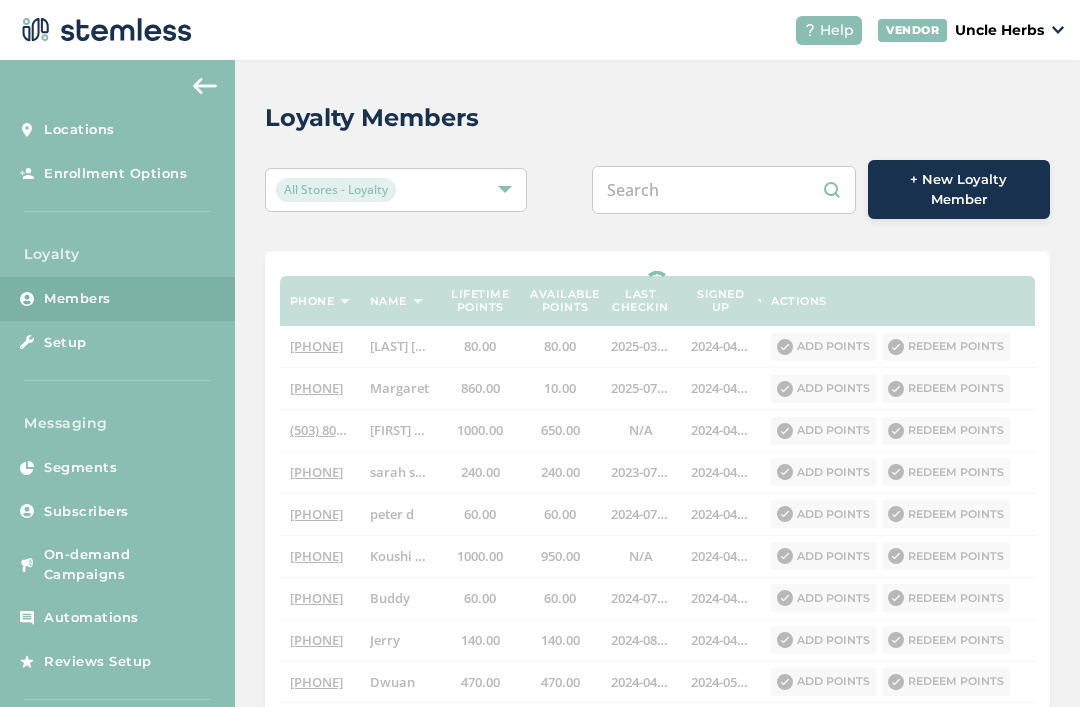 paste on "(501) 424-1769" 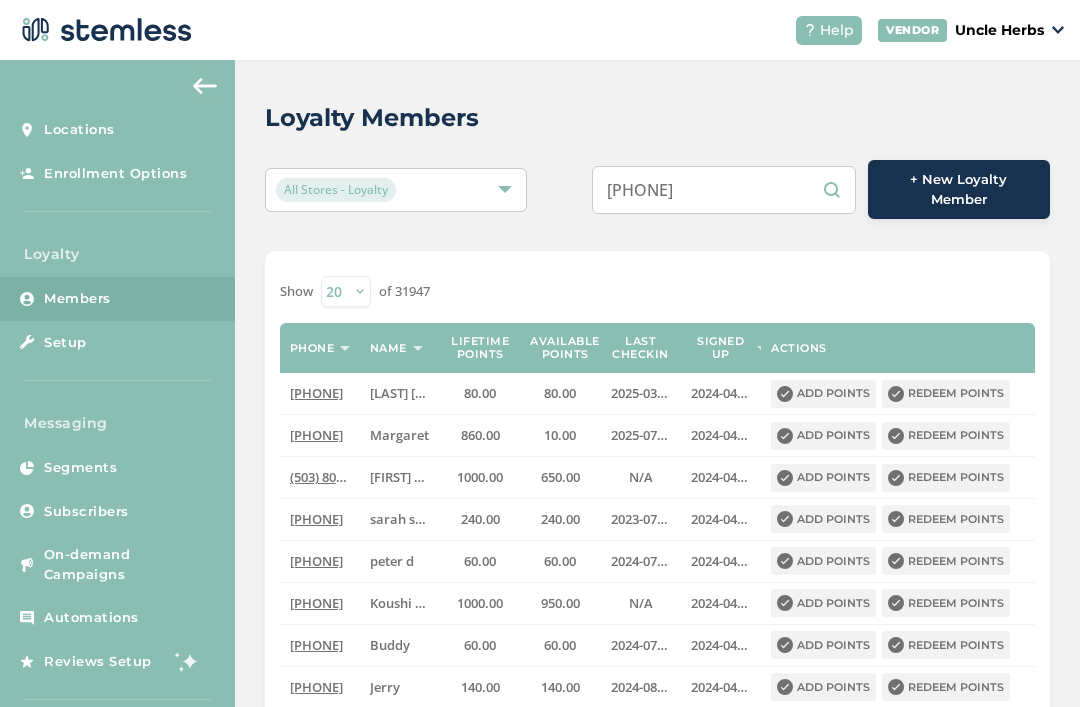 click on "(501) 424-1769" at bounding box center [724, 190] 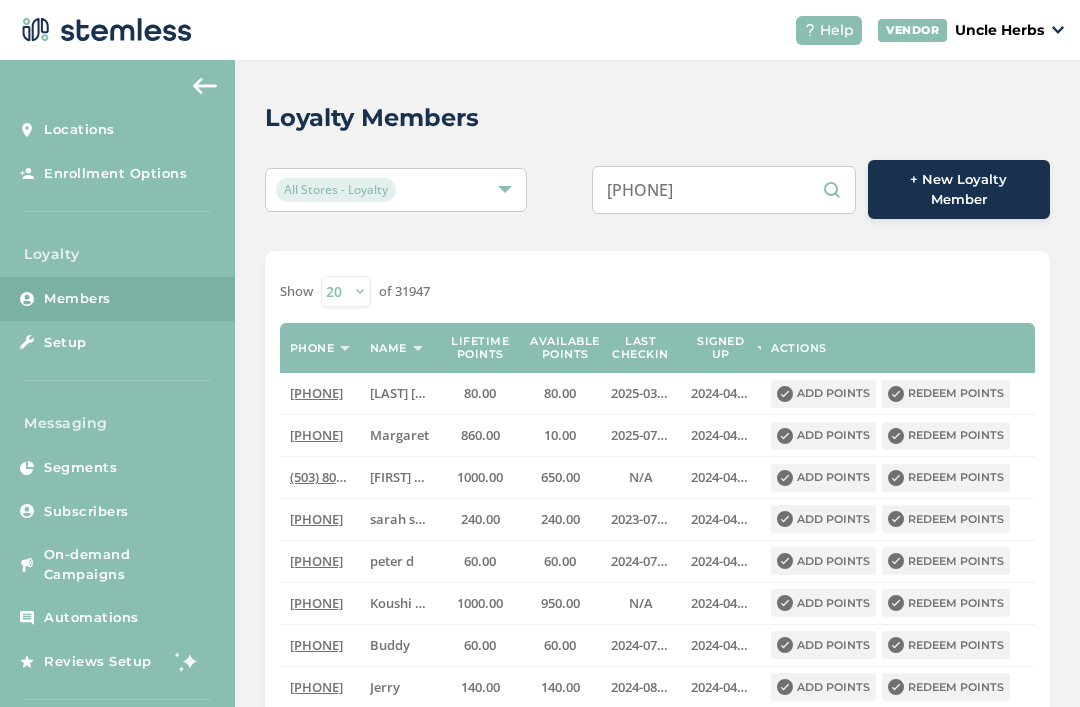 click on "(501) 4241769" at bounding box center (724, 190) 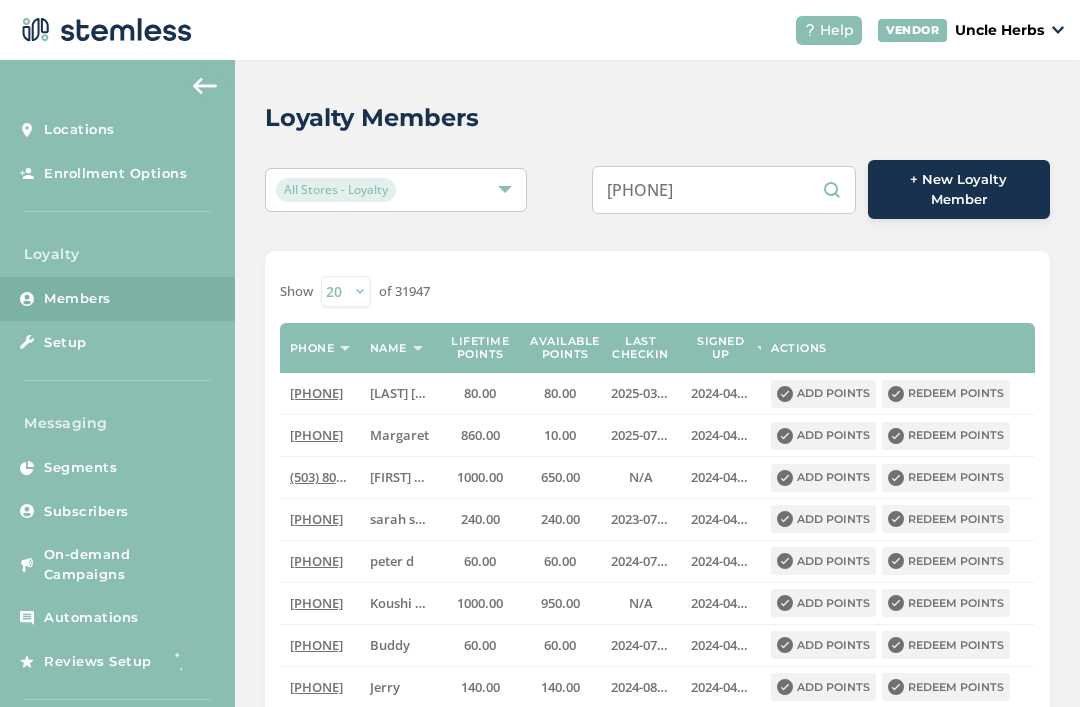 click on "(501) 4241769" at bounding box center [724, 190] 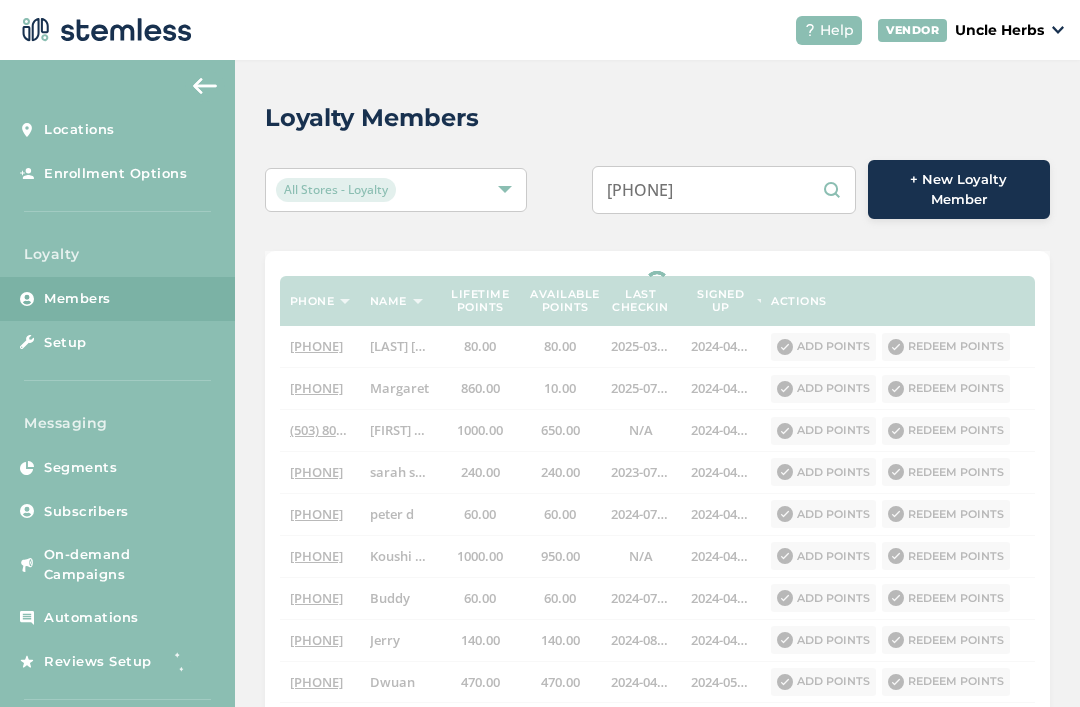 click on "(5014241769" at bounding box center (724, 190) 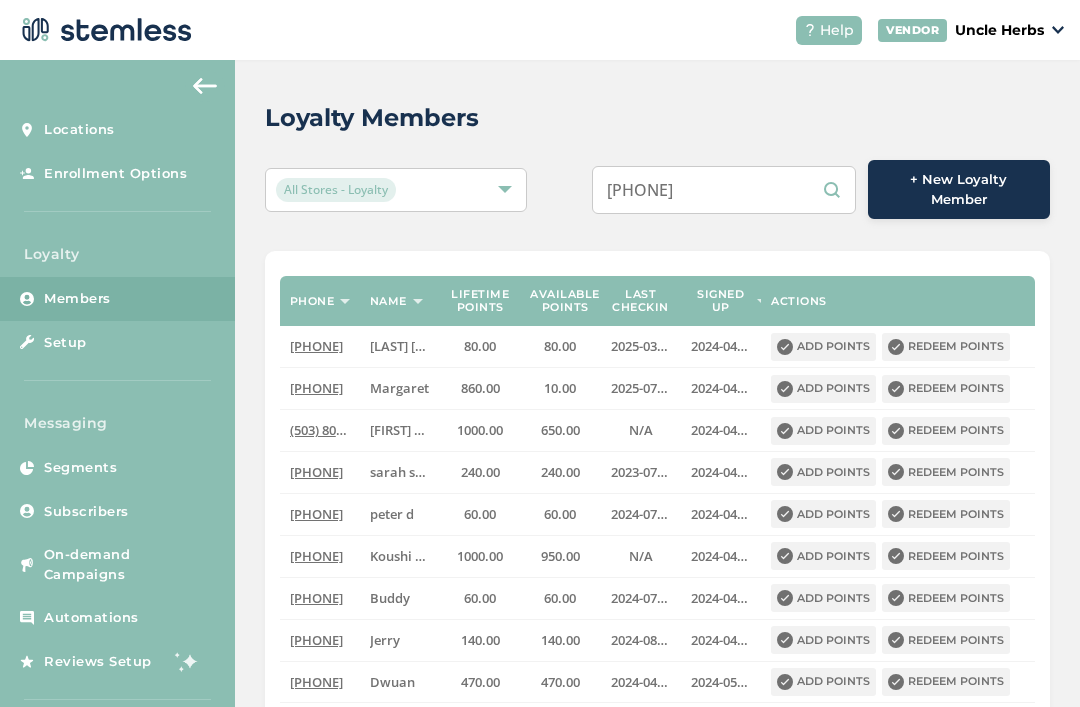 click on "5014241769" at bounding box center (724, 190) 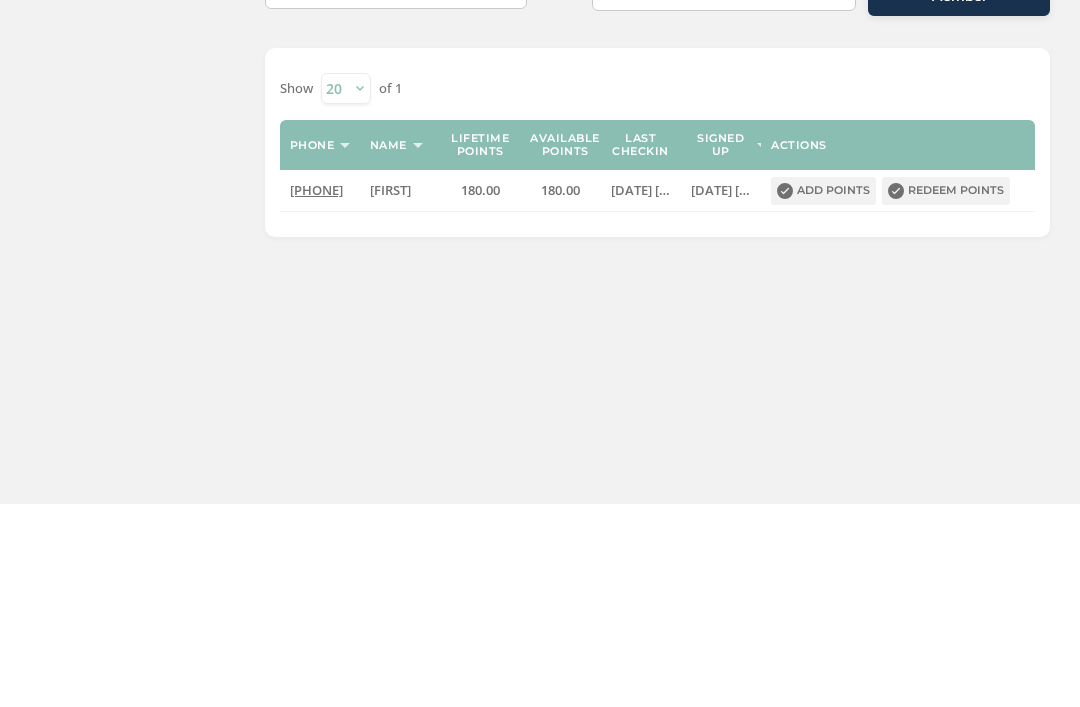 scroll, scrollTop: 64, scrollLeft: 0, axis: vertical 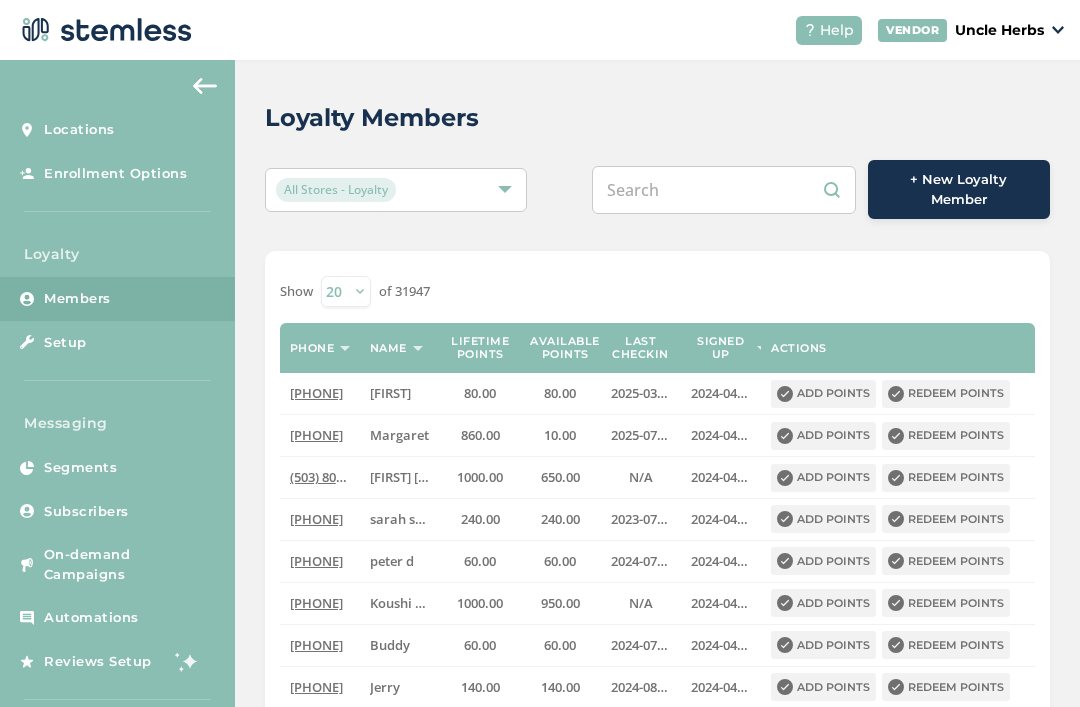 click at bounding box center (724, 190) 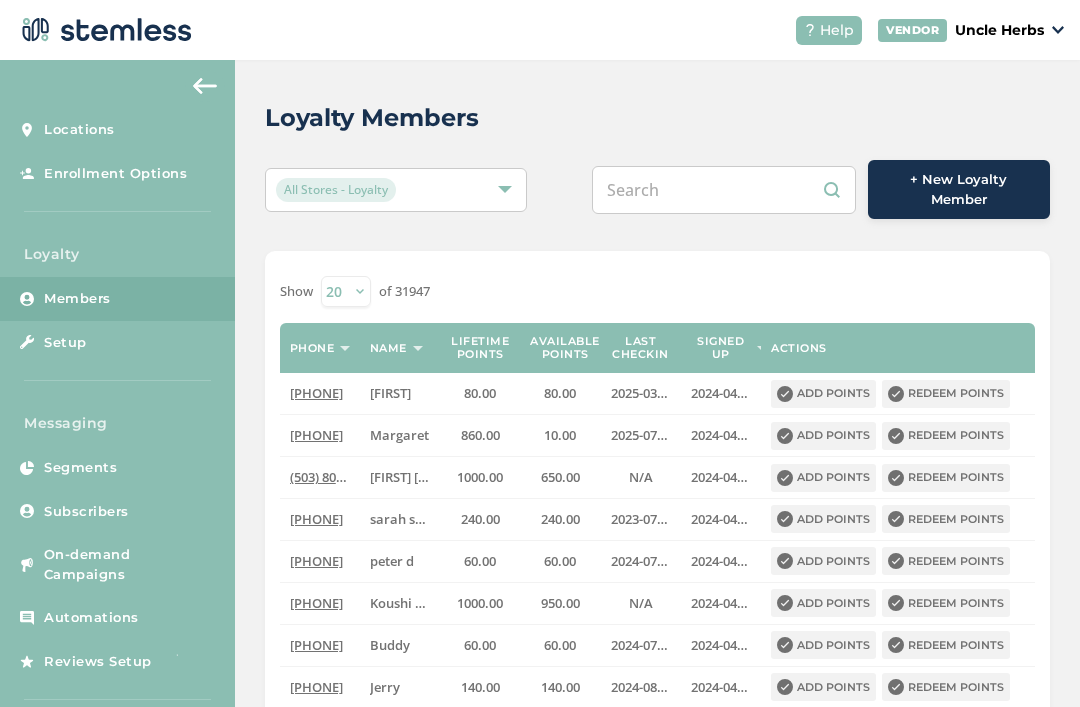 click at bounding box center (724, 190) 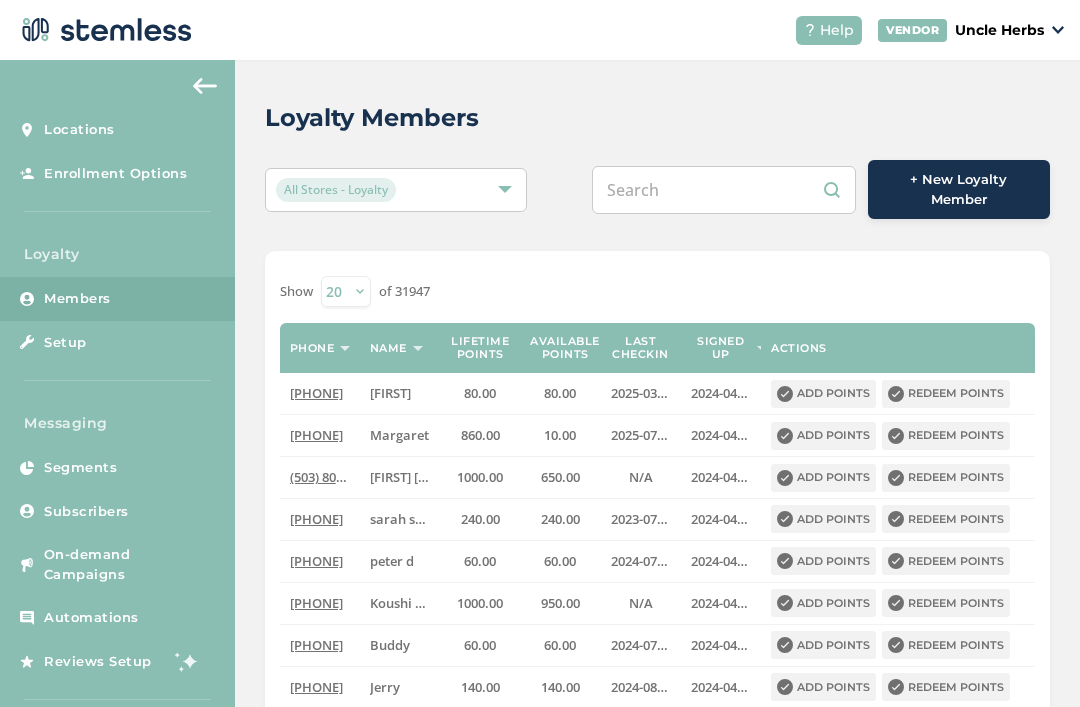paste on "9078631558" 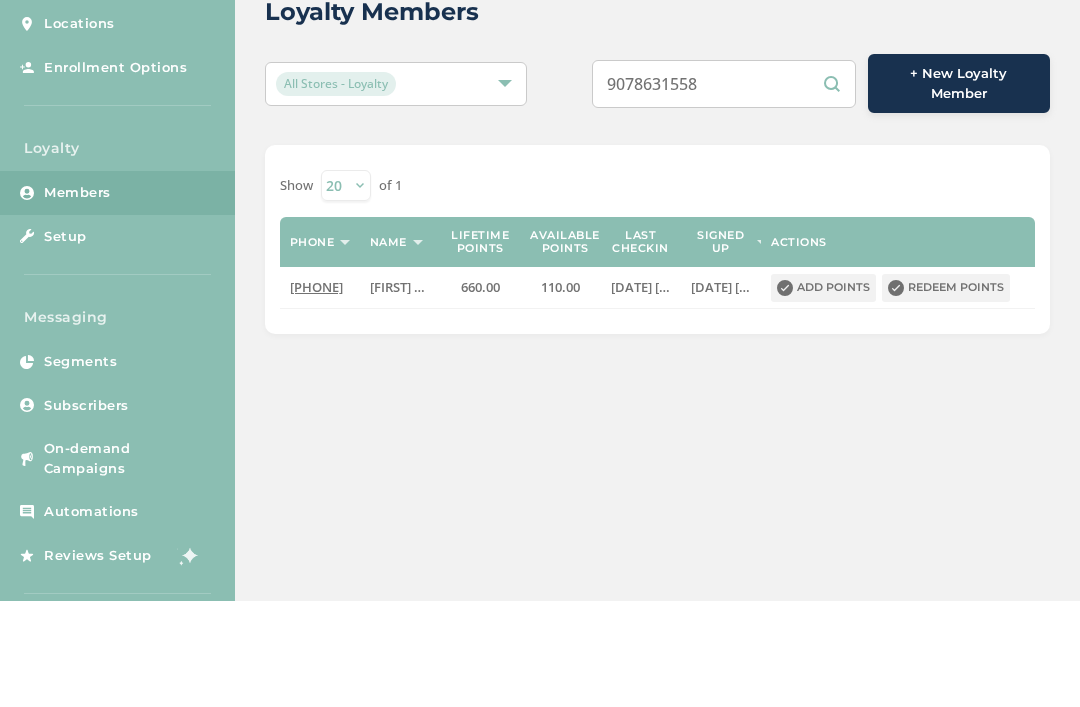 scroll, scrollTop: 0, scrollLeft: 0, axis: both 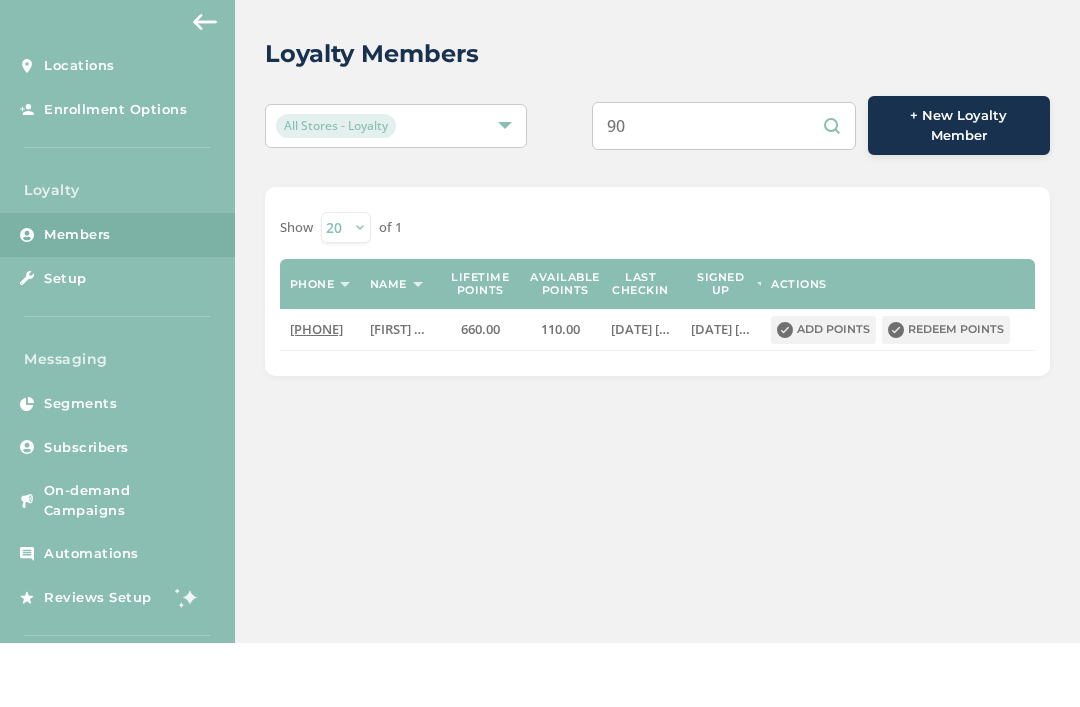 type on "9" 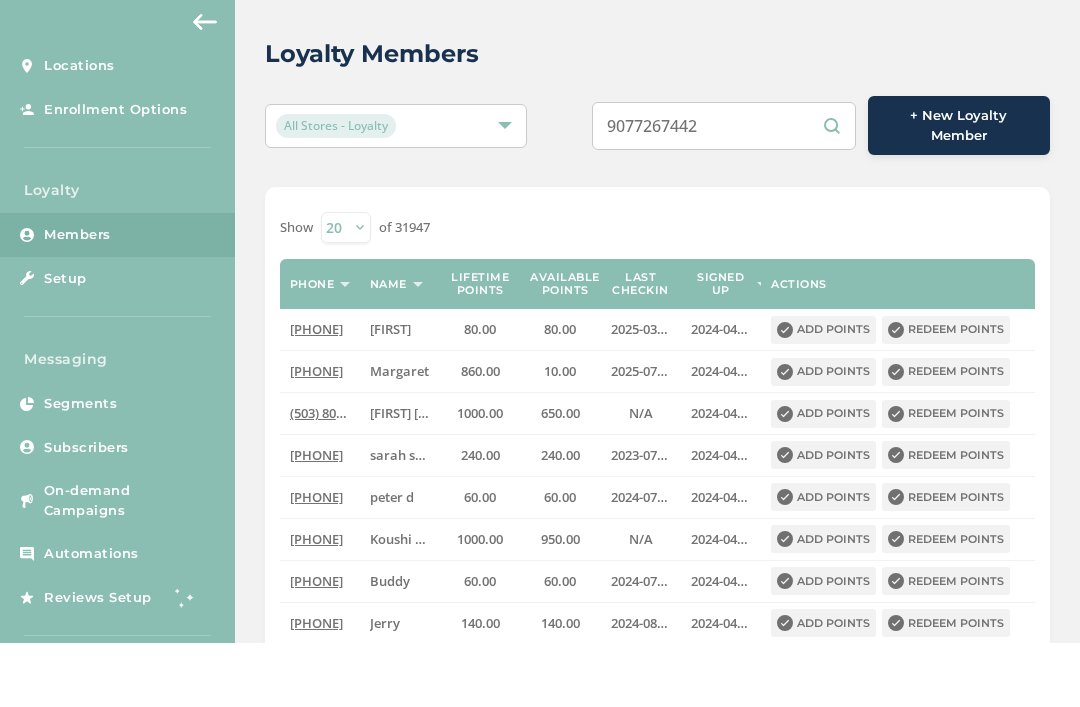 type on "9077267442" 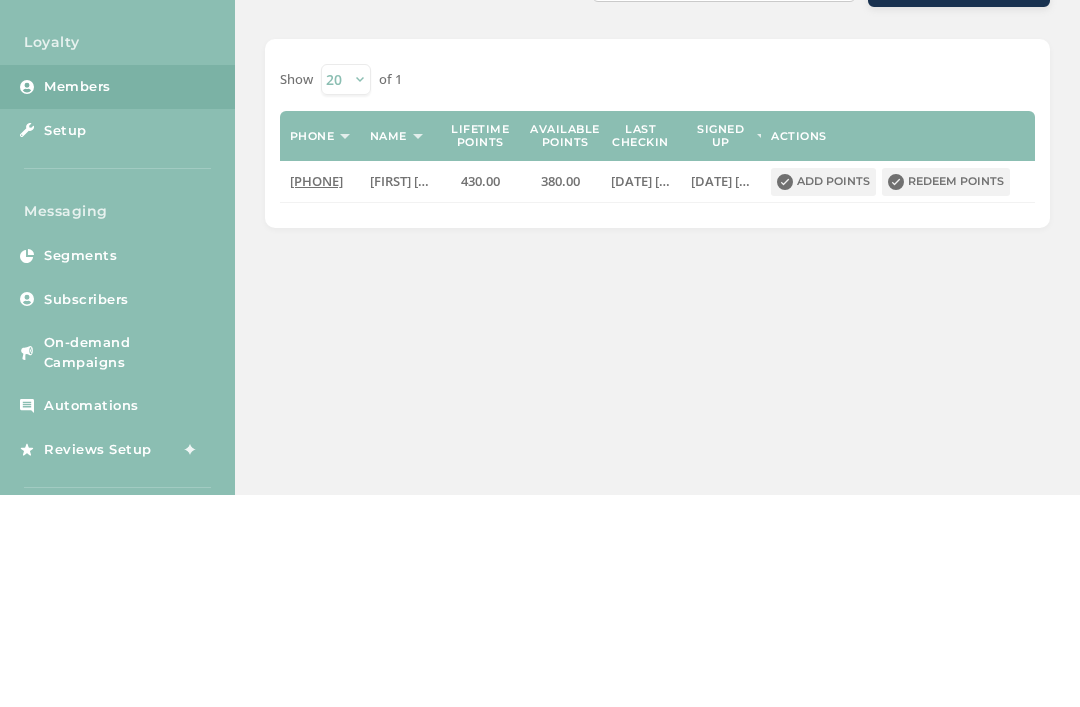 scroll, scrollTop: 34, scrollLeft: 0, axis: vertical 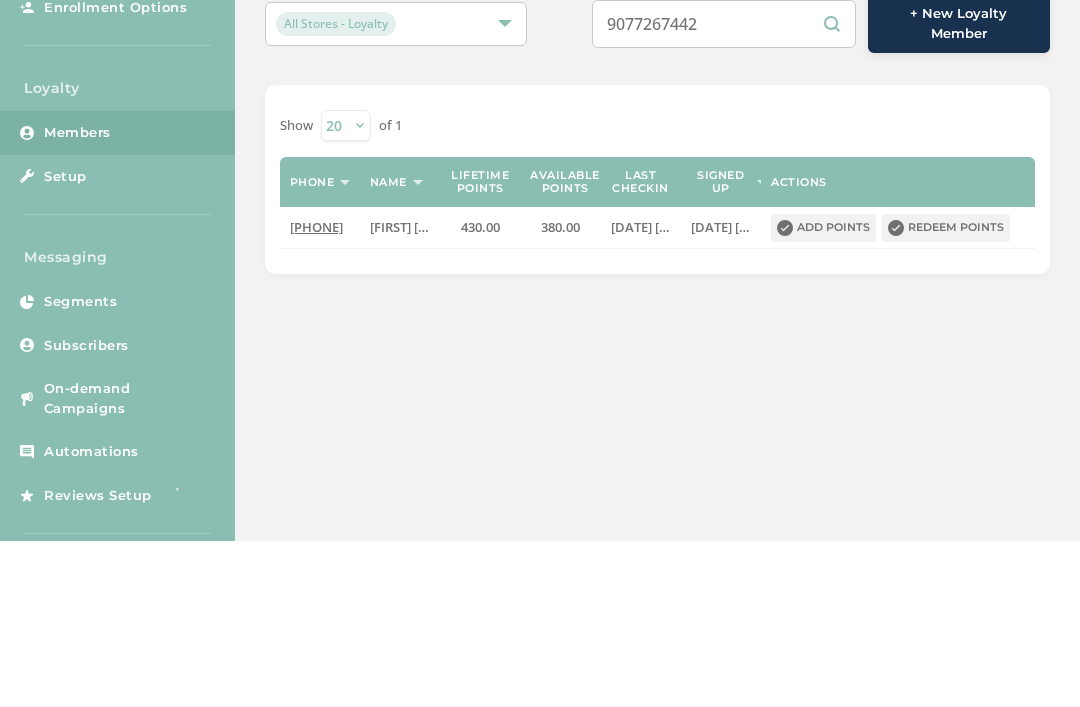 click on "Redeem points" at bounding box center (946, 394) 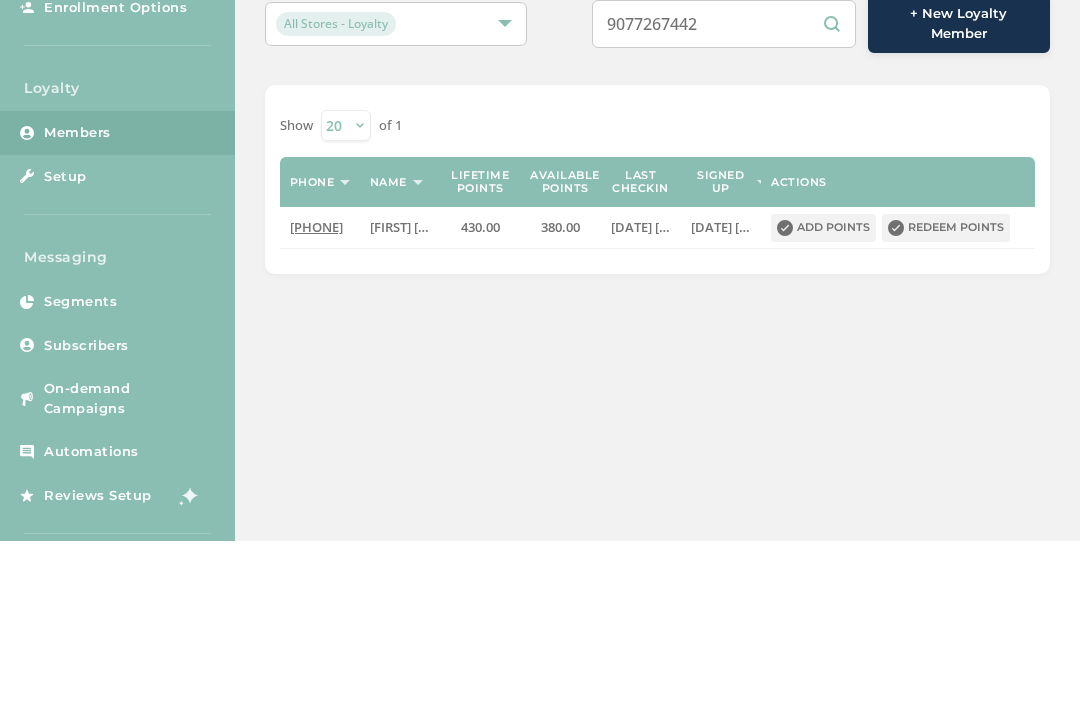 scroll, scrollTop: 0, scrollLeft: 0, axis: both 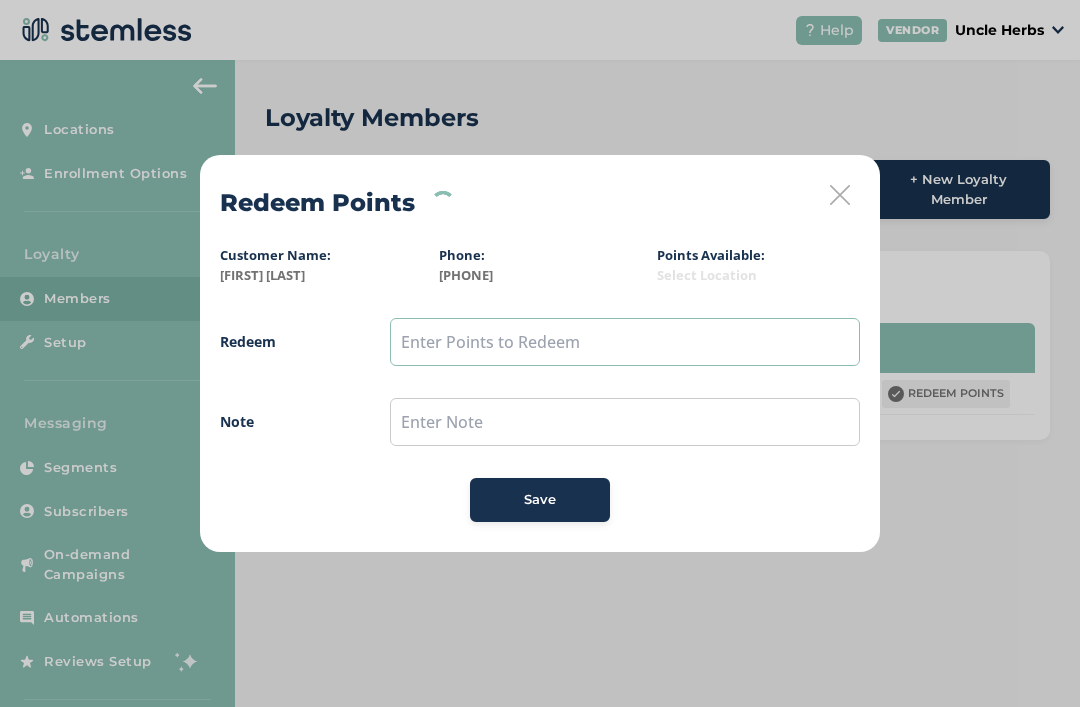 click at bounding box center (625, 342) 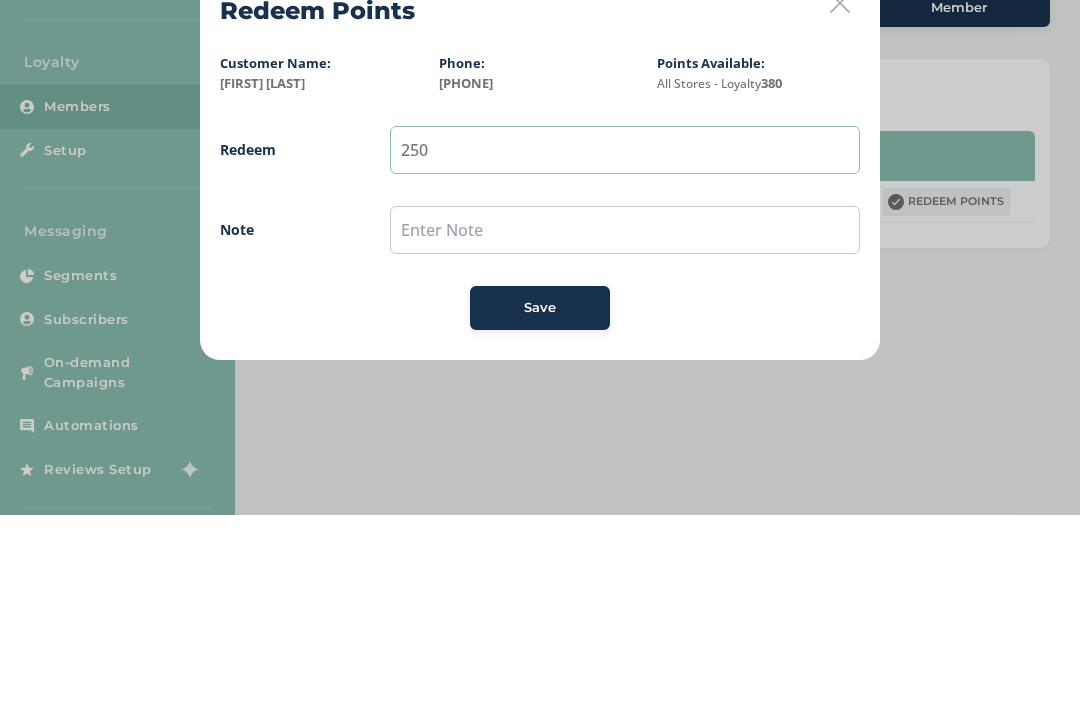 type on "250" 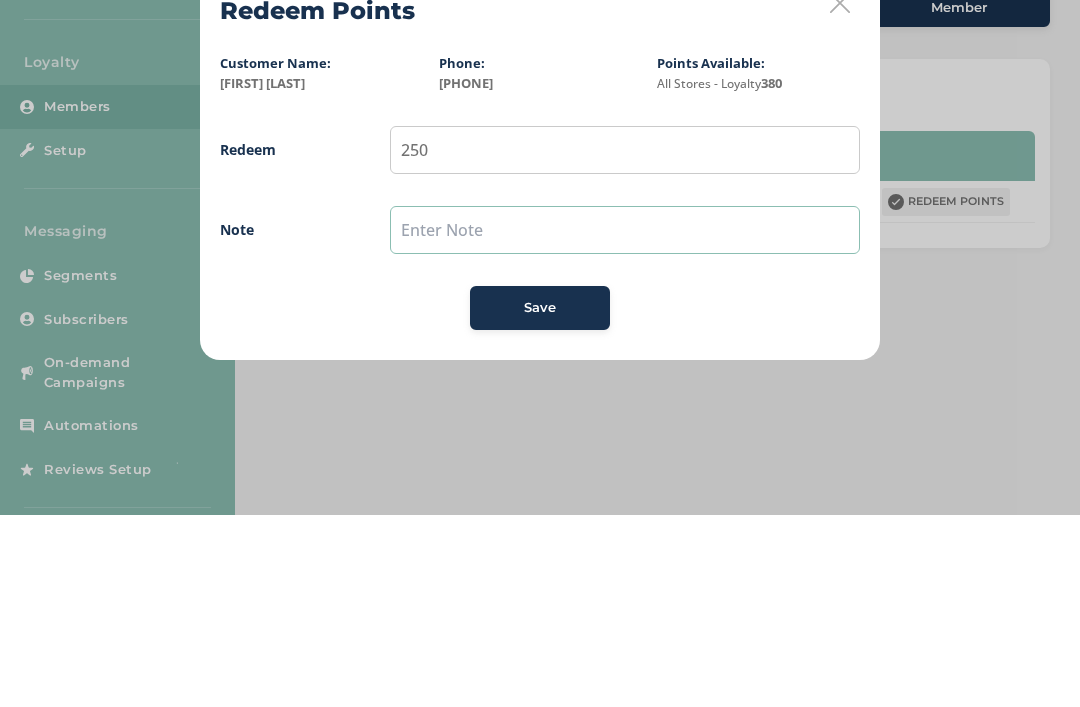 click at bounding box center (625, 422) 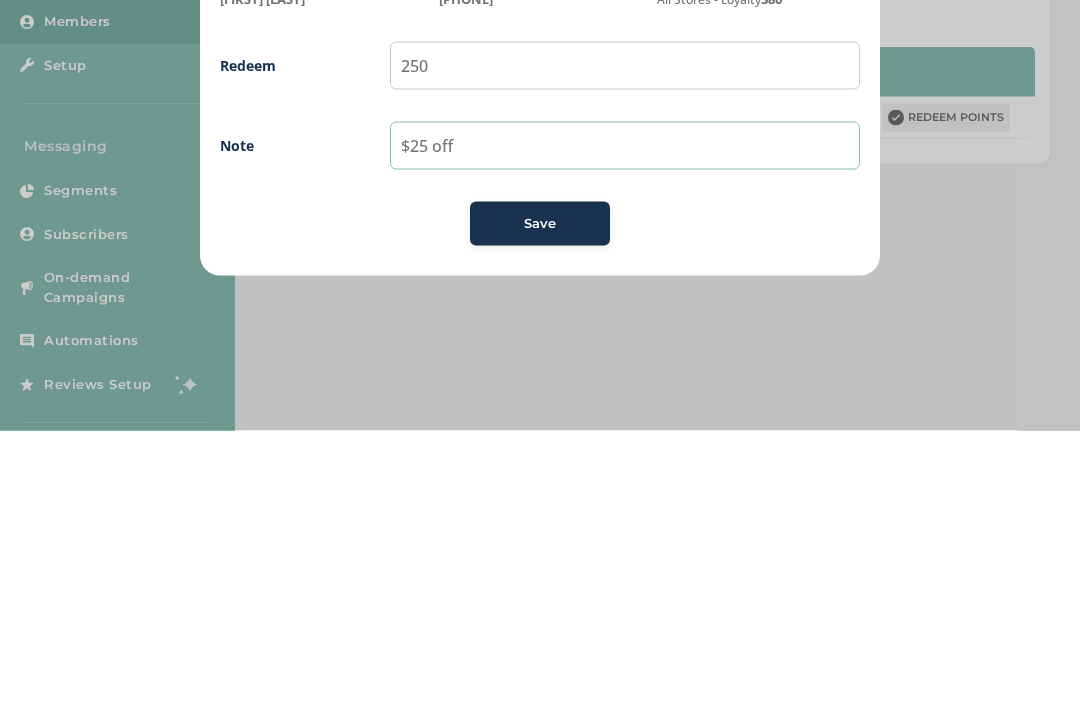 type on "$25 off" 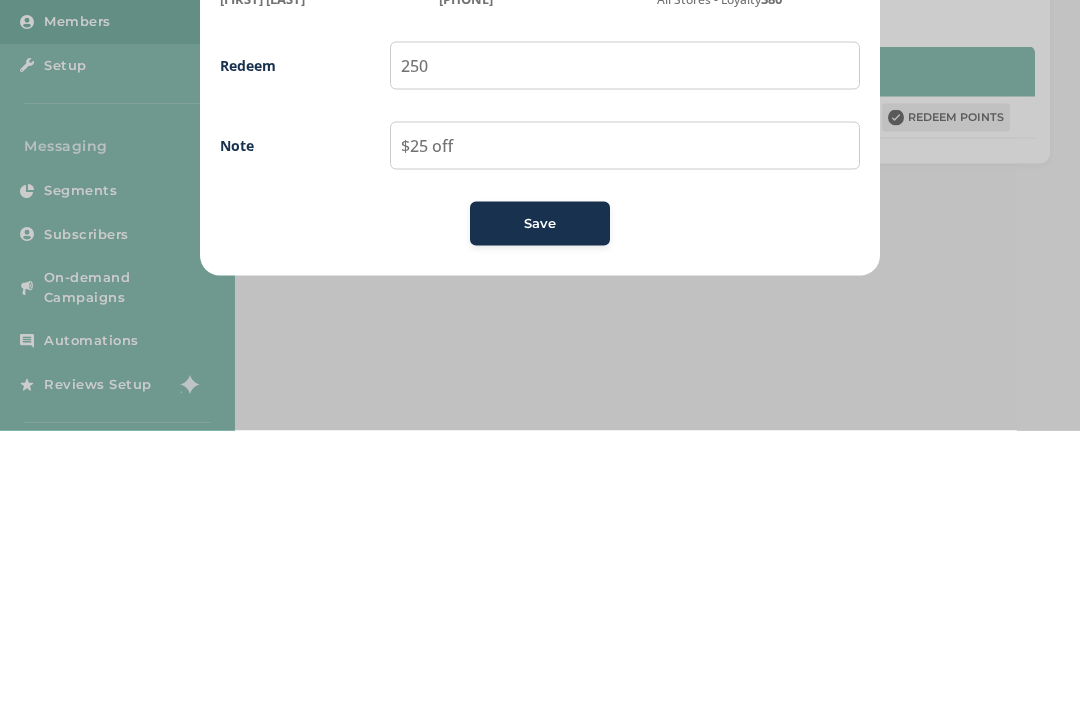 click on "Save" at bounding box center (540, 500) 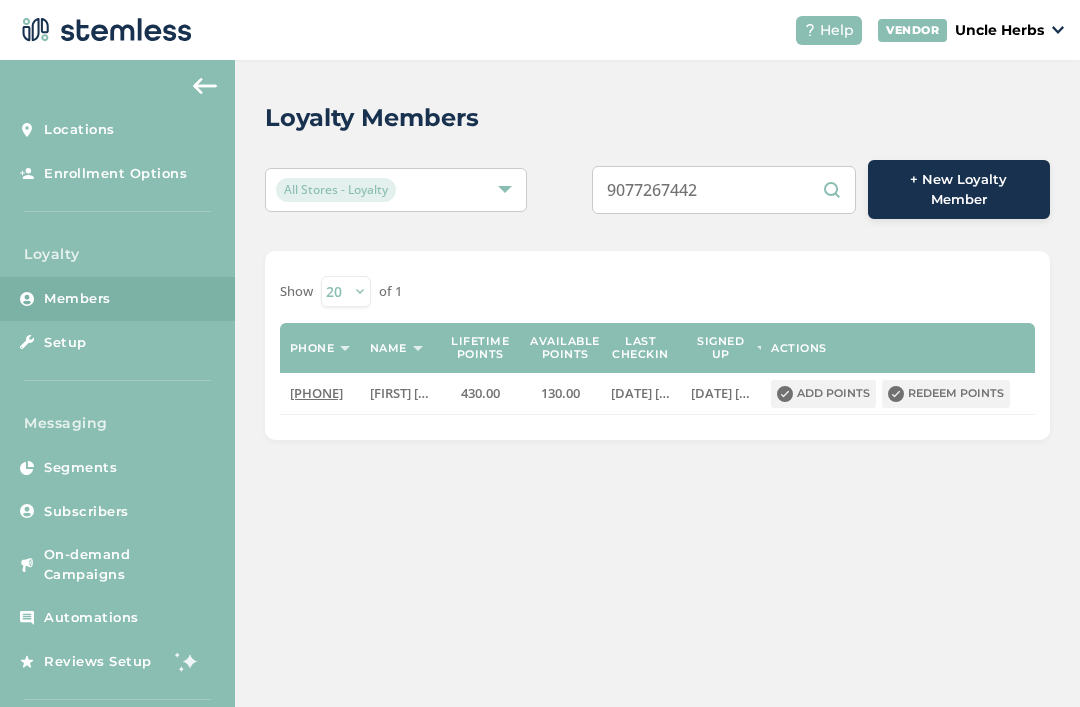 click on "9077267442" at bounding box center [724, 190] 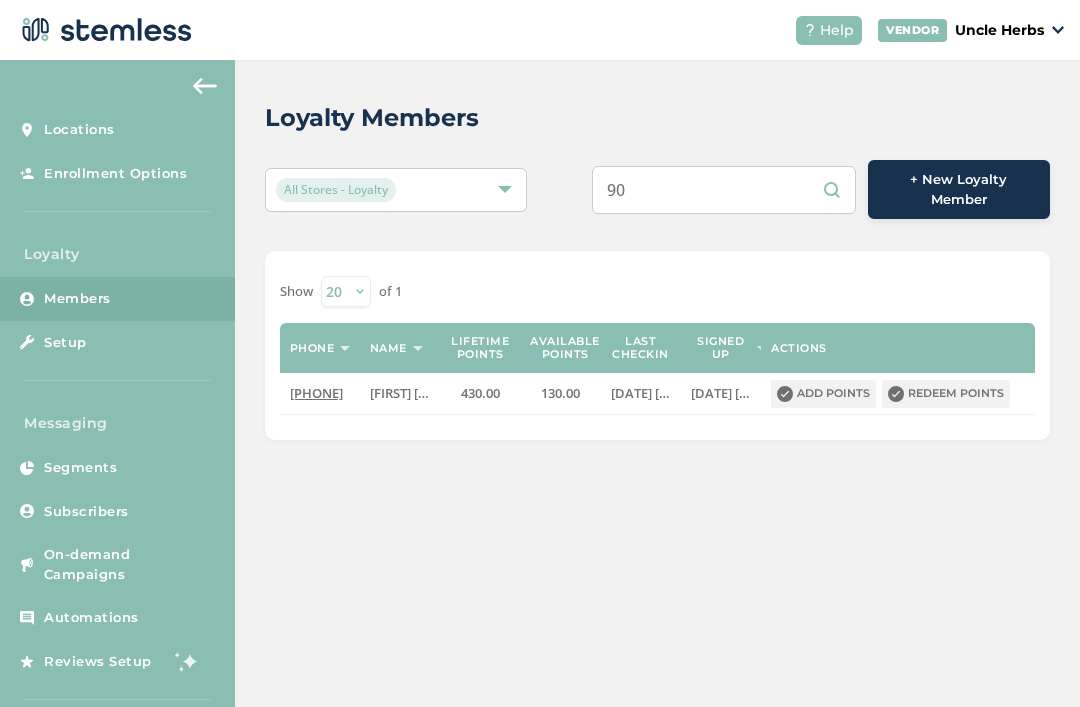 type on "9" 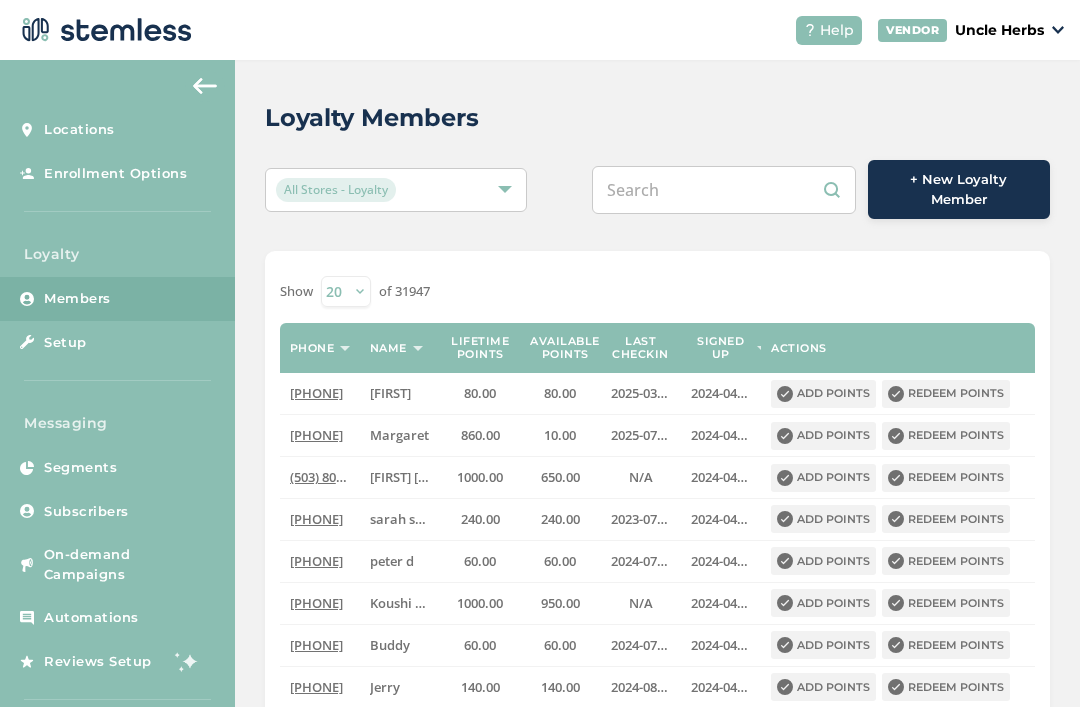 click at bounding box center (724, 190) 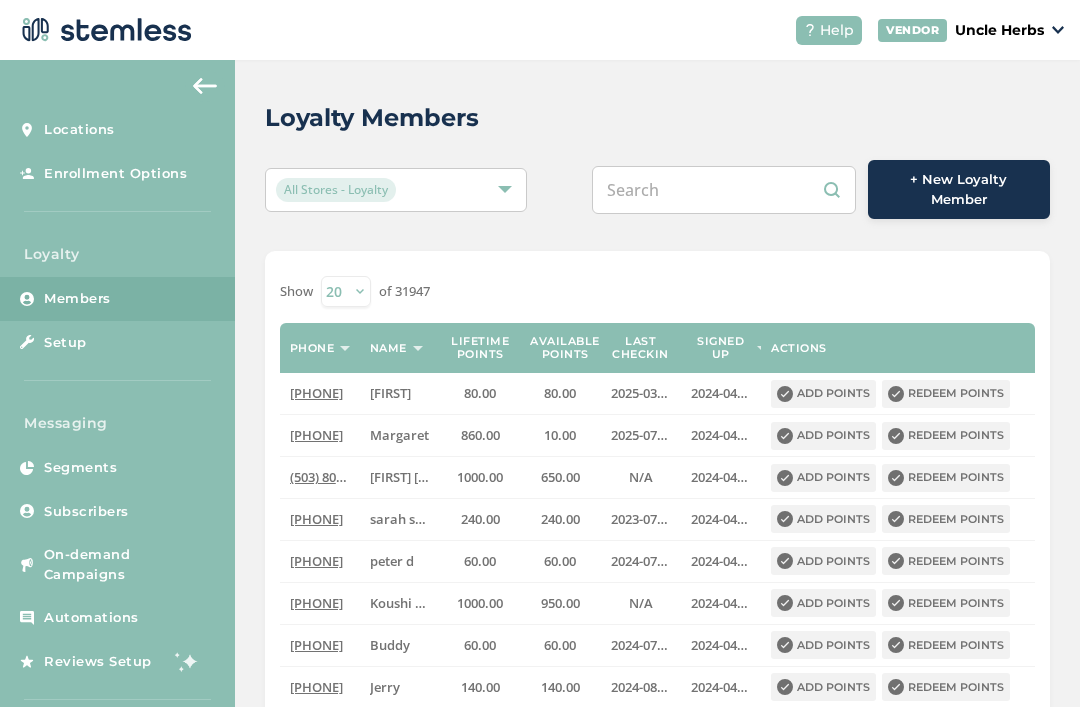 paste on "9074143191" 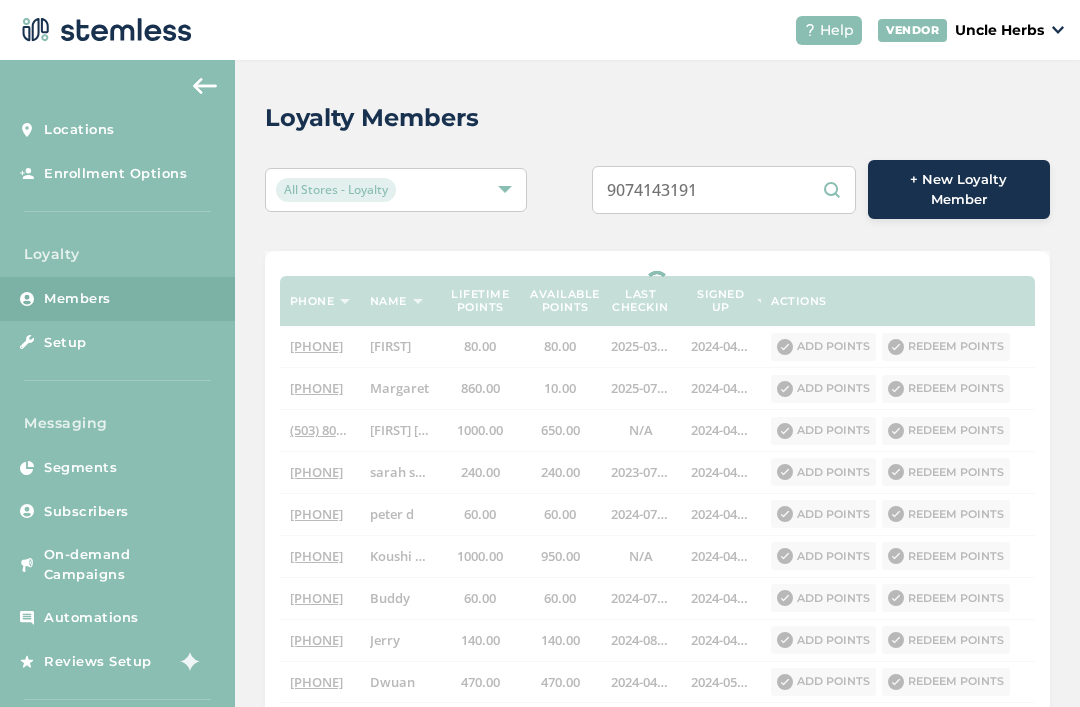 type on "9074143191" 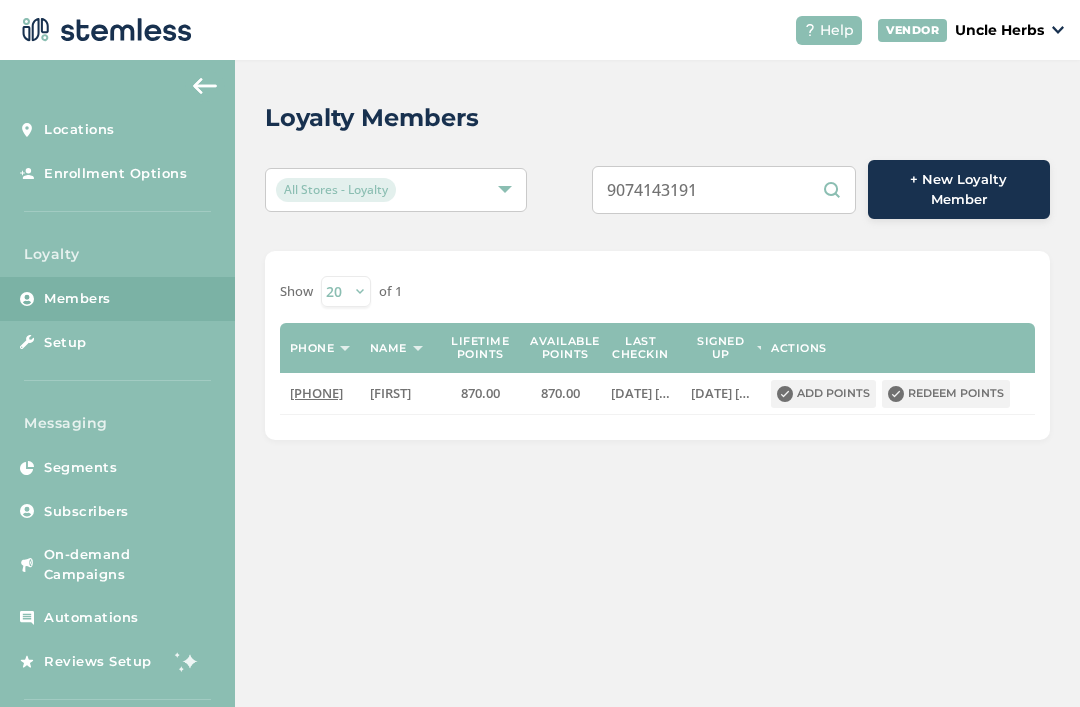 scroll, scrollTop: 64, scrollLeft: 0, axis: vertical 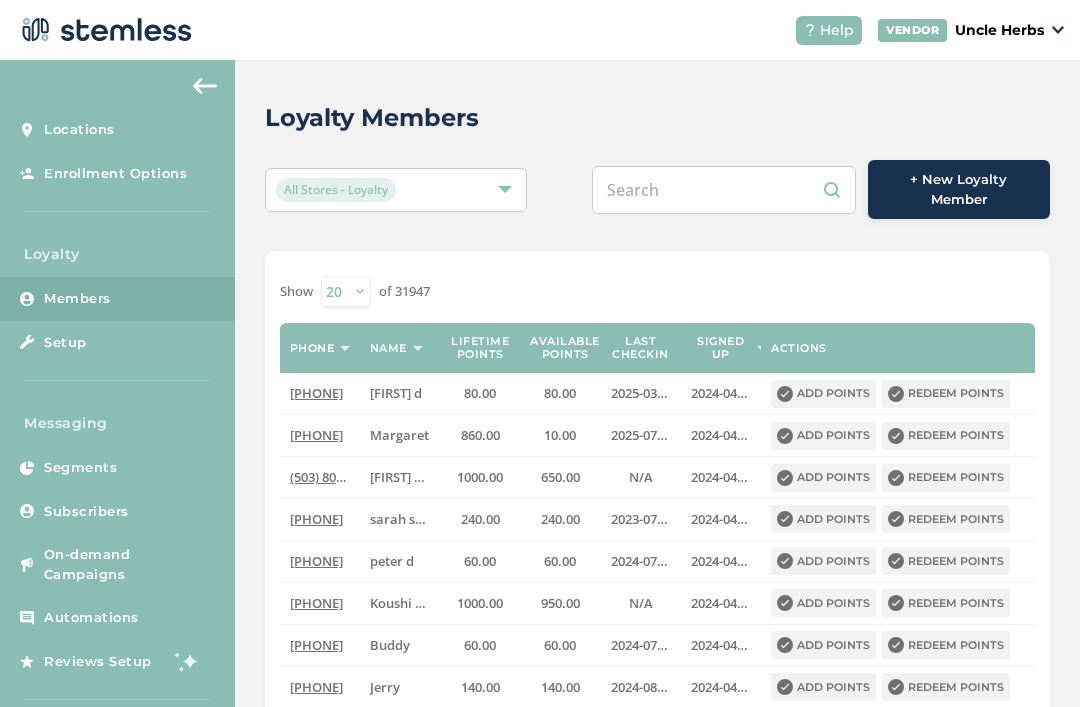 click at bounding box center [724, 190] 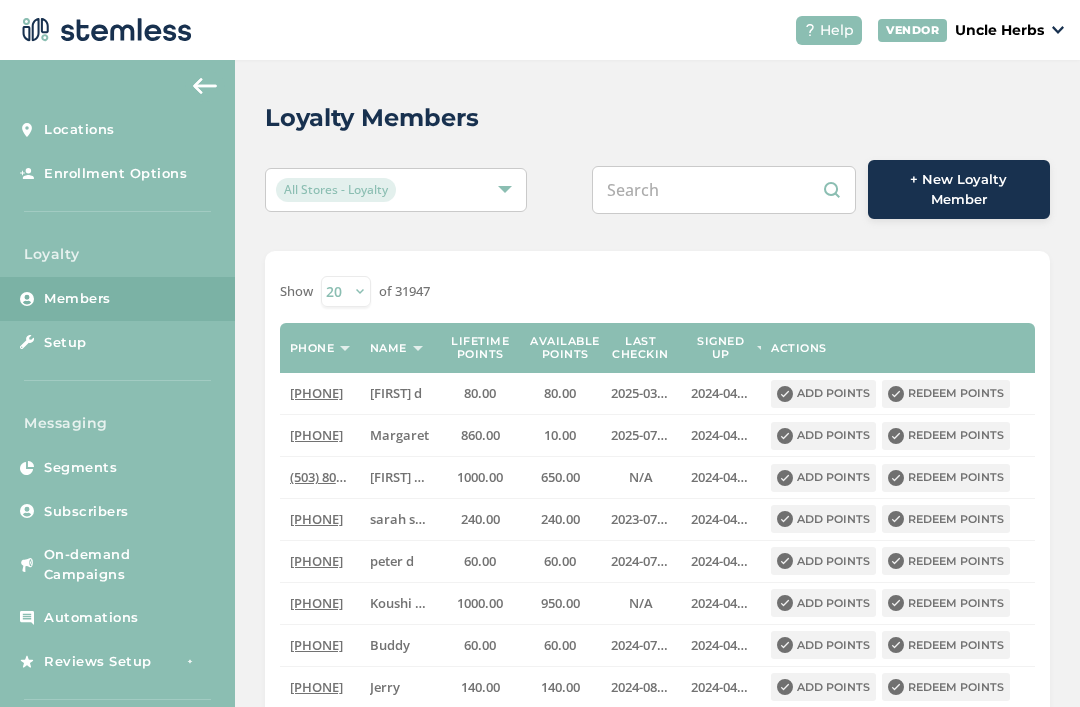 paste on "9074143191" 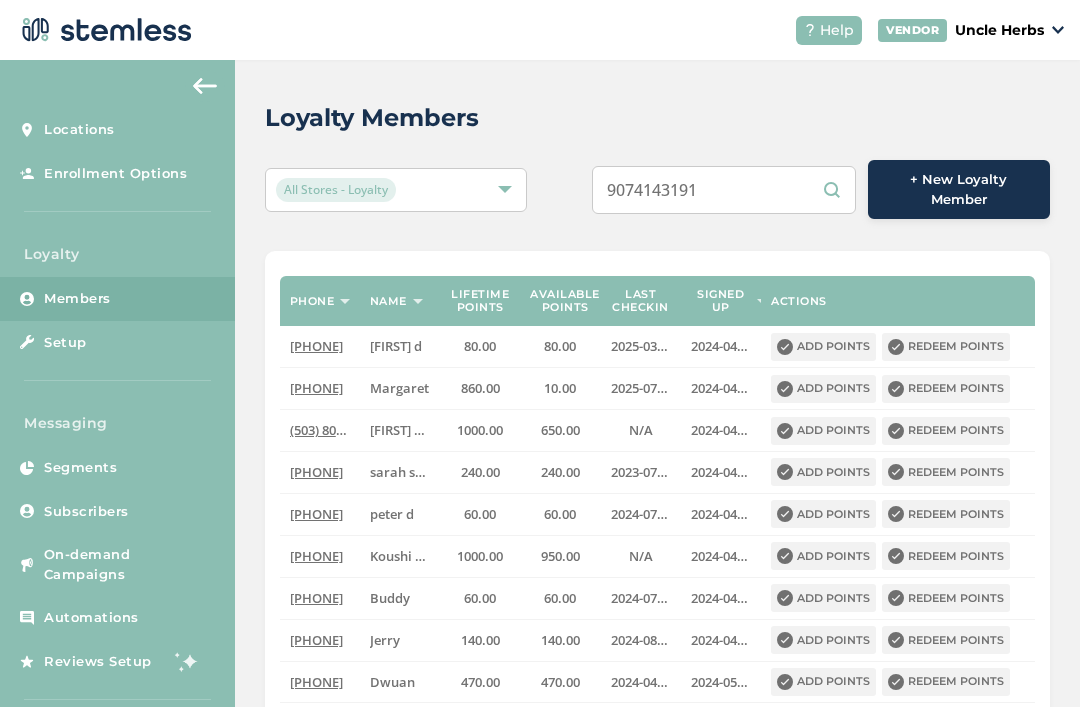 type on "9074143191" 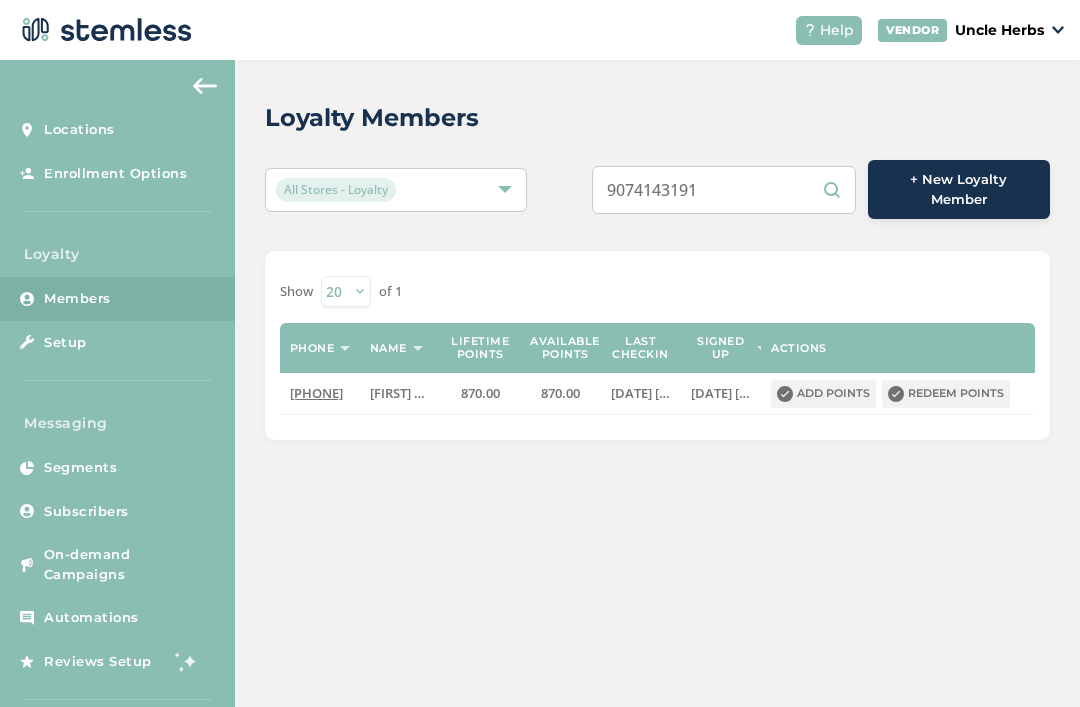 scroll, scrollTop: 0, scrollLeft: 0, axis: both 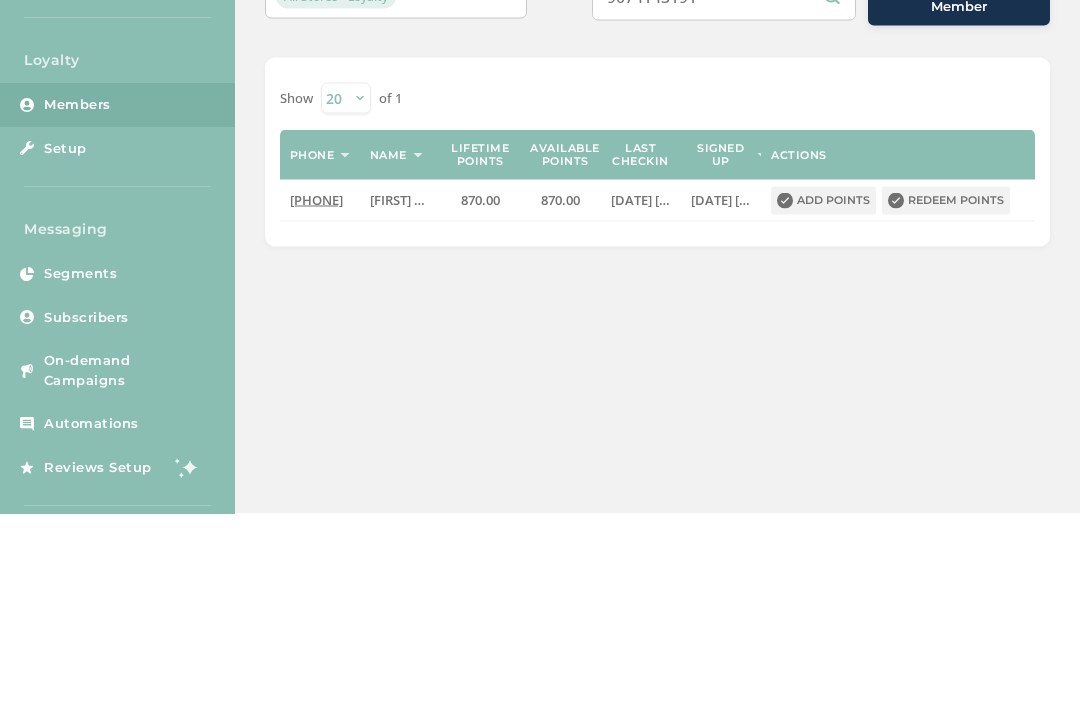 click on "Redeem points" at bounding box center [946, 394] 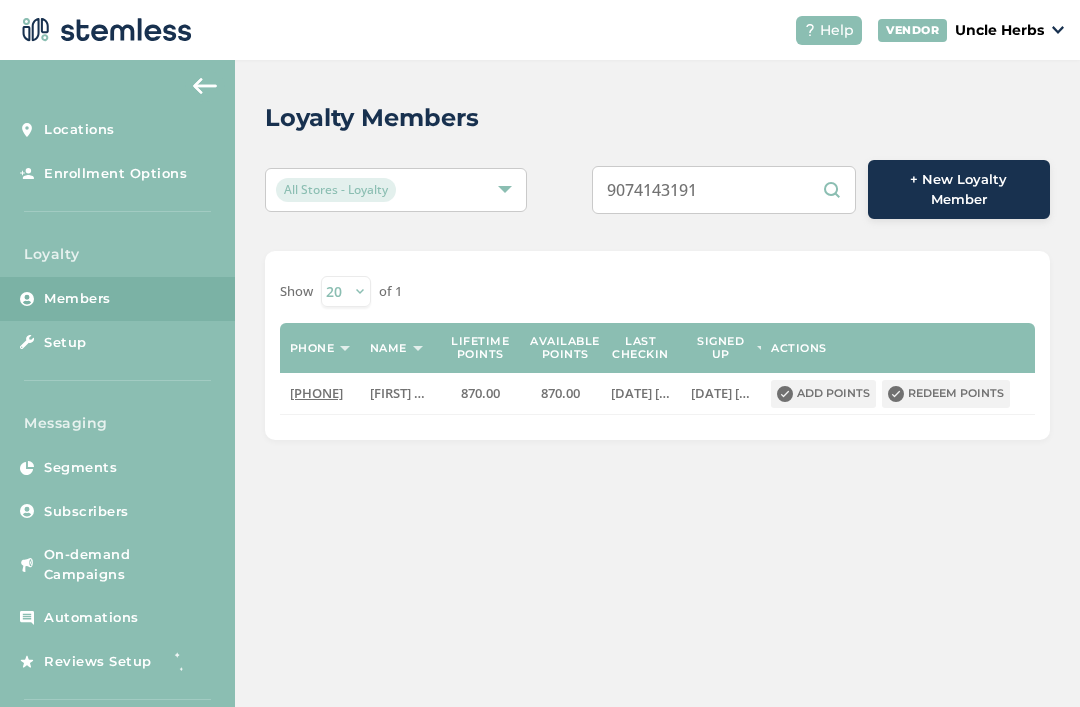 scroll, scrollTop: 0, scrollLeft: 0, axis: both 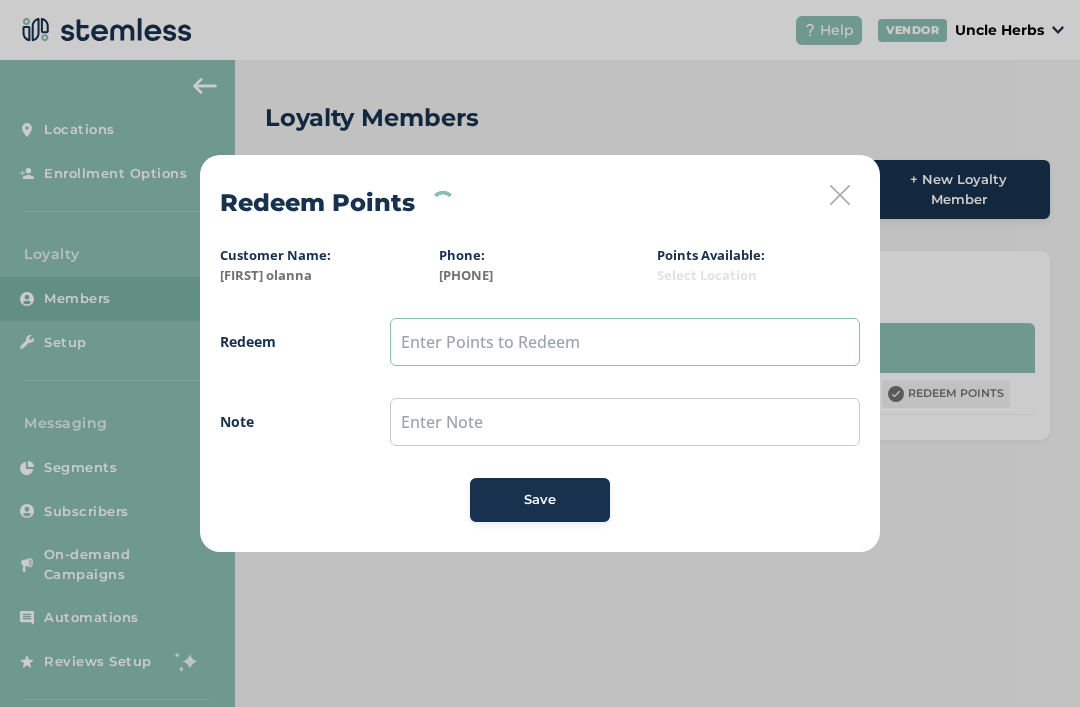 click at bounding box center (625, 342) 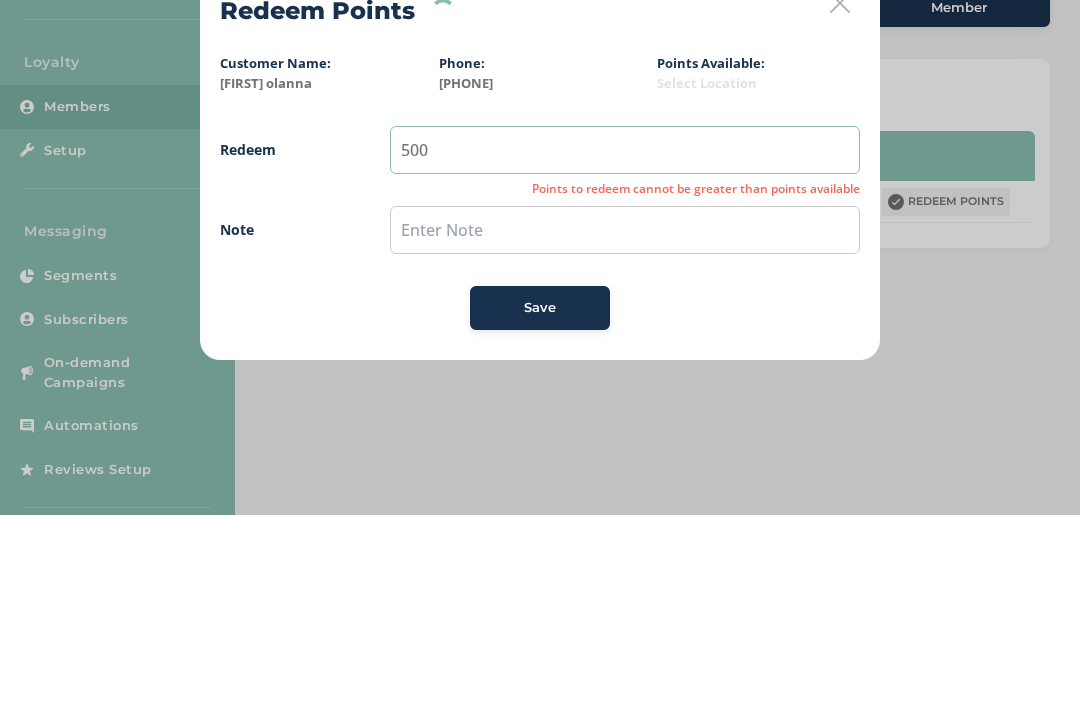 type on "500" 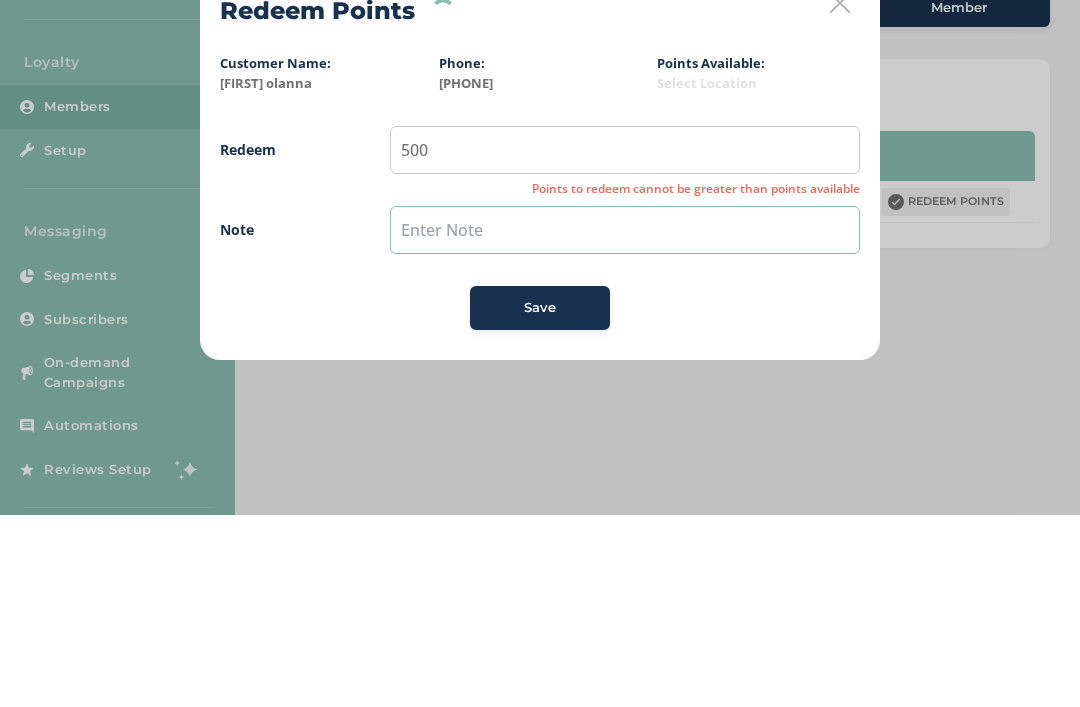 click at bounding box center [625, 422] 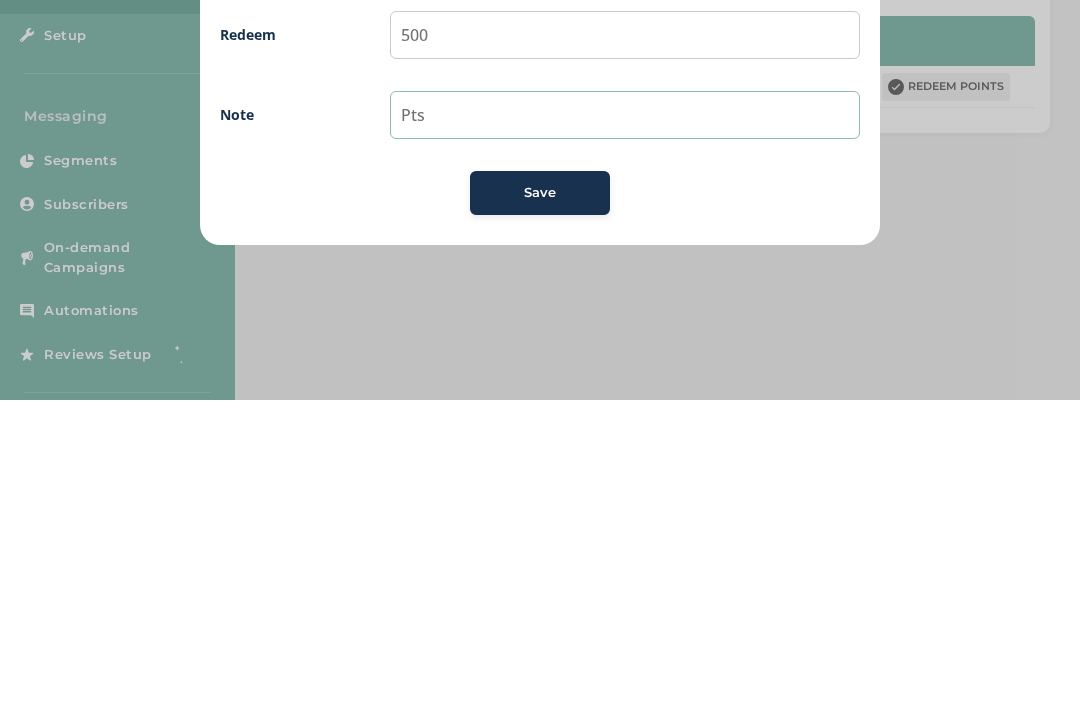 type on "Pts" 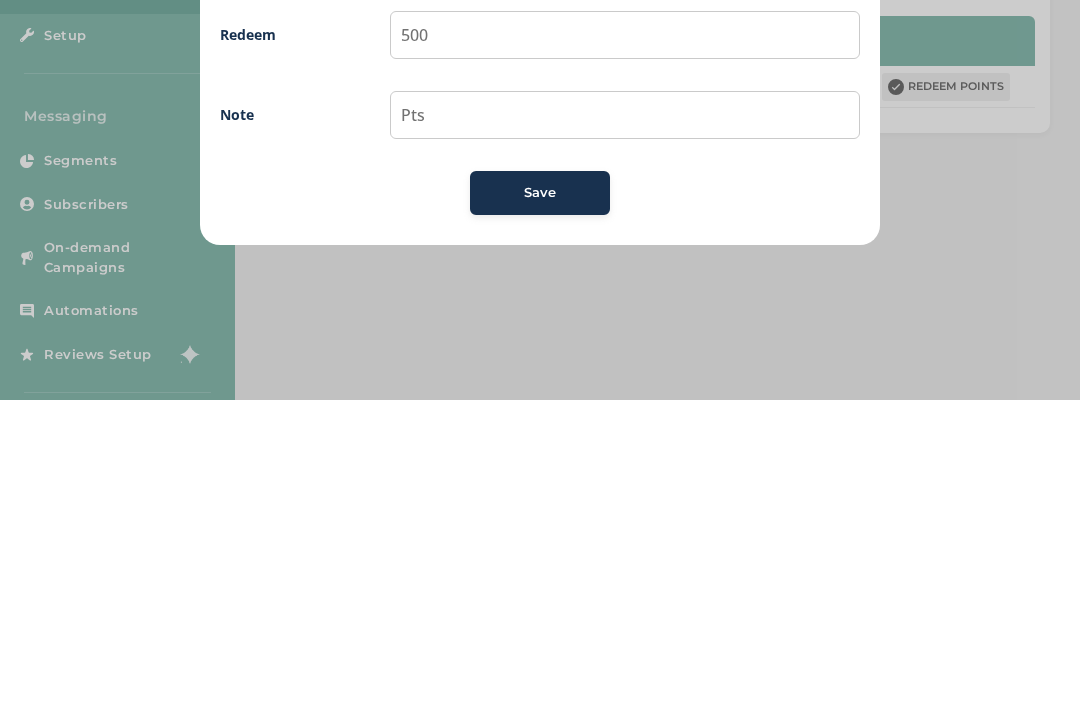 click on "Save" at bounding box center [540, 500] 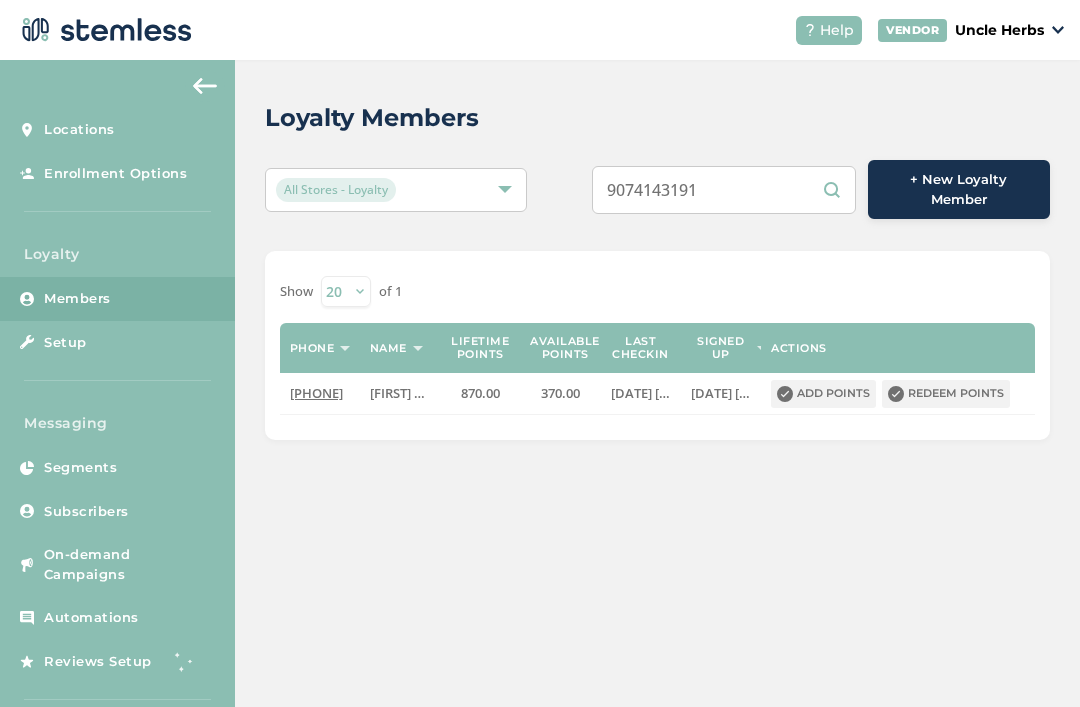 click on "9074143191" at bounding box center [724, 190] 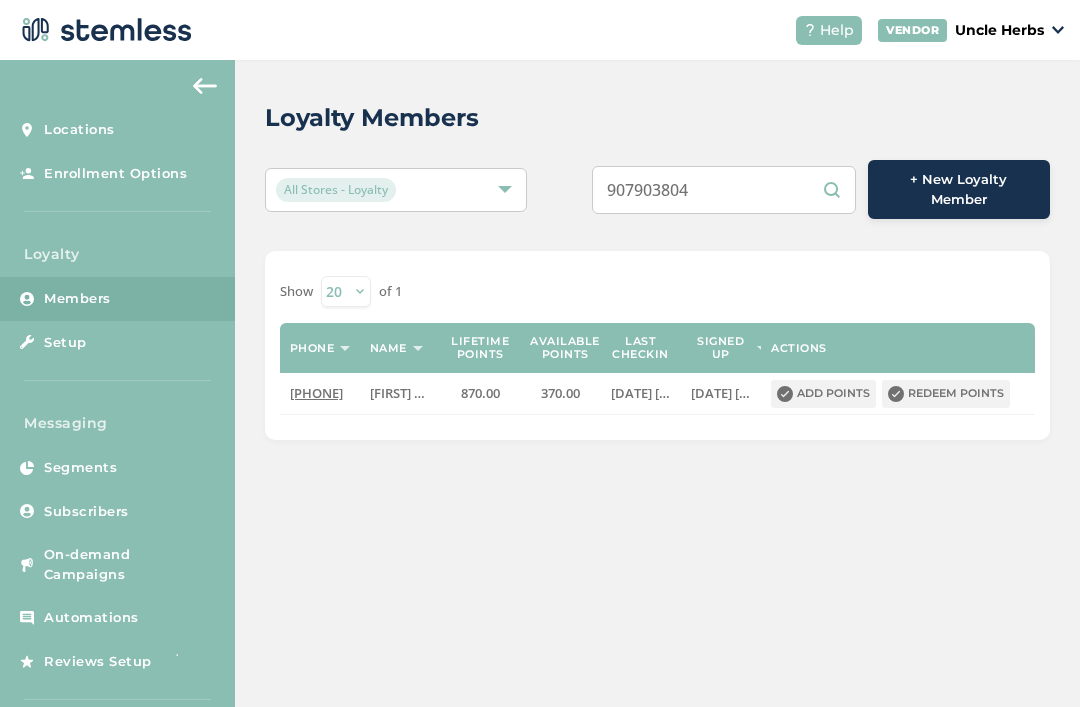 type on "9079038040" 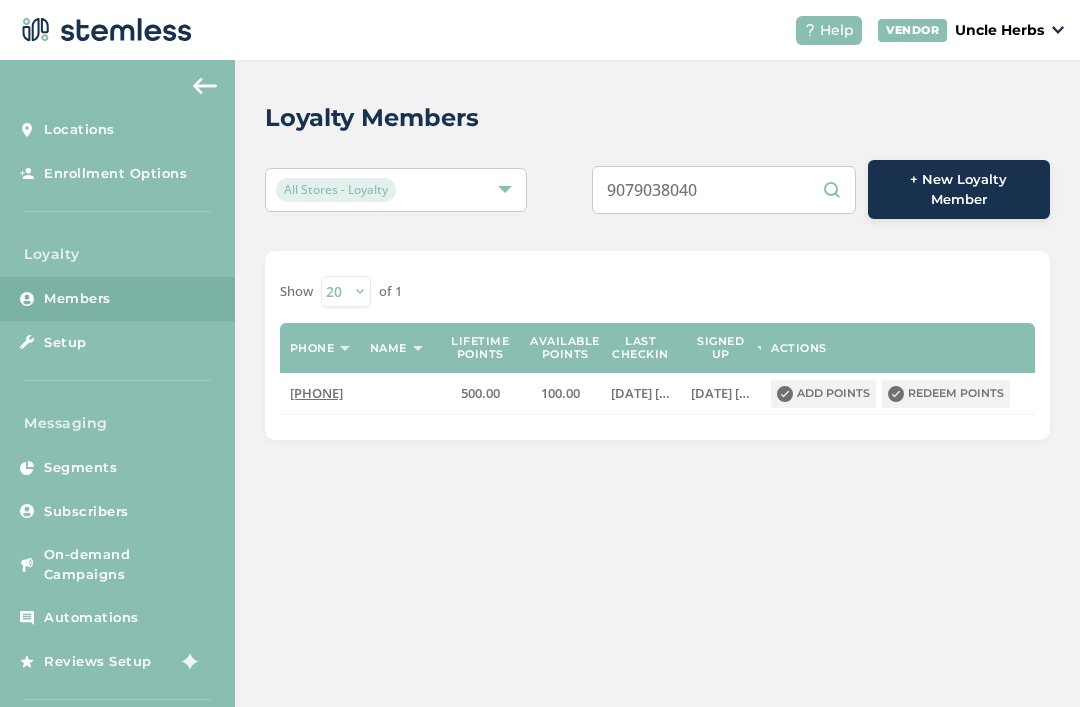 scroll, scrollTop: 64, scrollLeft: 0, axis: vertical 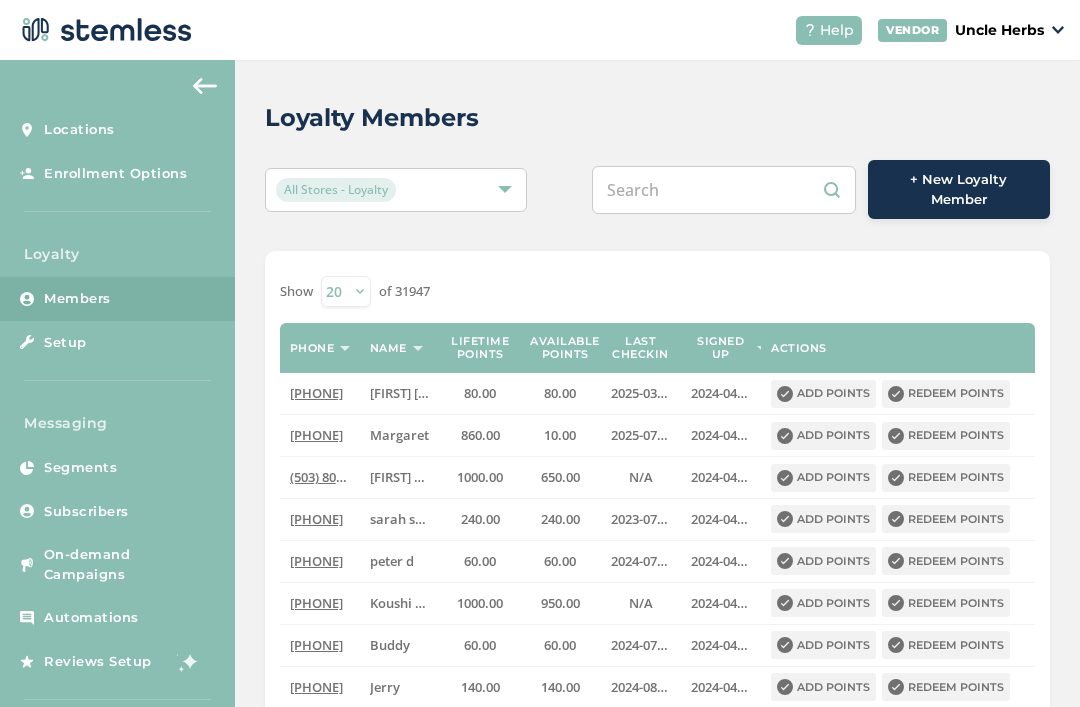 click at bounding box center [724, 190] 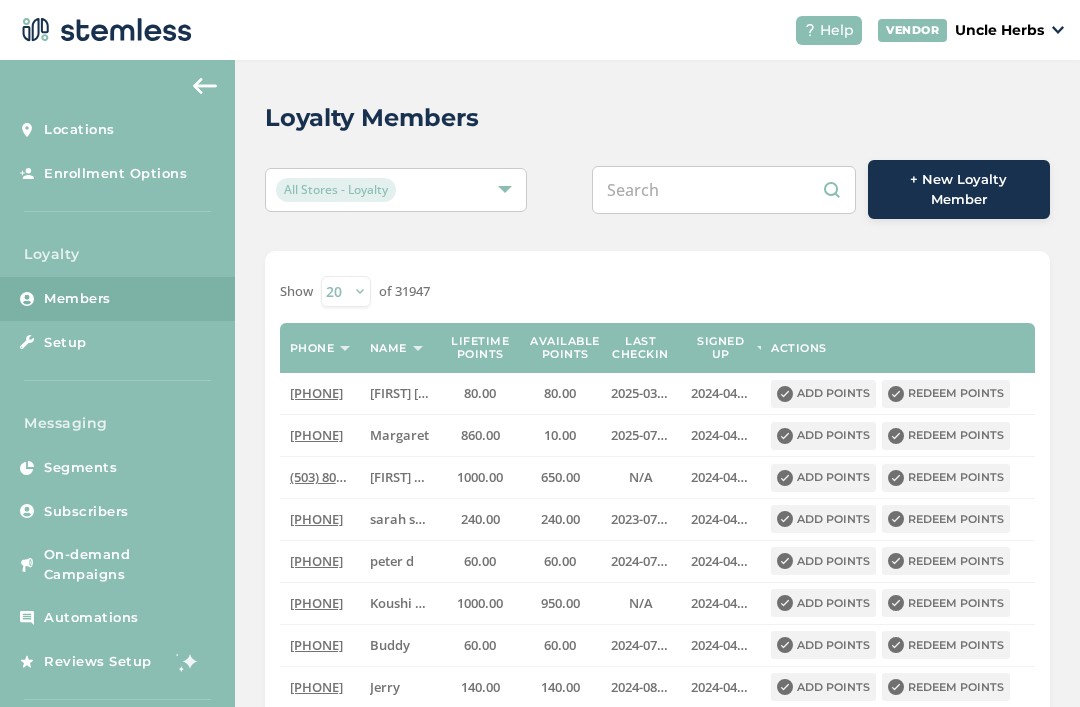 click at bounding box center (724, 190) 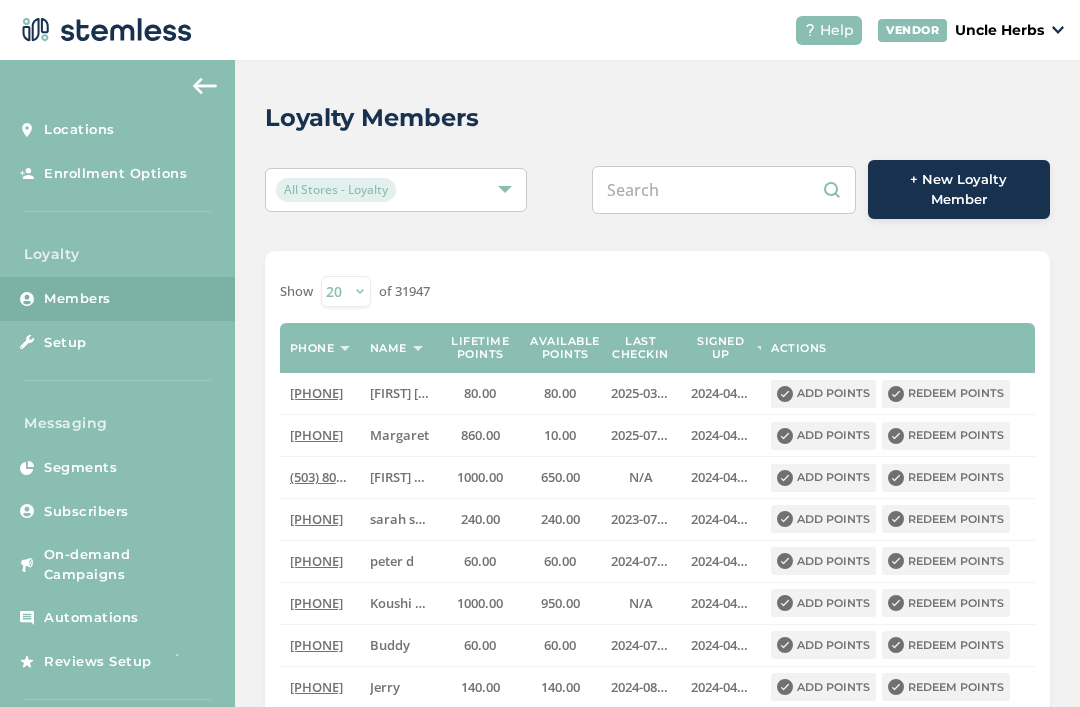 paste on "9896275827" 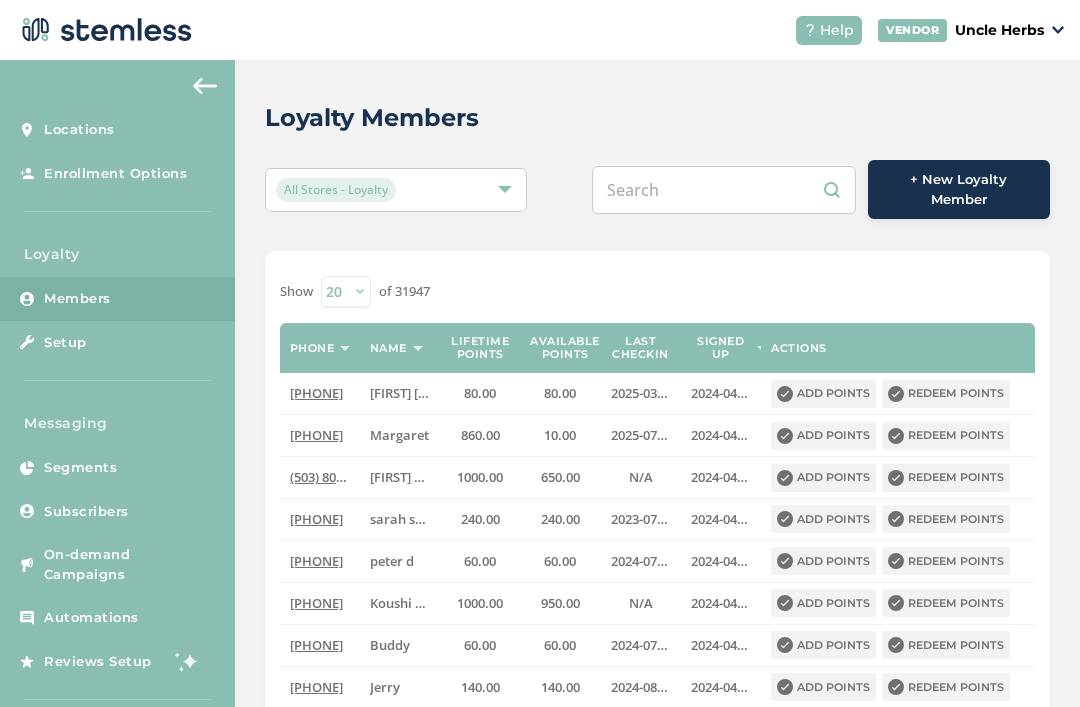 type on "9896275827" 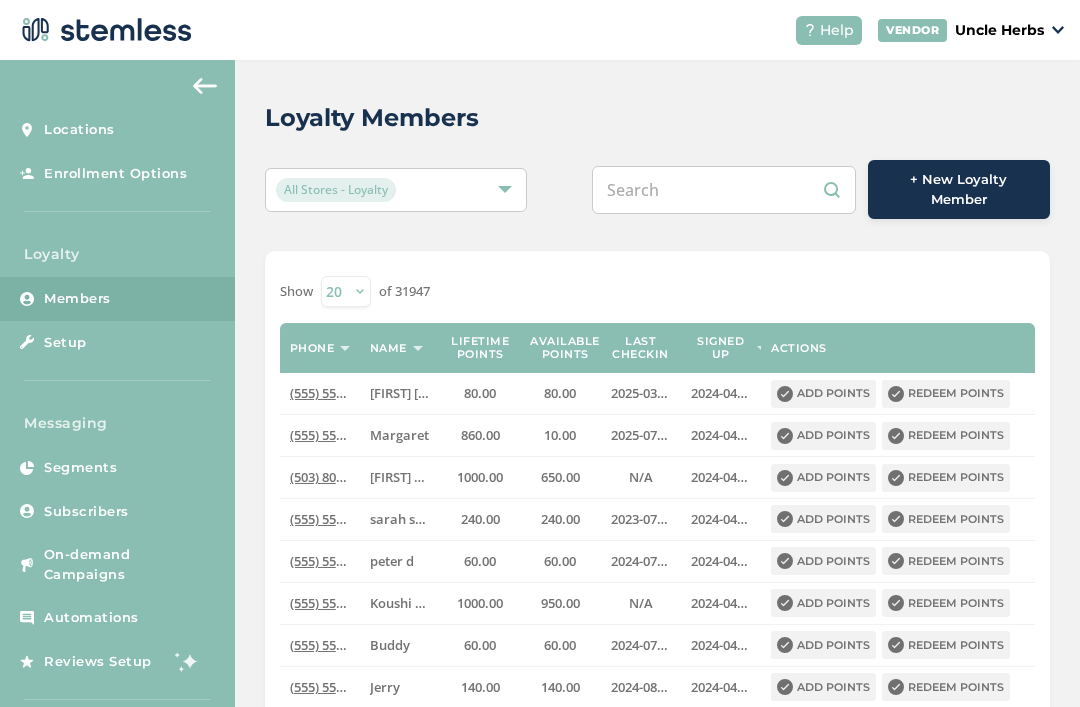 scroll, scrollTop: 64, scrollLeft: 0, axis: vertical 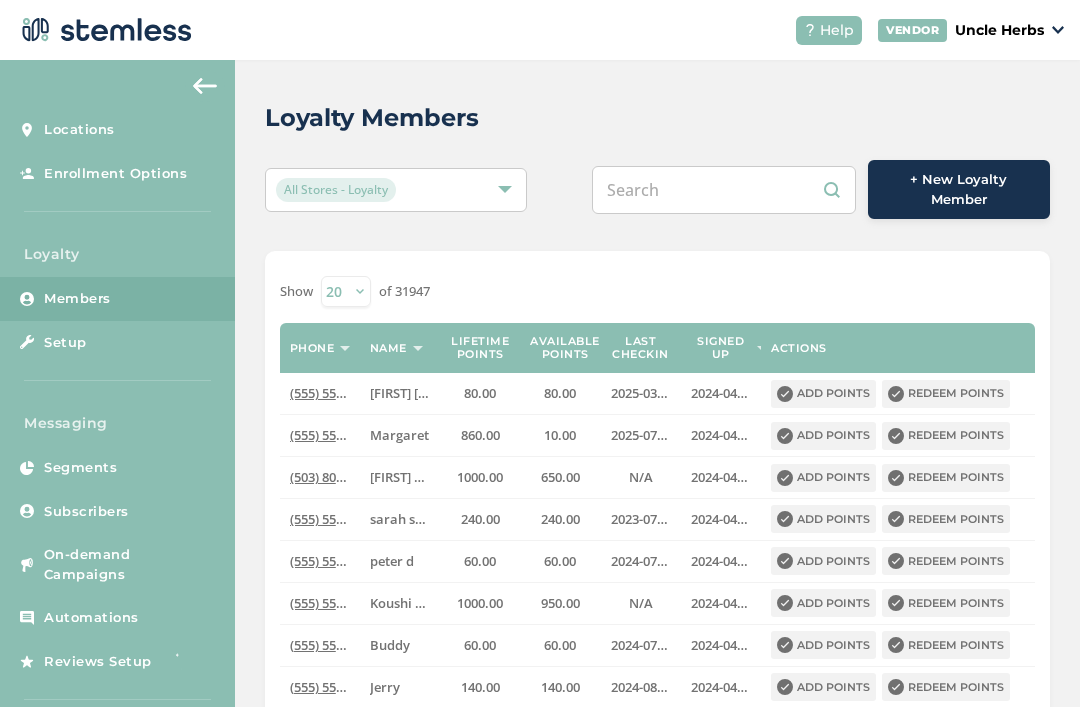 click at bounding box center [724, 190] 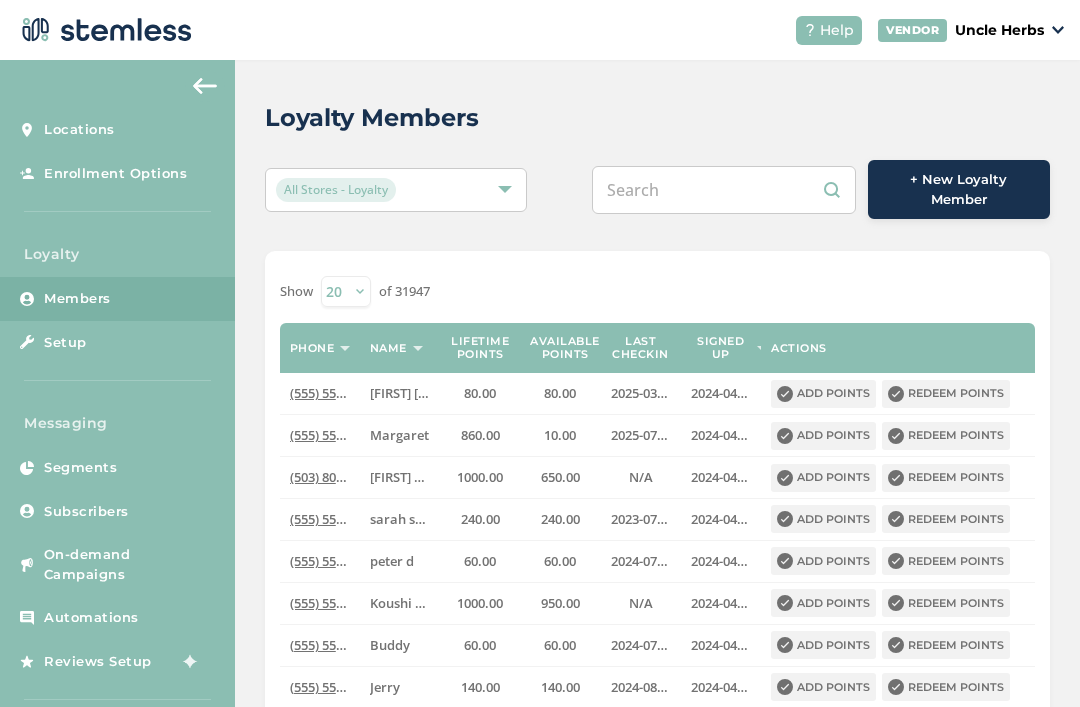click at bounding box center [724, 190] 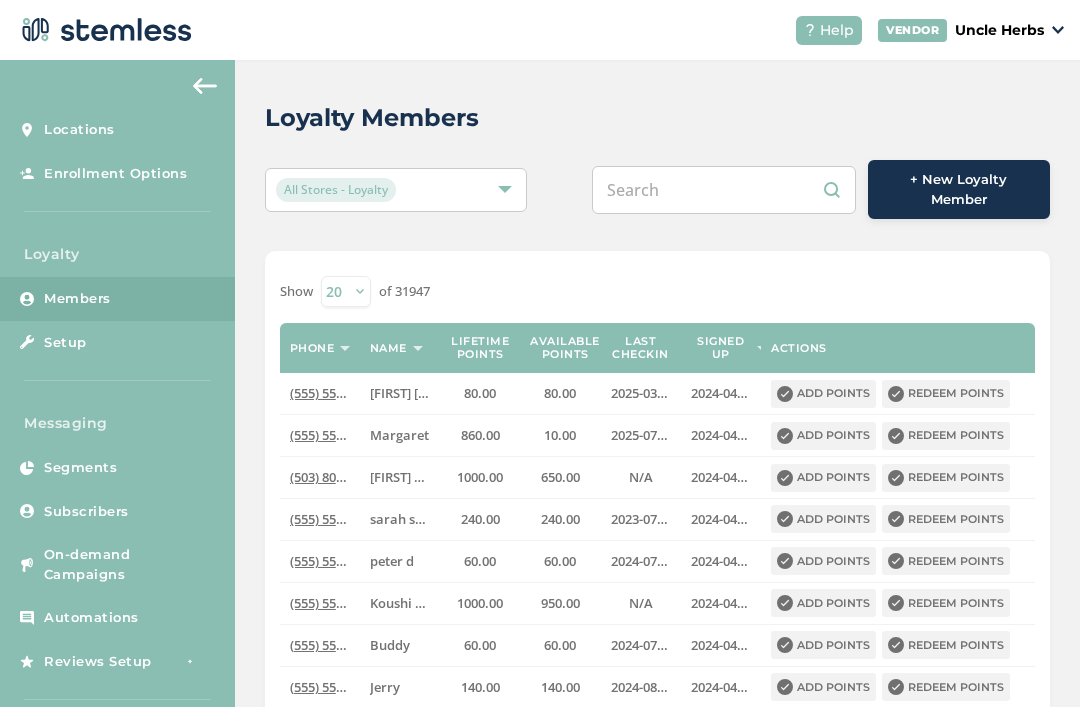 paste on "9072230693" 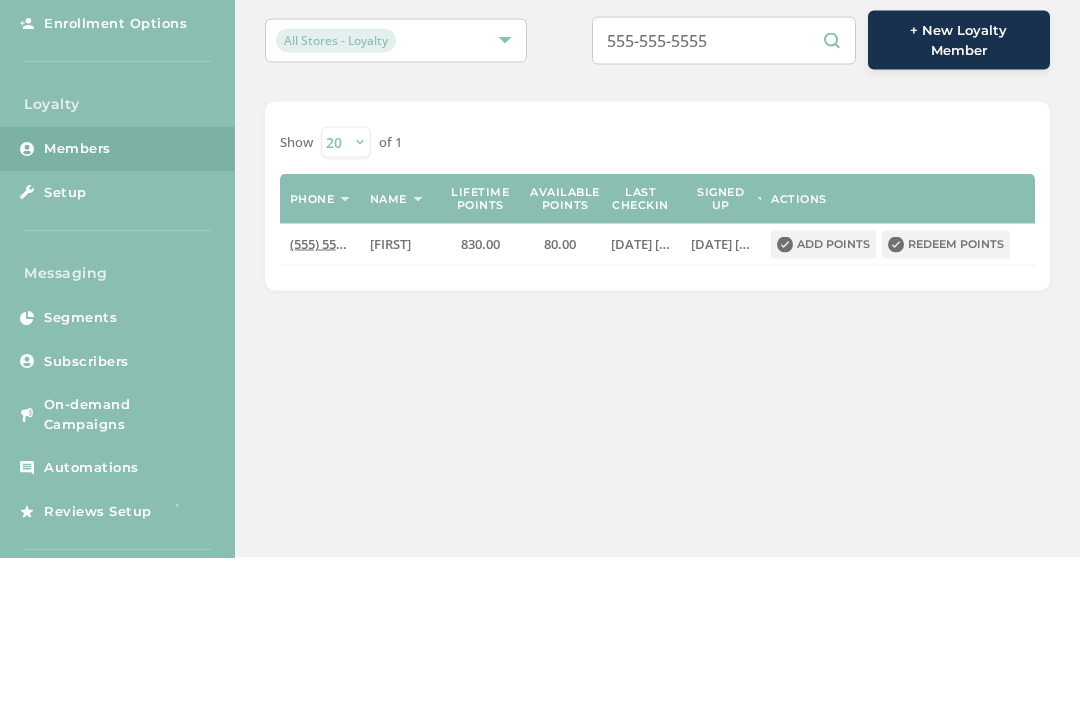 scroll, scrollTop: 34, scrollLeft: 0, axis: vertical 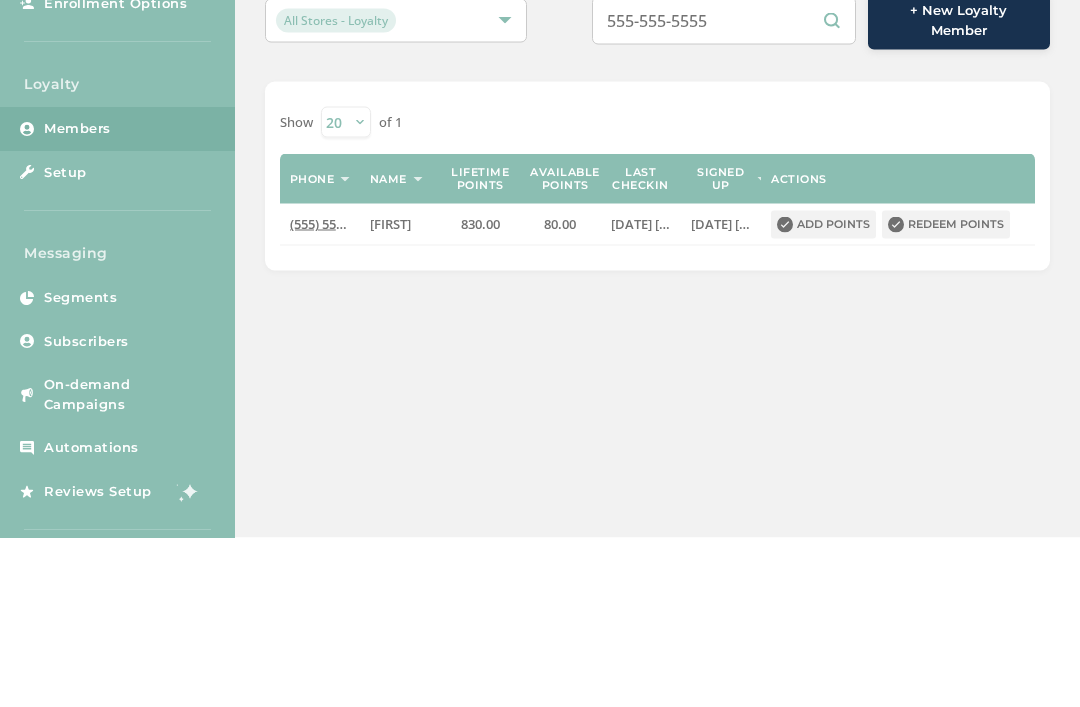 type on "9072230693" 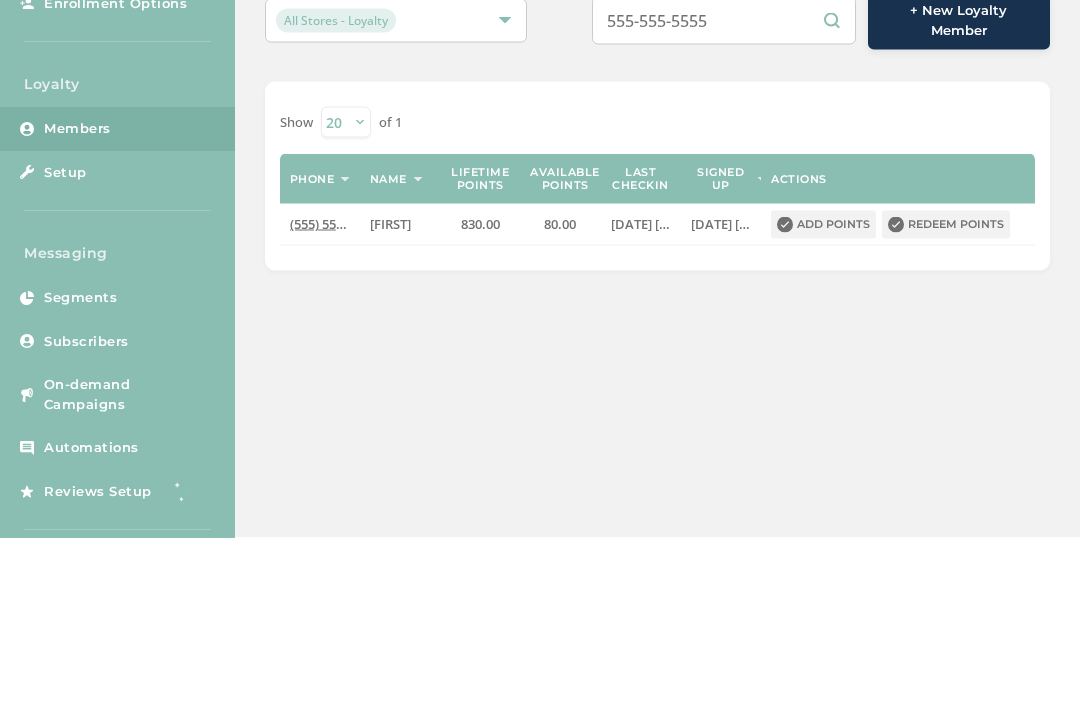click on "Redeem points" at bounding box center (946, 394) 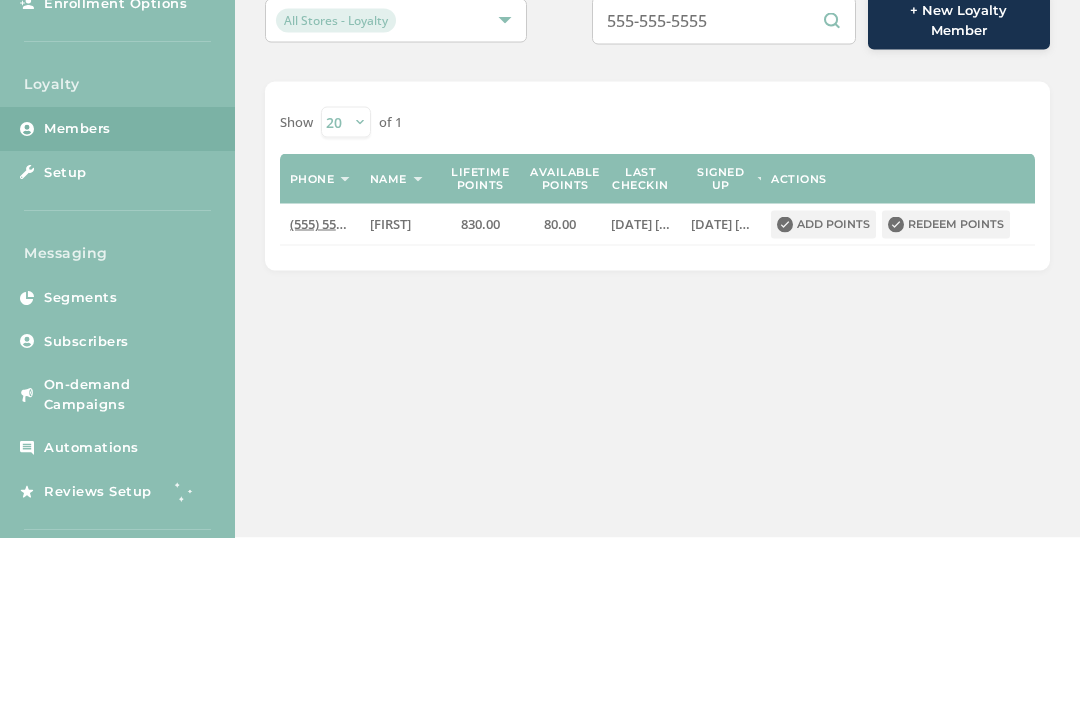 scroll, scrollTop: 0, scrollLeft: 0, axis: both 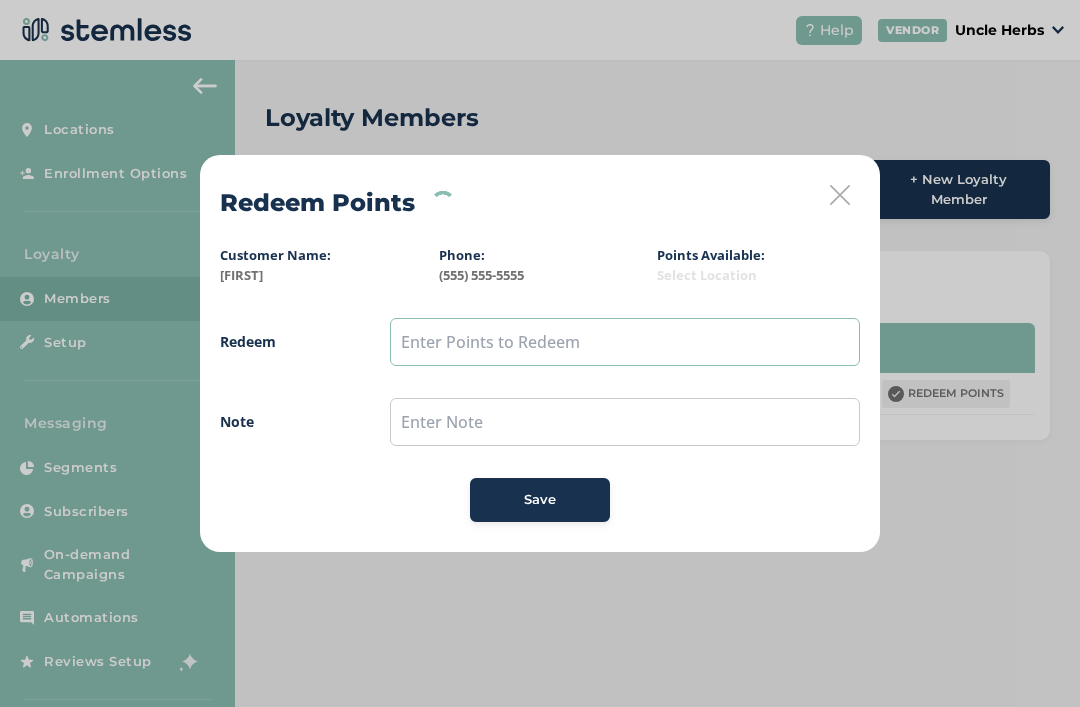 click at bounding box center [625, 342] 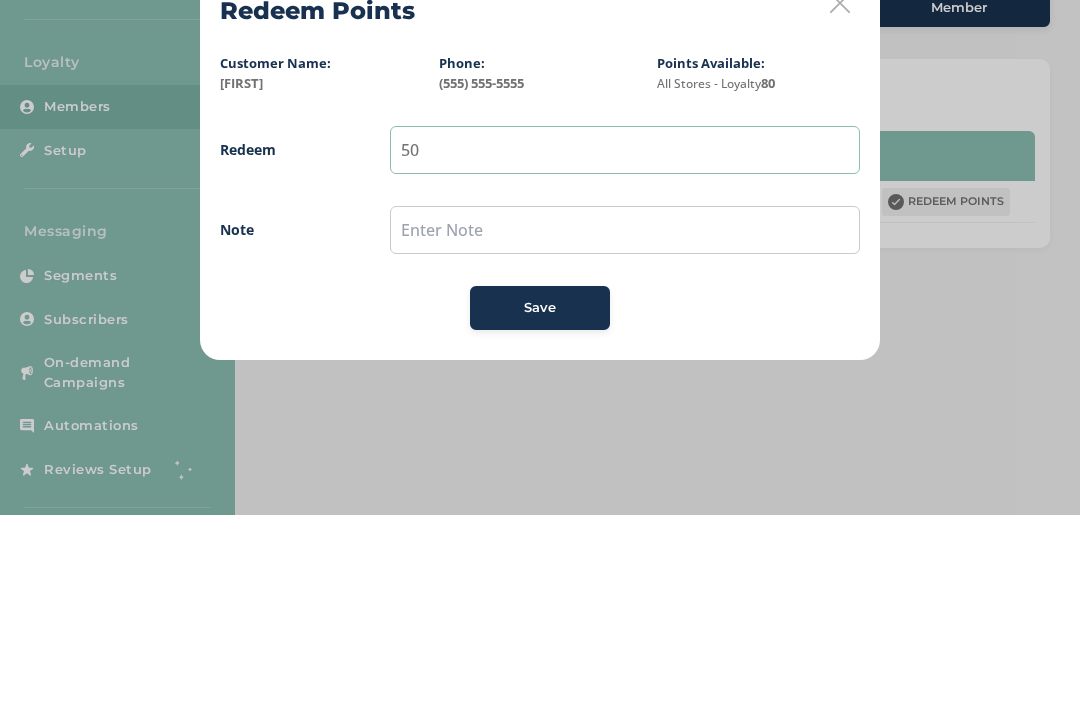 type on "50" 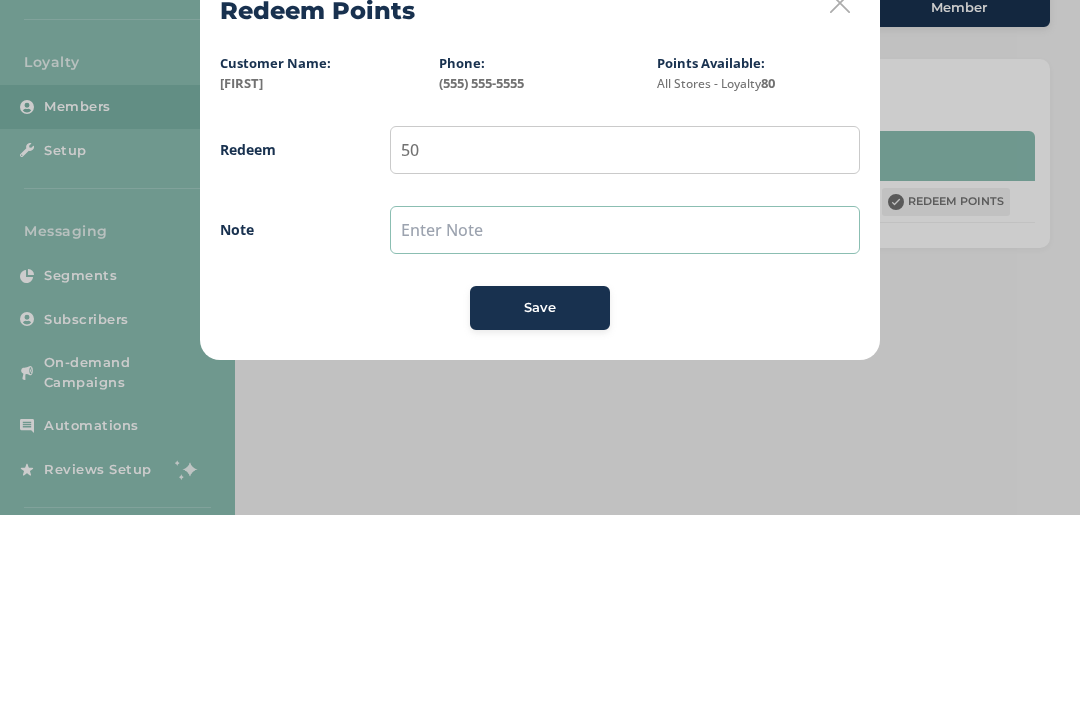 click at bounding box center [625, 422] 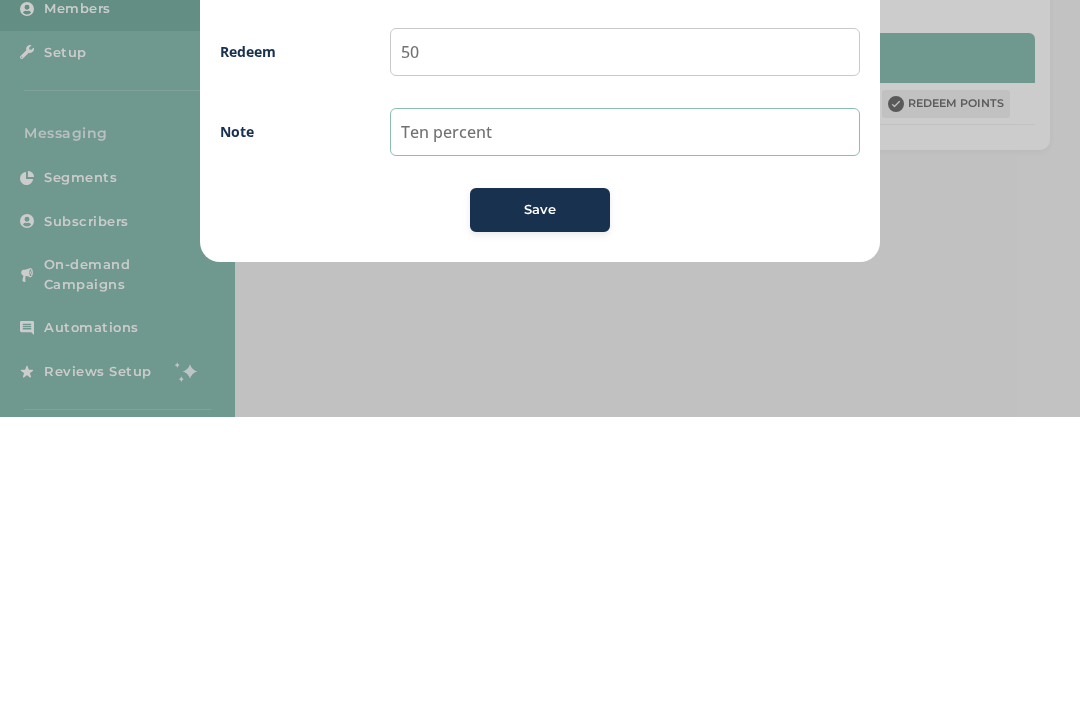 type on "Ten percent" 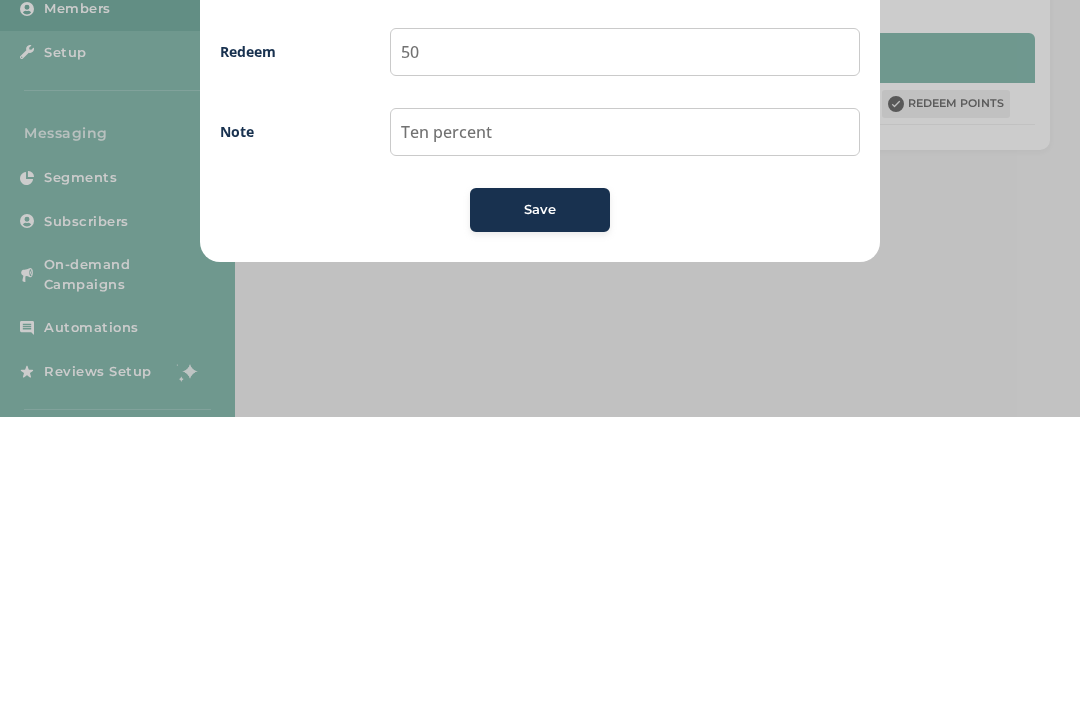 click on "Save" at bounding box center (540, 500) 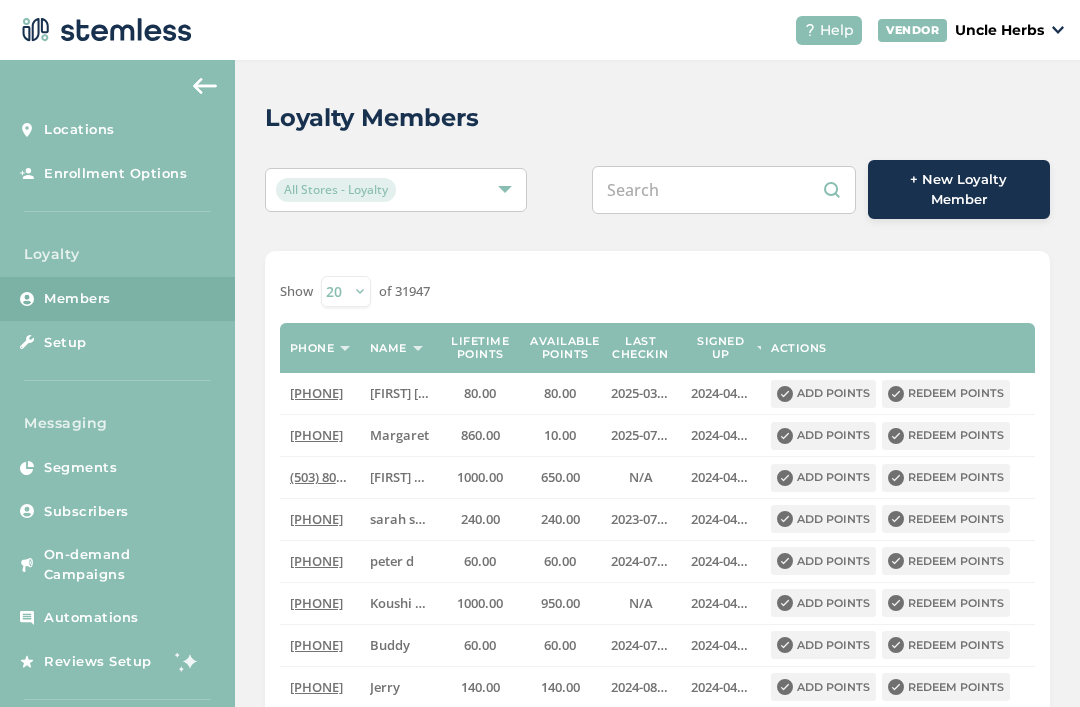 scroll, scrollTop: 0, scrollLeft: 0, axis: both 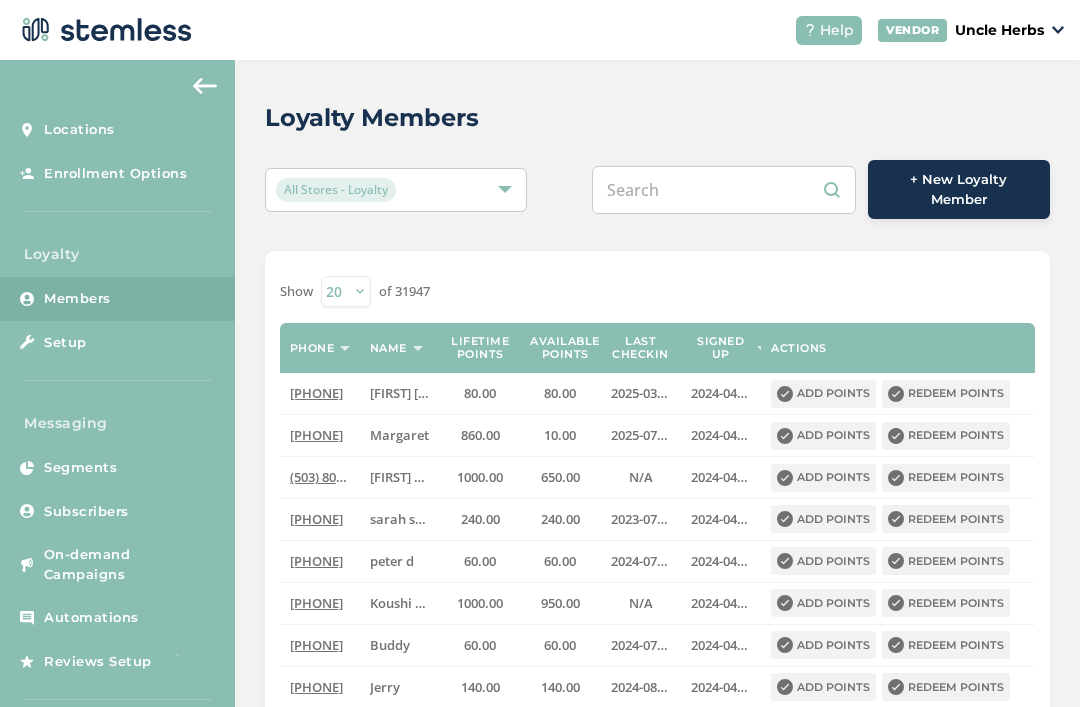 click at bounding box center [724, 190] 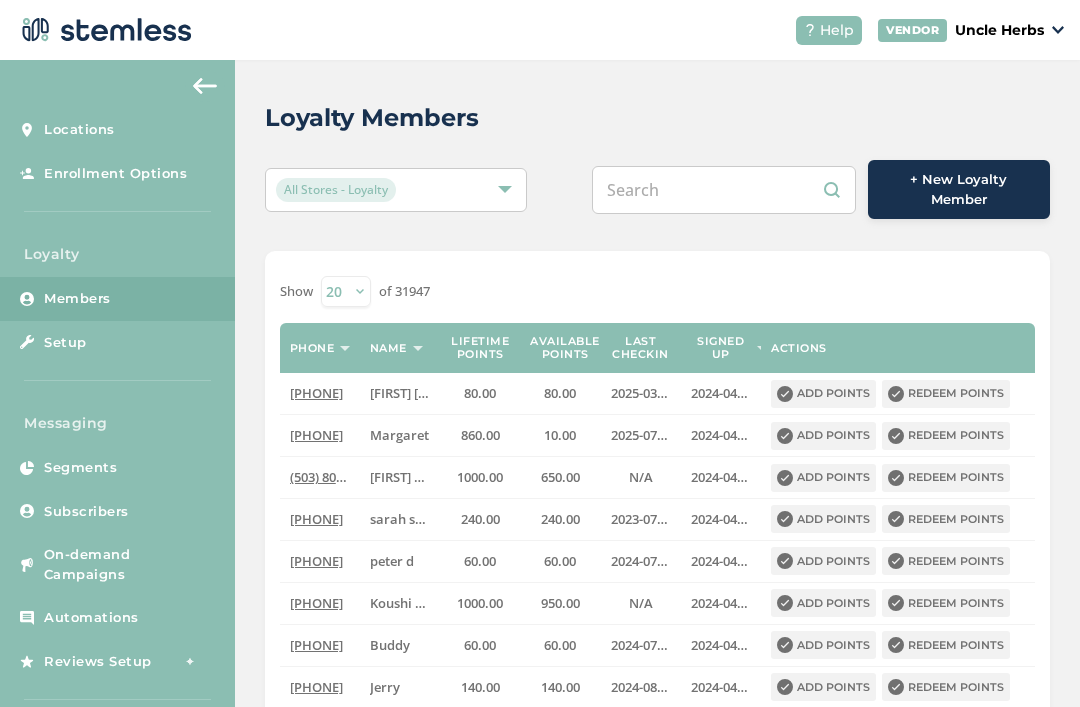 click at bounding box center [724, 190] 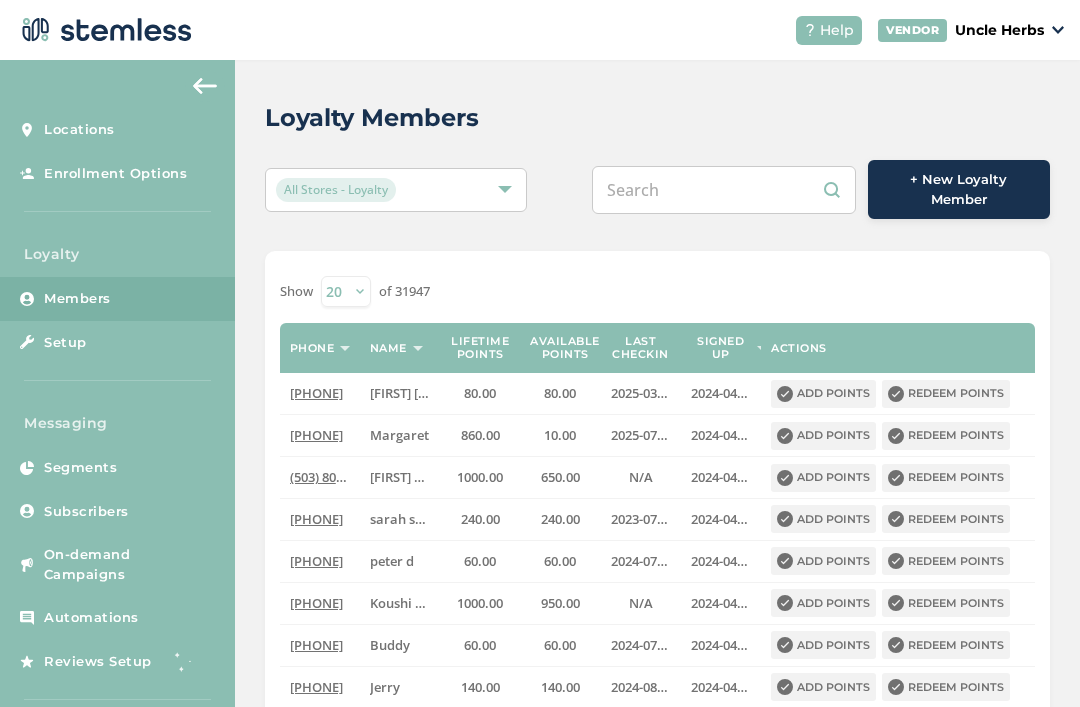 paste on "9078306593" 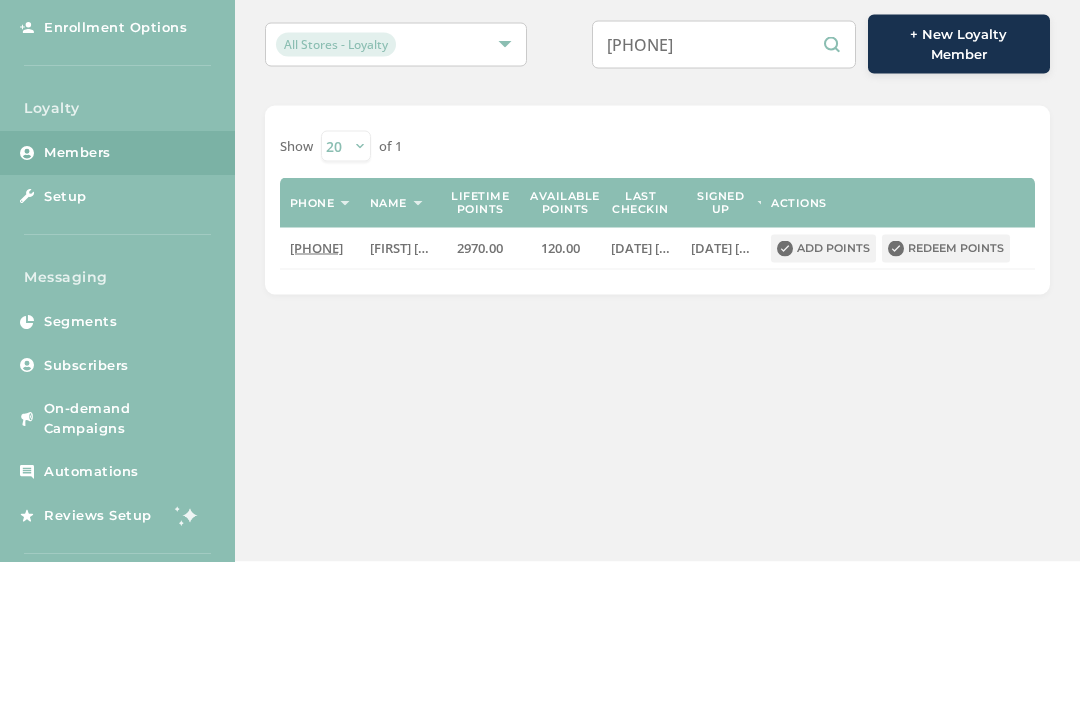 scroll, scrollTop: 34, scrollLeft: 0, axis: vertical 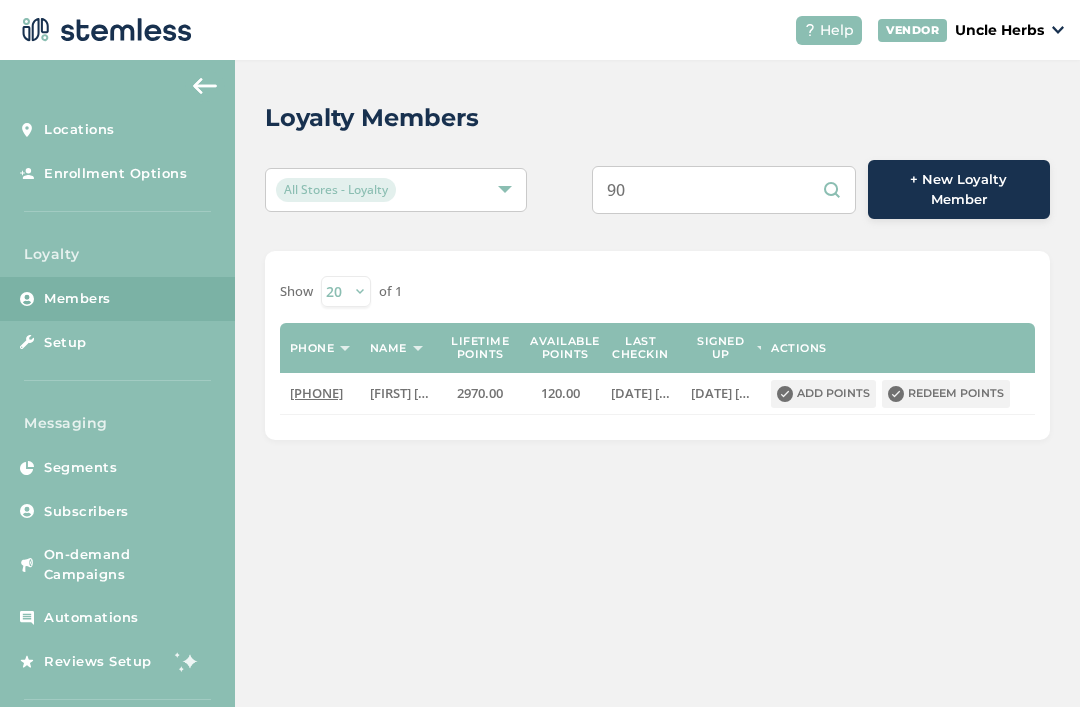 type on "9" 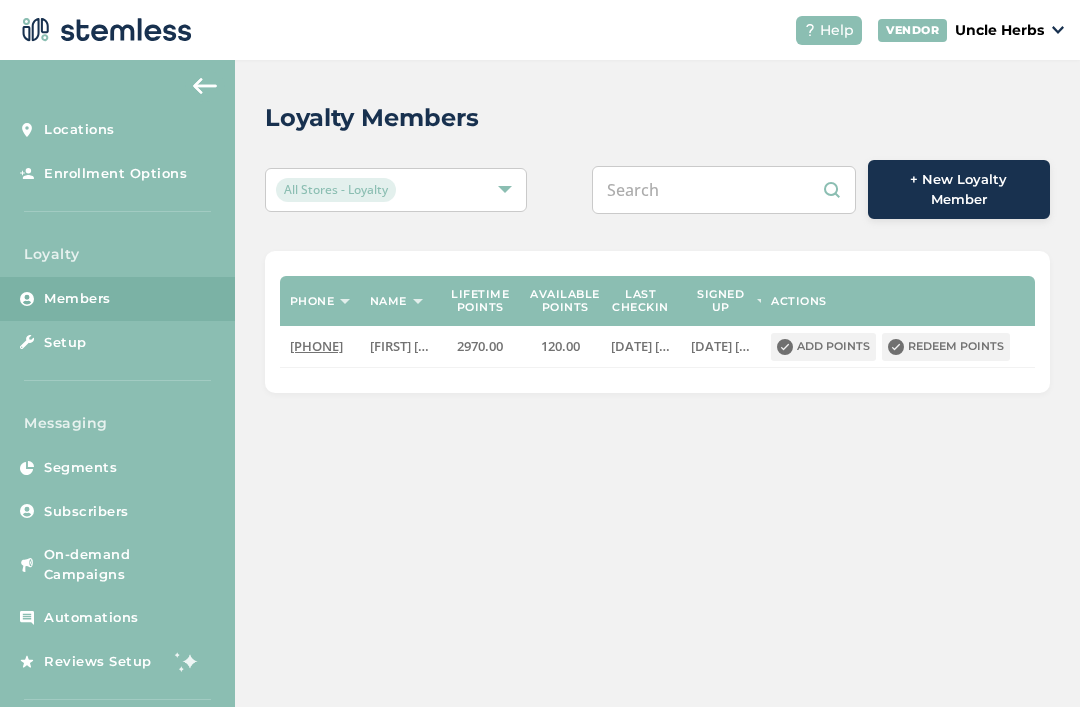 click at bounding box center [724, 190] 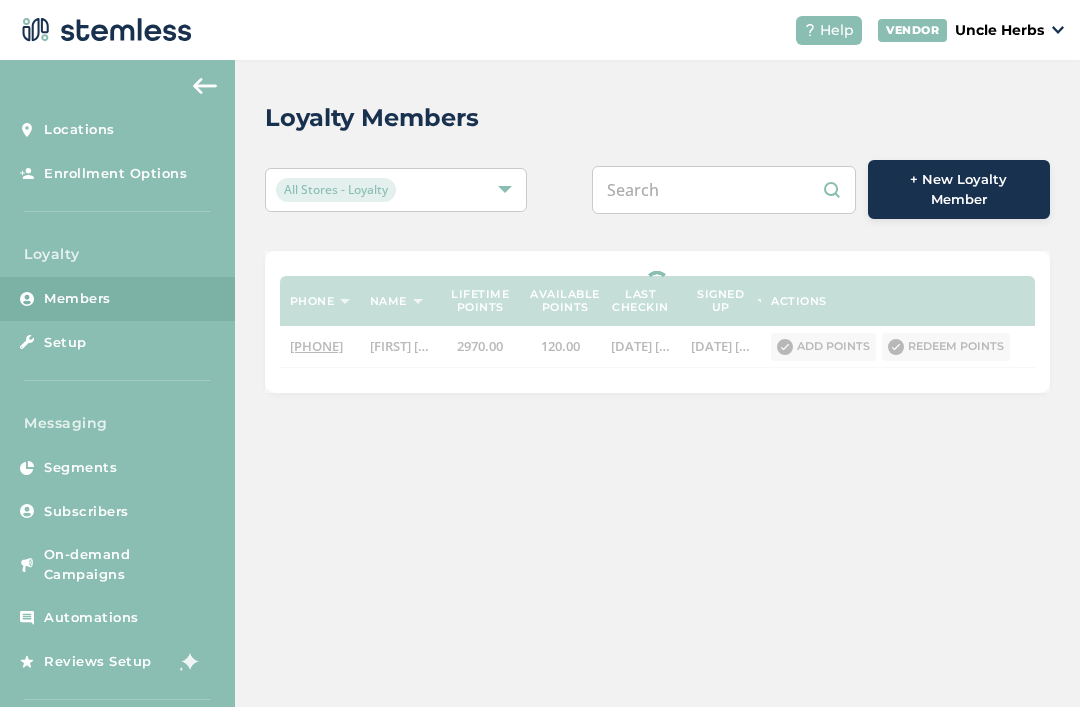 paste on "9073123711" 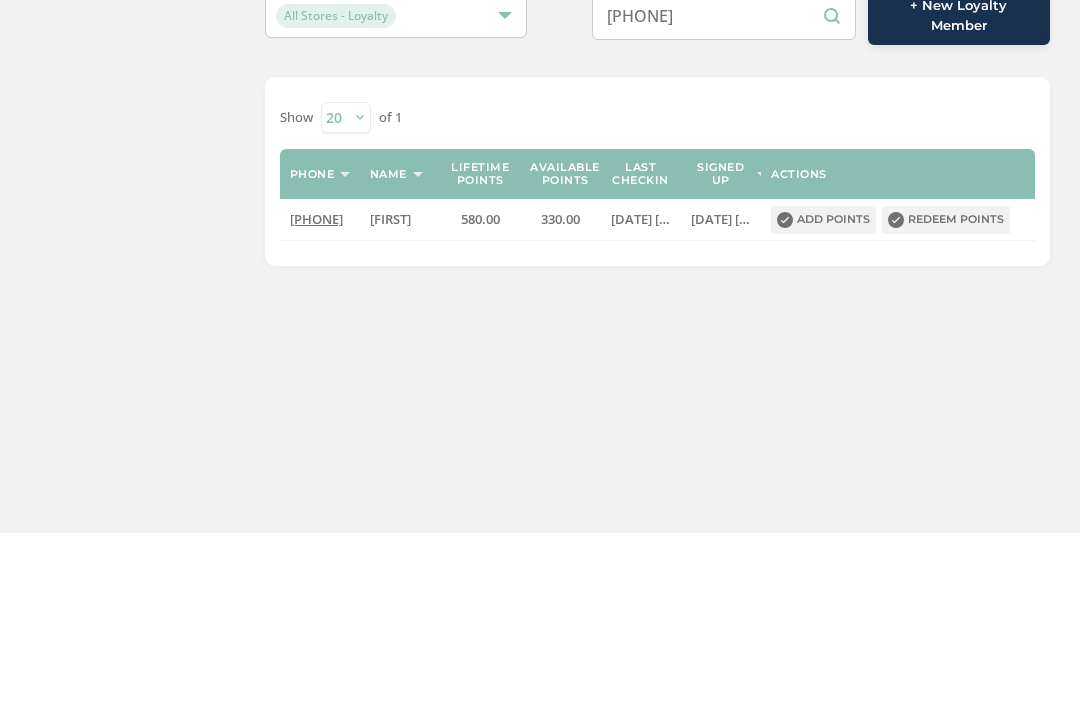 scroll, scrollTop: 64, scrollLeft: 0, axis: vertical 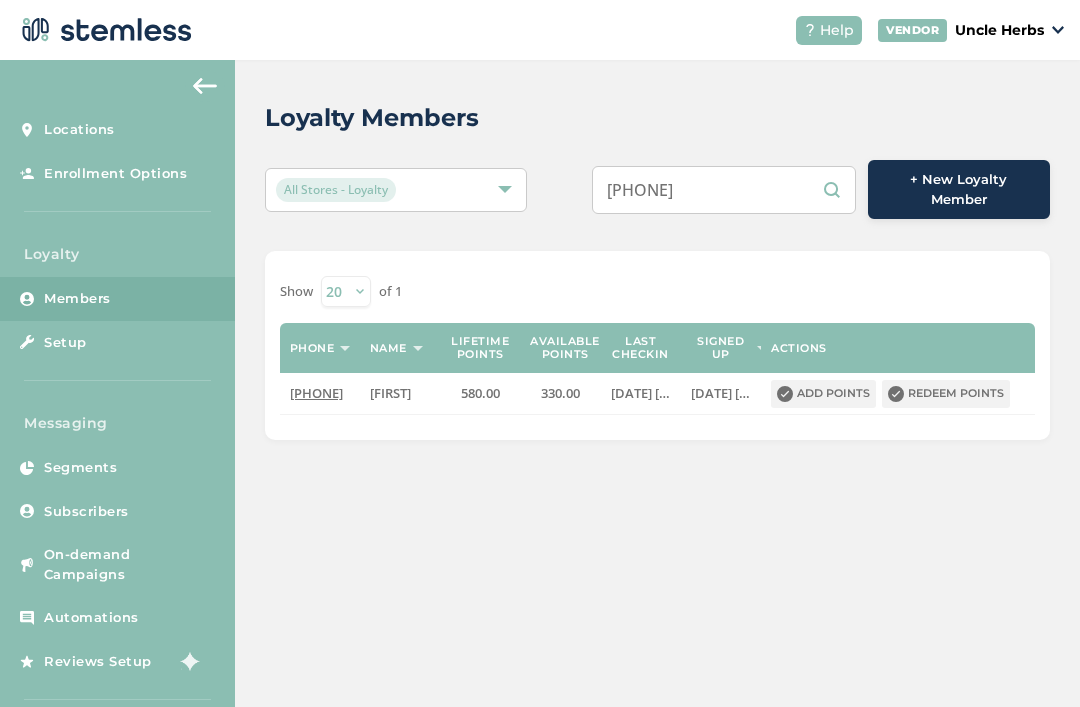 type on "9073123711" 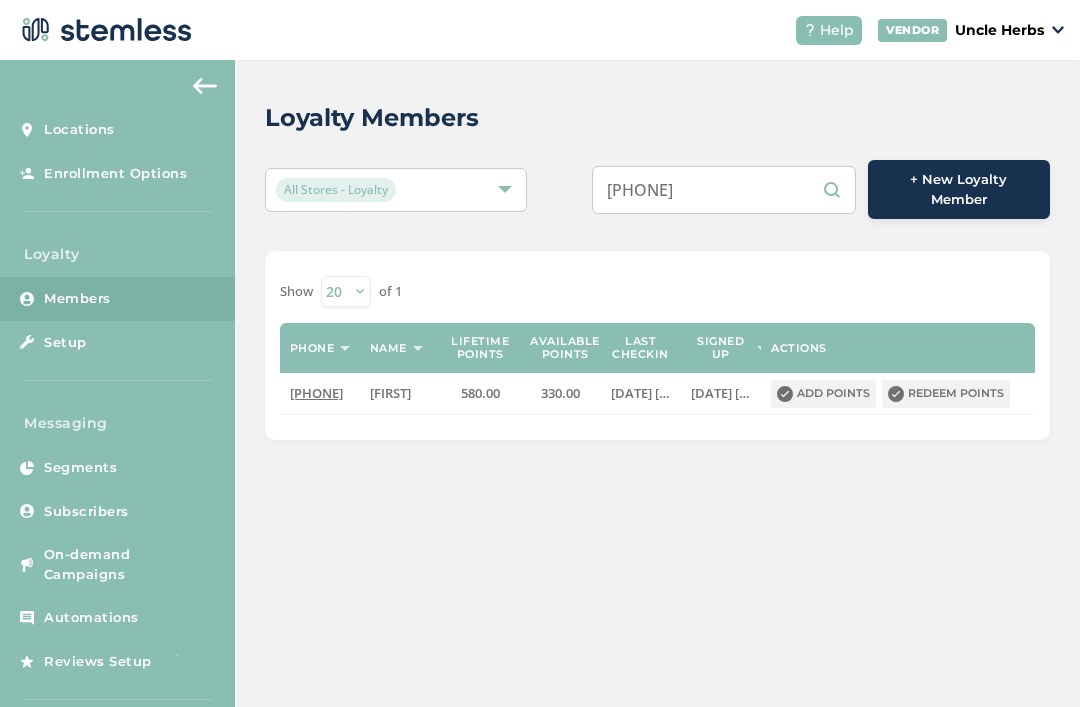 click on "Redeem points" at bounding box center (946, 394) 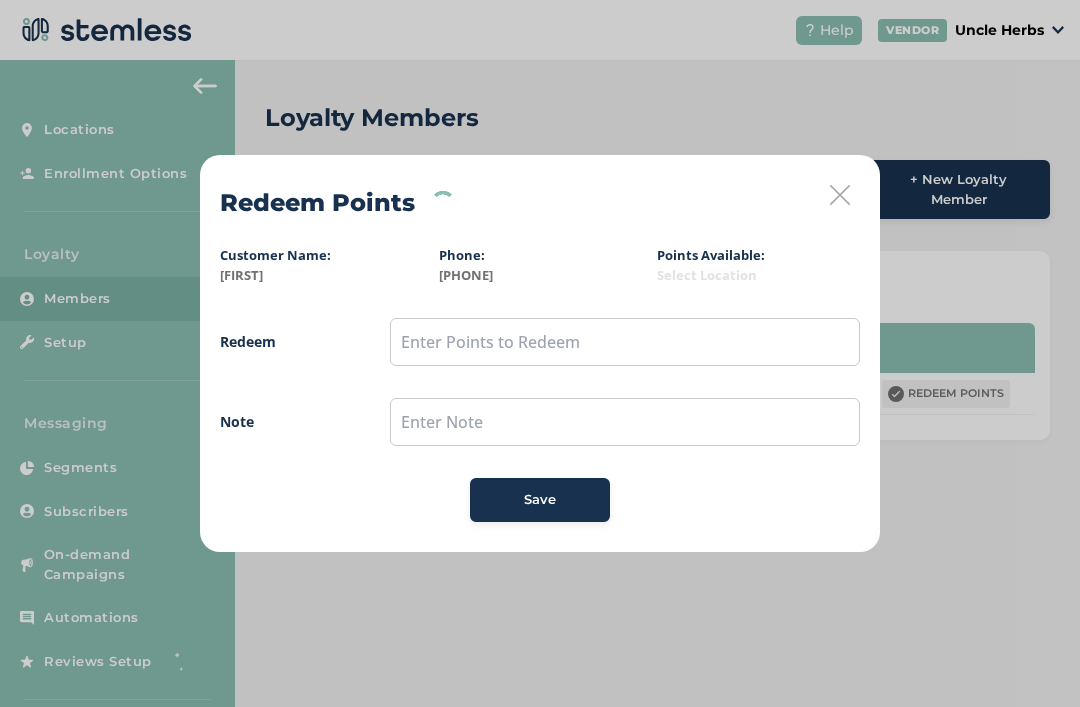 scroll, scrollTop: 0, scrollLeft: 0, axis: both 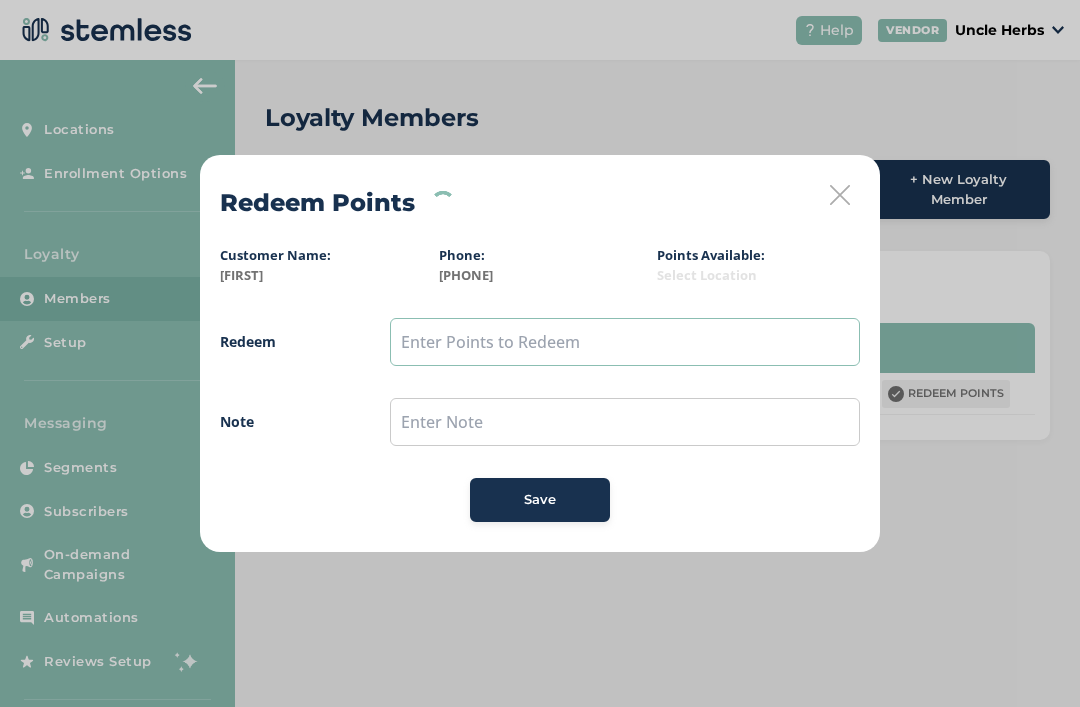 click at bounding box center (625, 342) 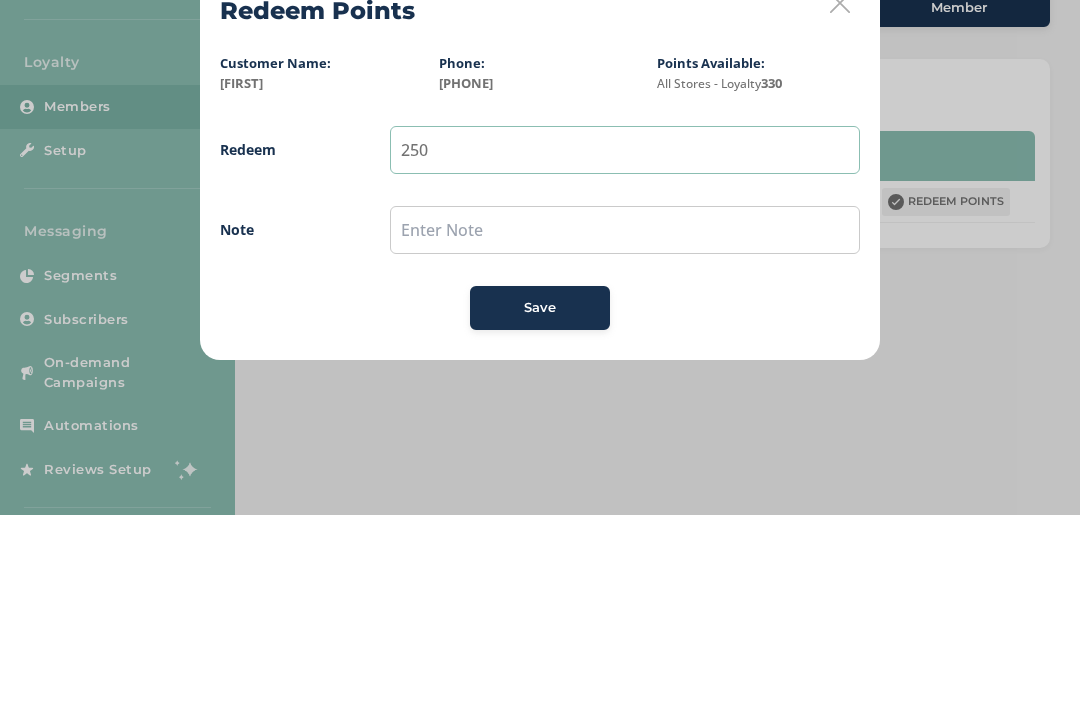 type on "250" 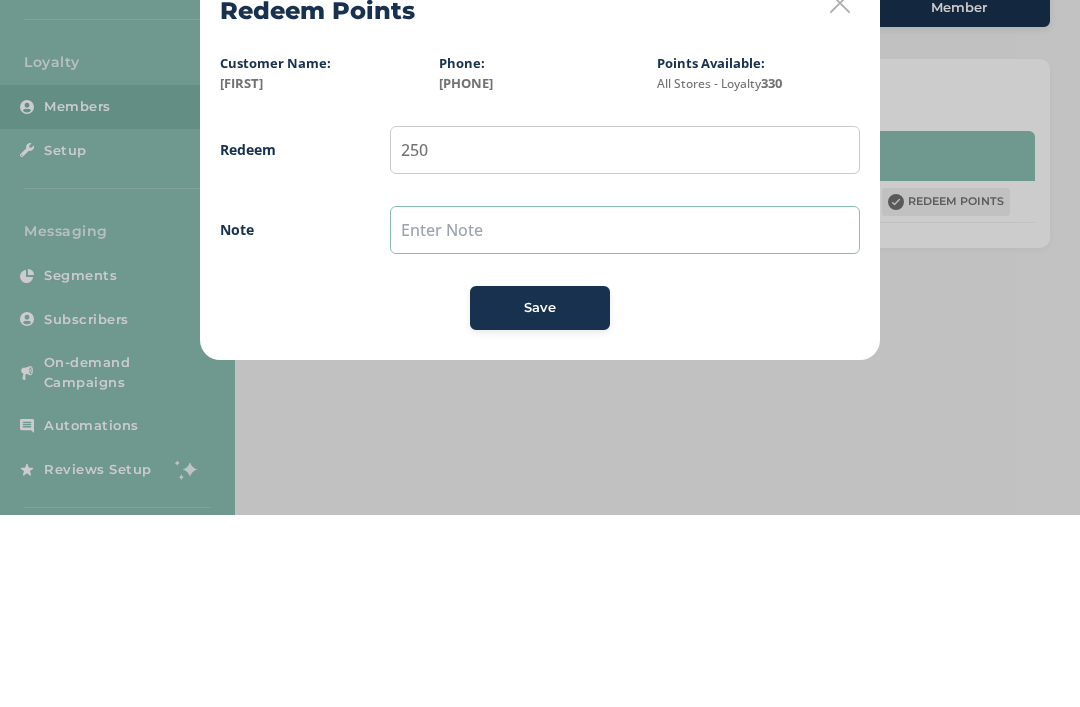 click at bounding box center (625, 422) 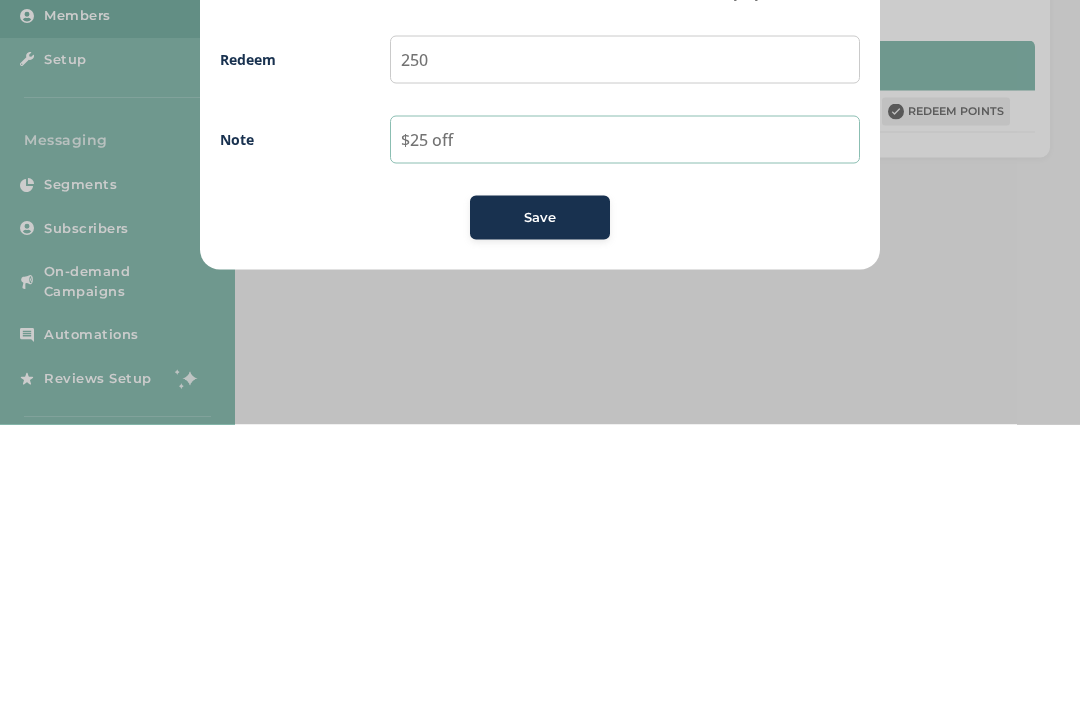 type on "$25 off" 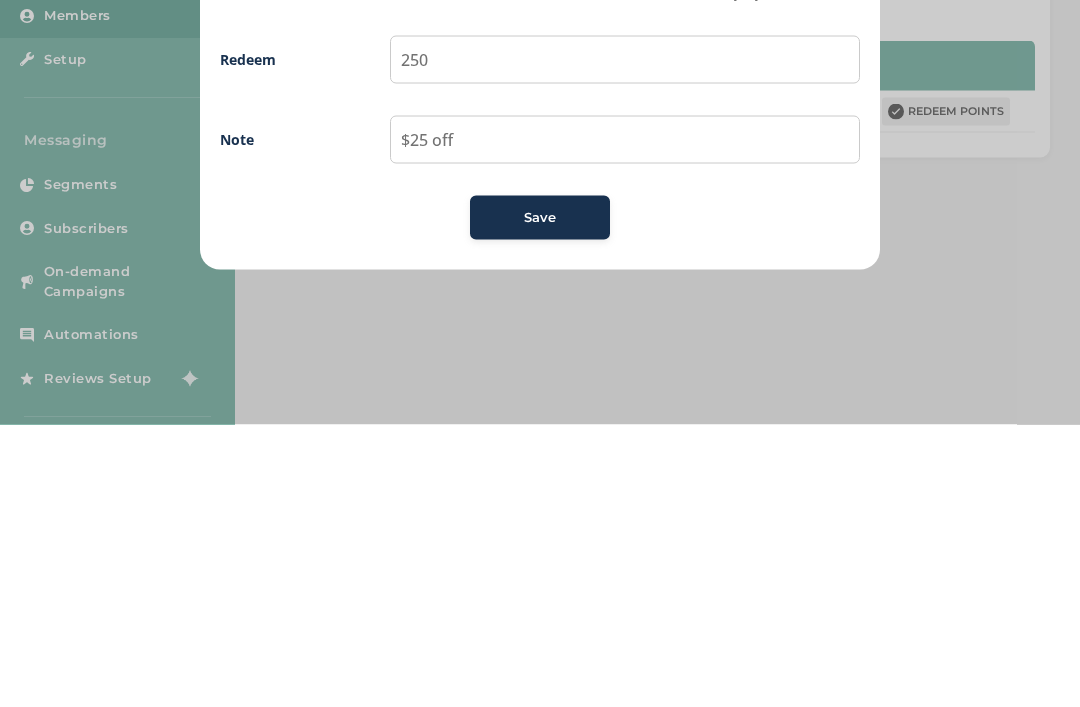 click on "Save" at bounding box center (540, 500) 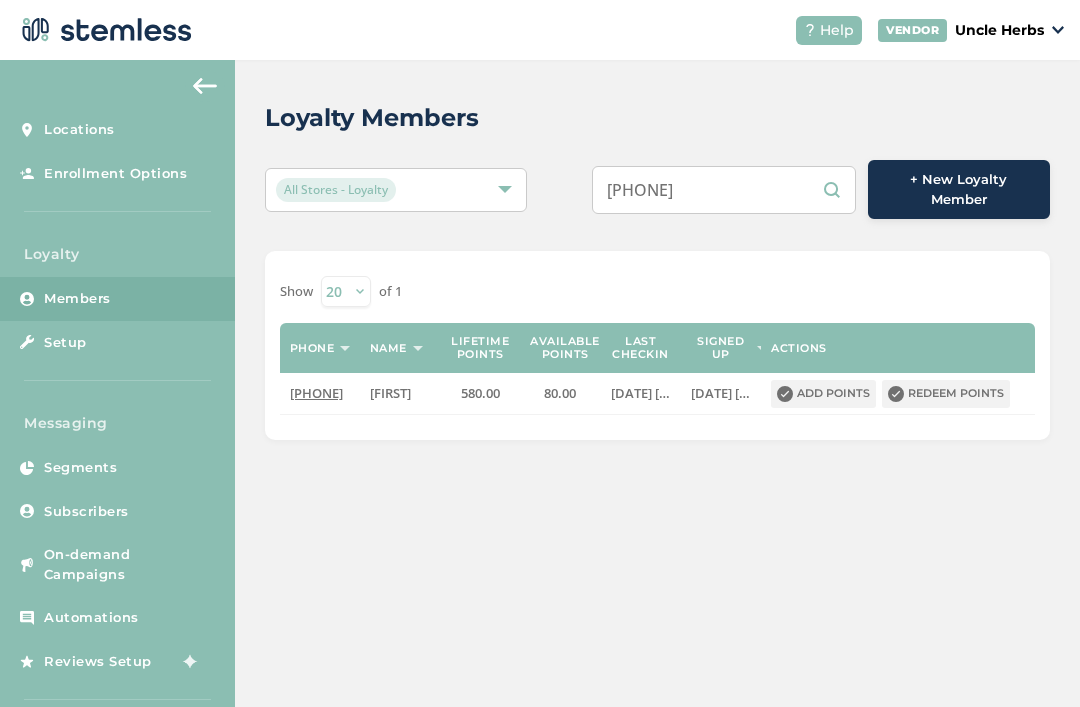 click on "9073123711" at bounding box center [724, 190] 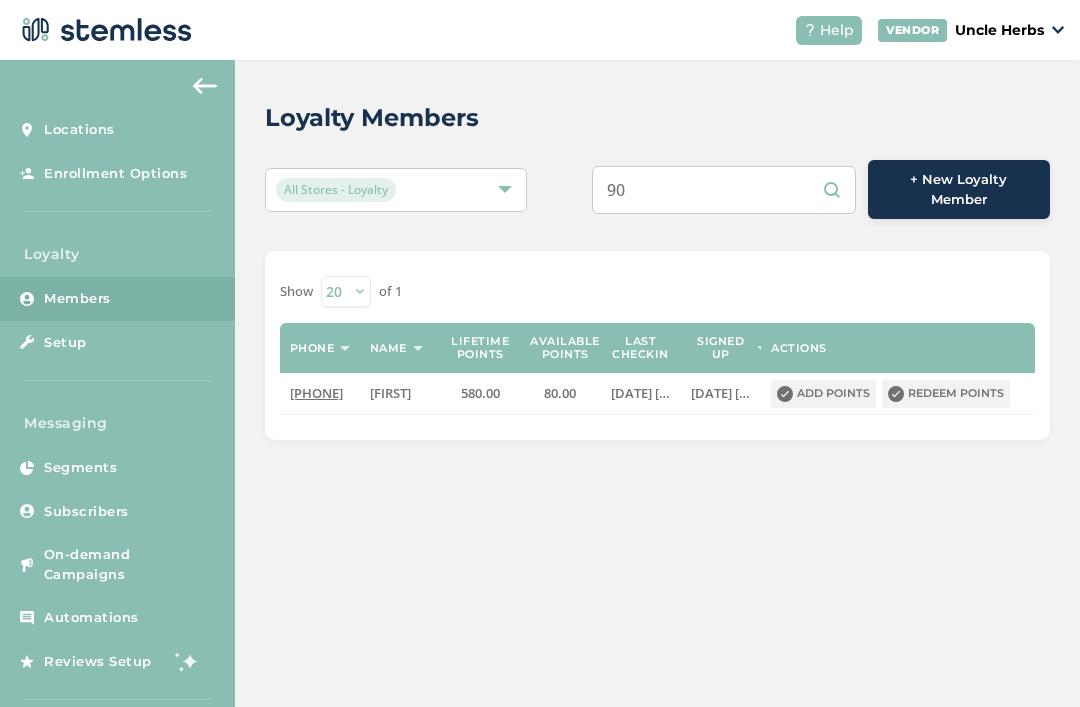 type on "9" 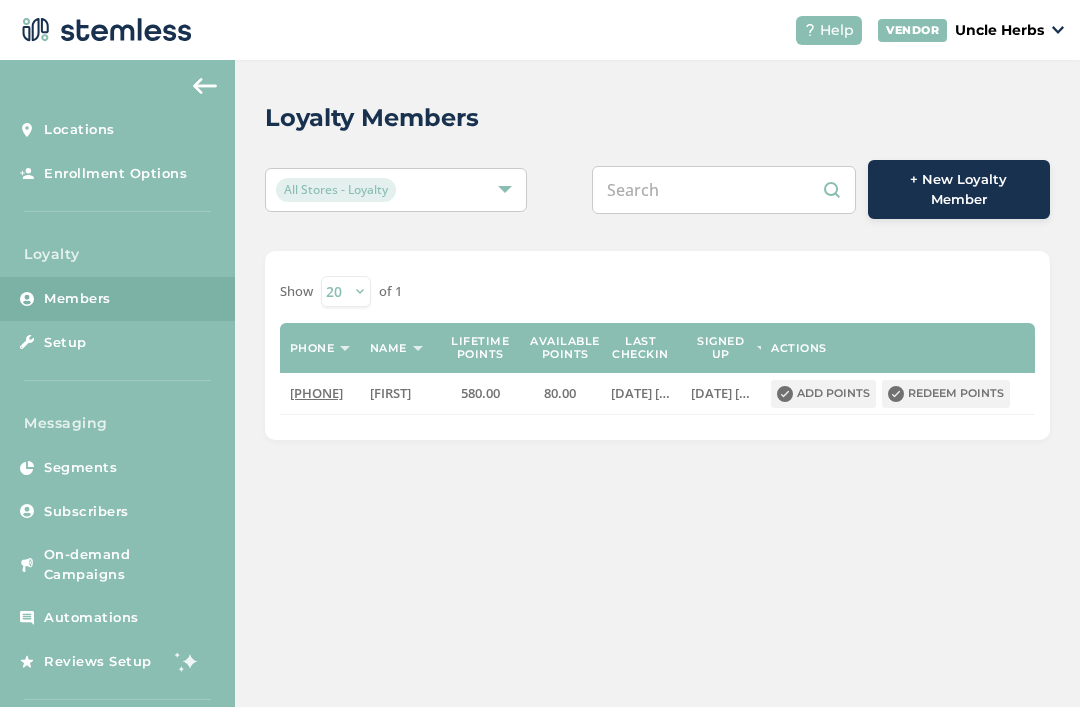 click at bounding box center [724, 190] 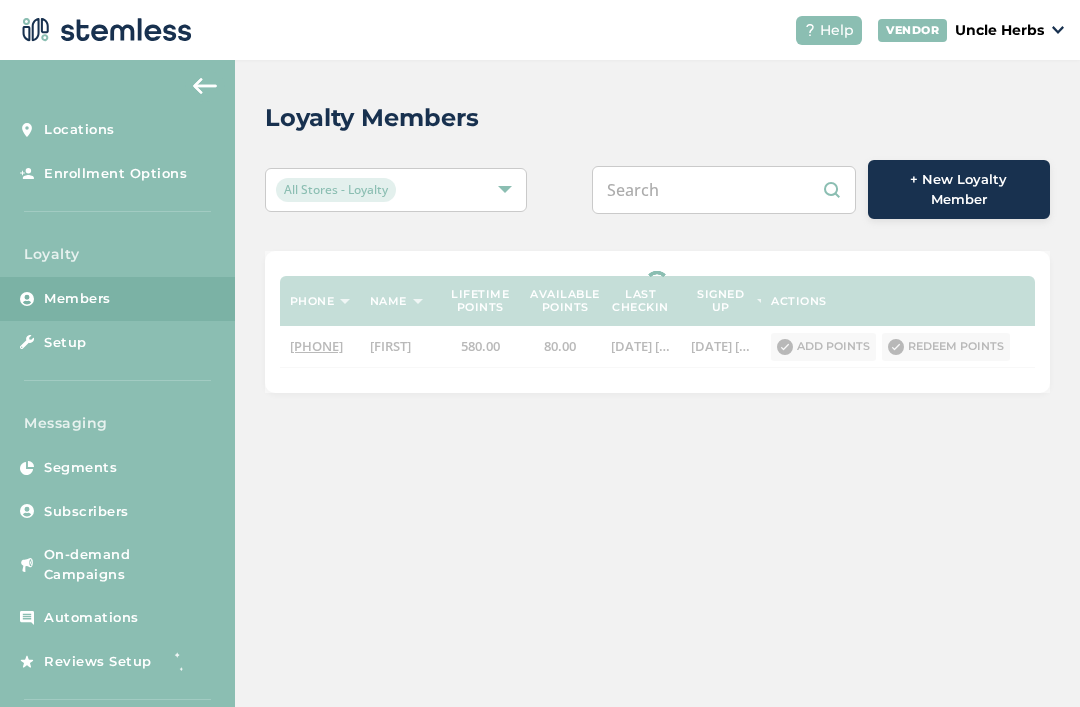 paste on "9073063586" 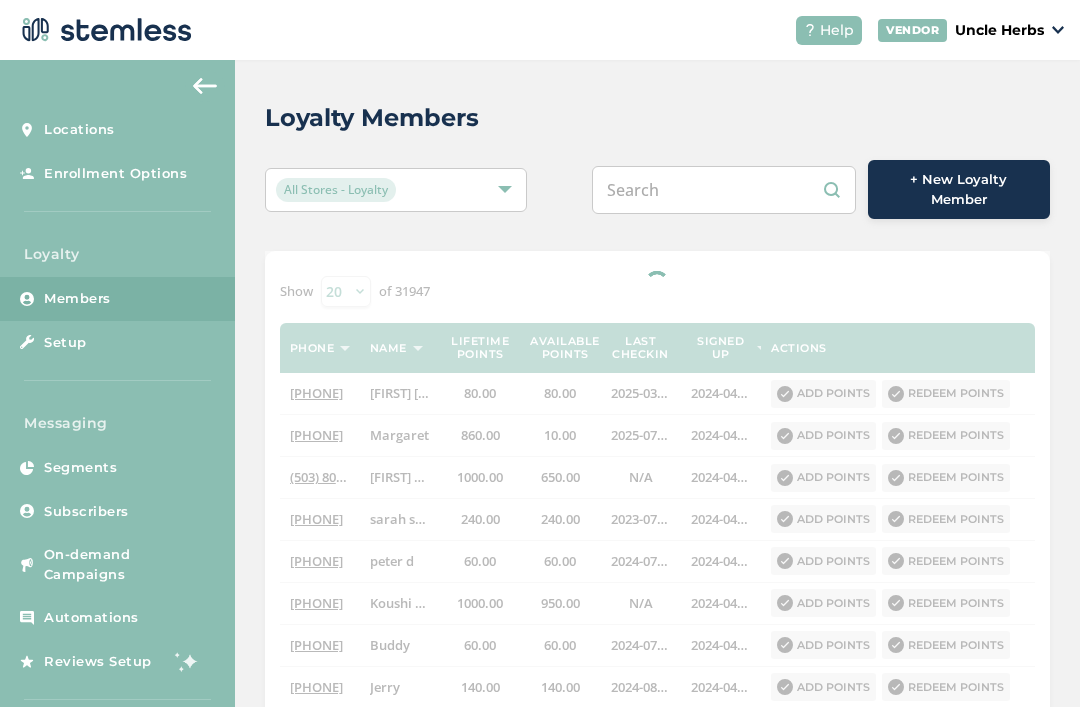 type on "9073063586" 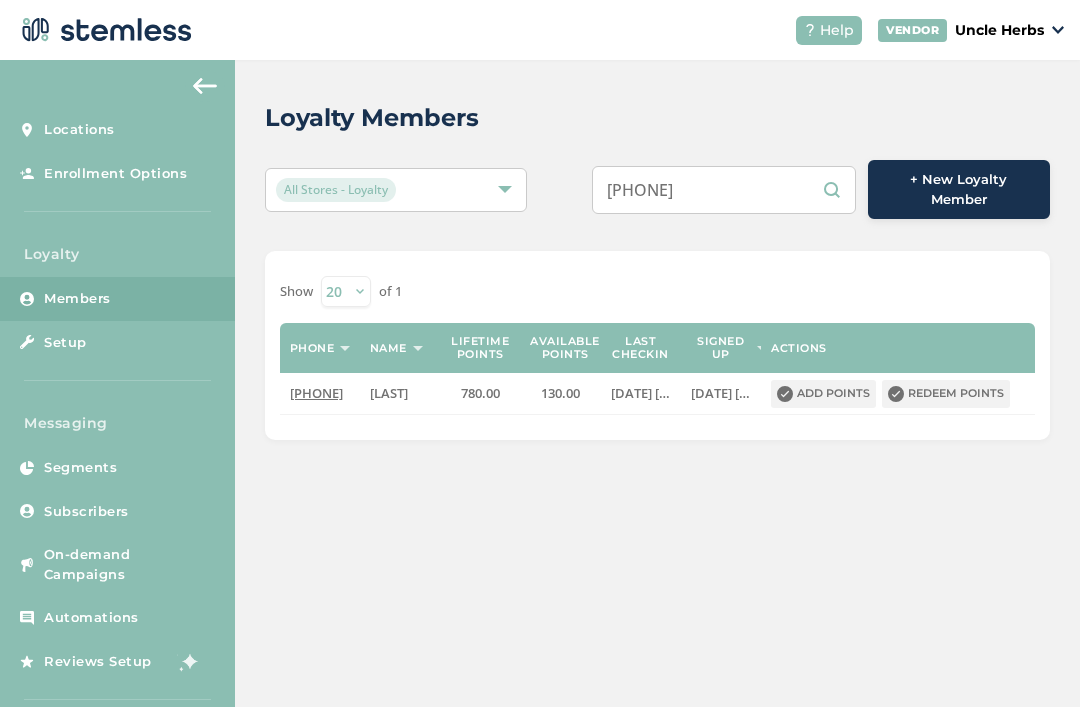 scroll, scrollTop: 64, scrollLeft: 0, axis: vertical 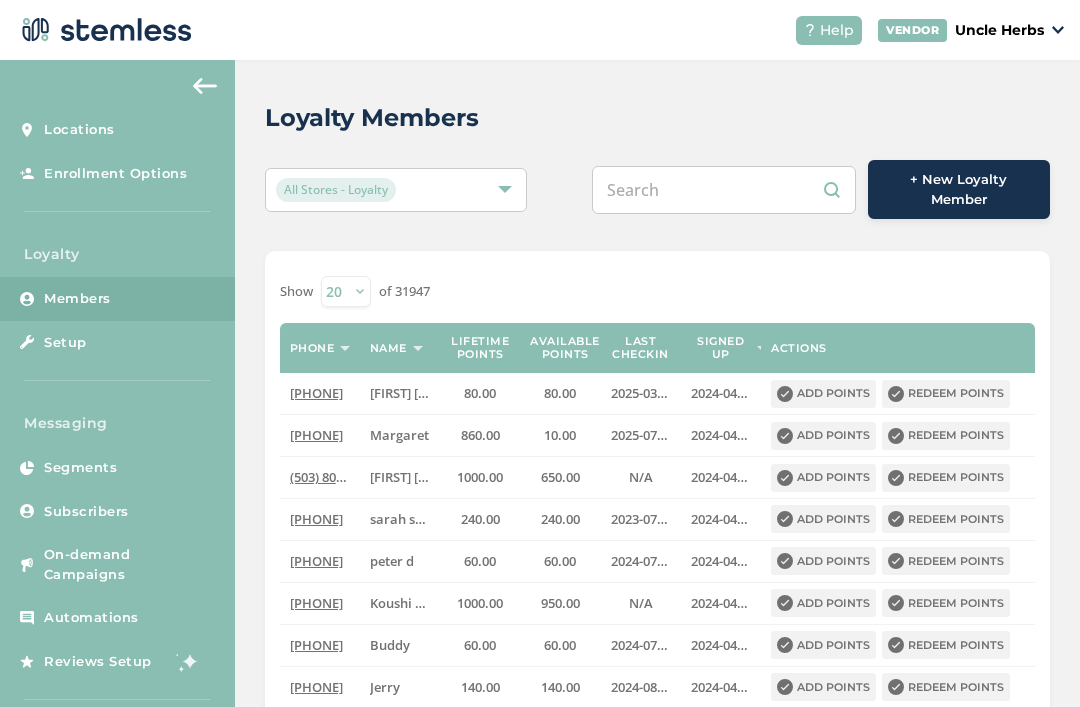 click at bounding box center (724, 190) 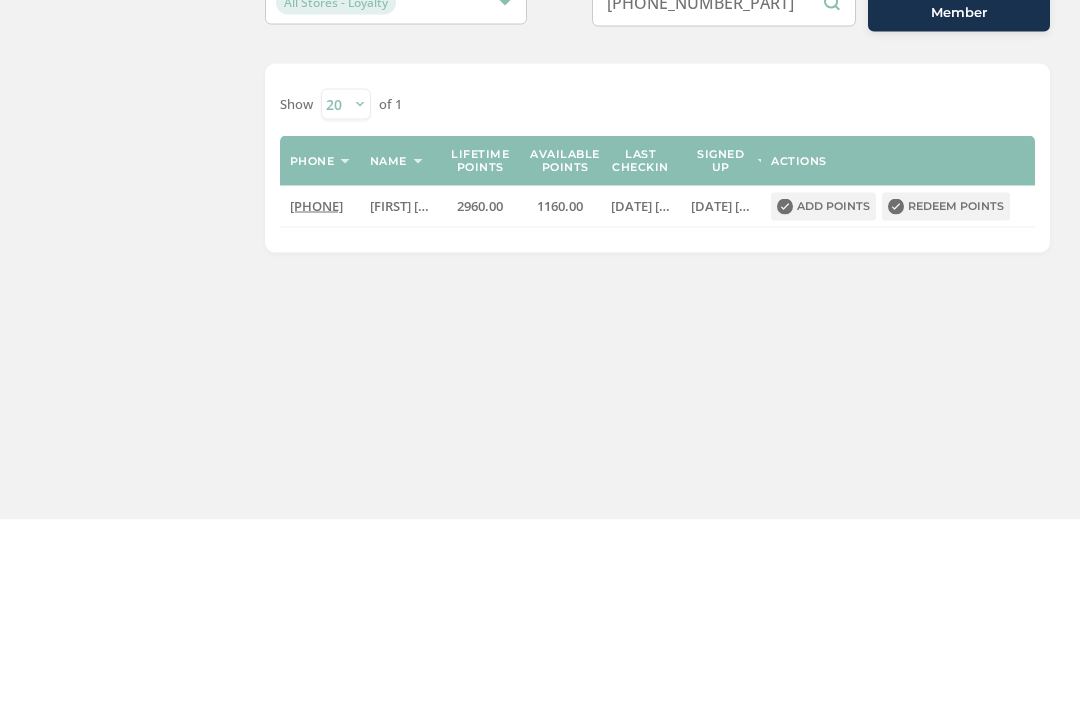 scroll, scrollTop: 64, scrollLeft: 0, axis: vertical 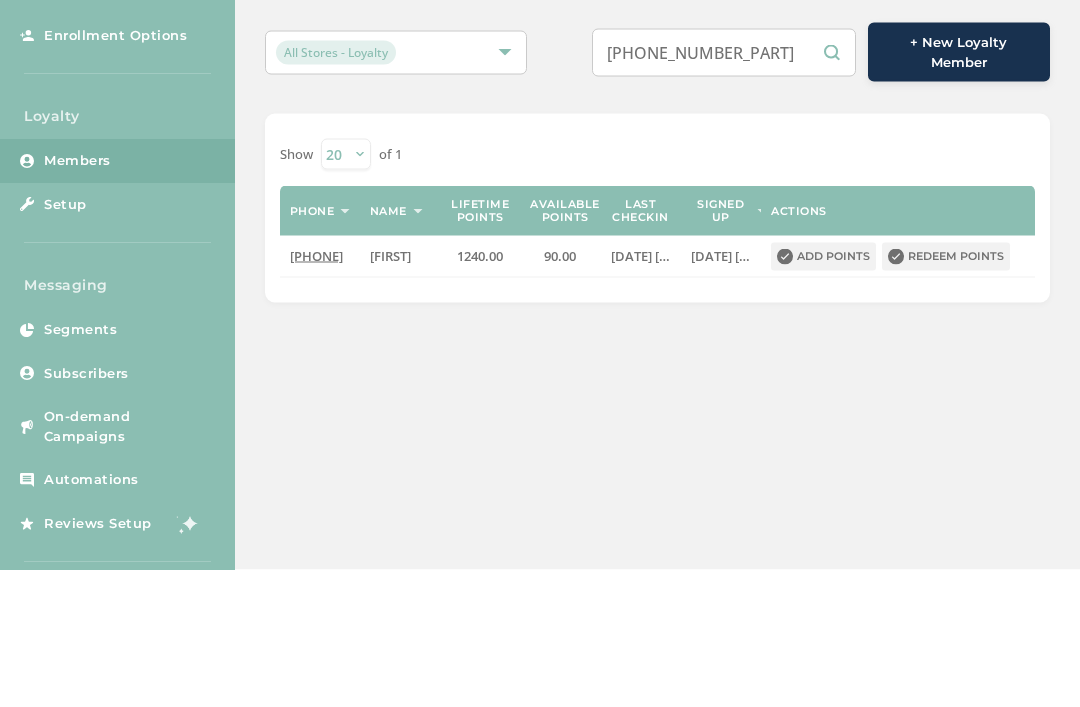 type on "[PHONE_NUMBER_PART]" 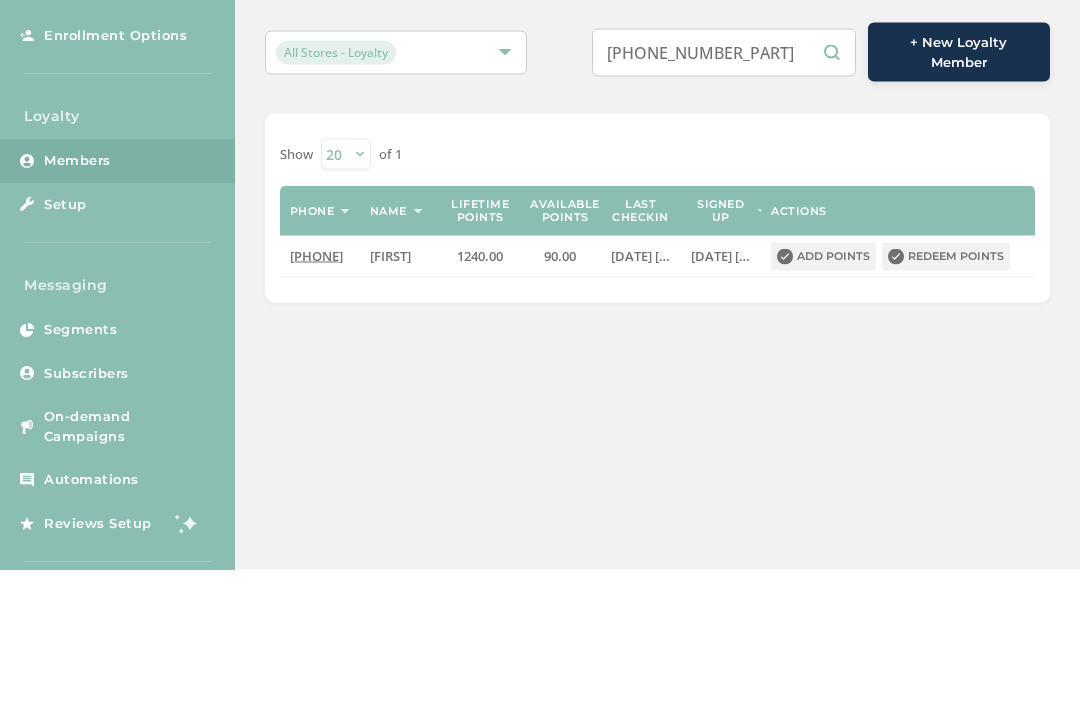 click on "Redeem points" at bounding box center [946, 394] 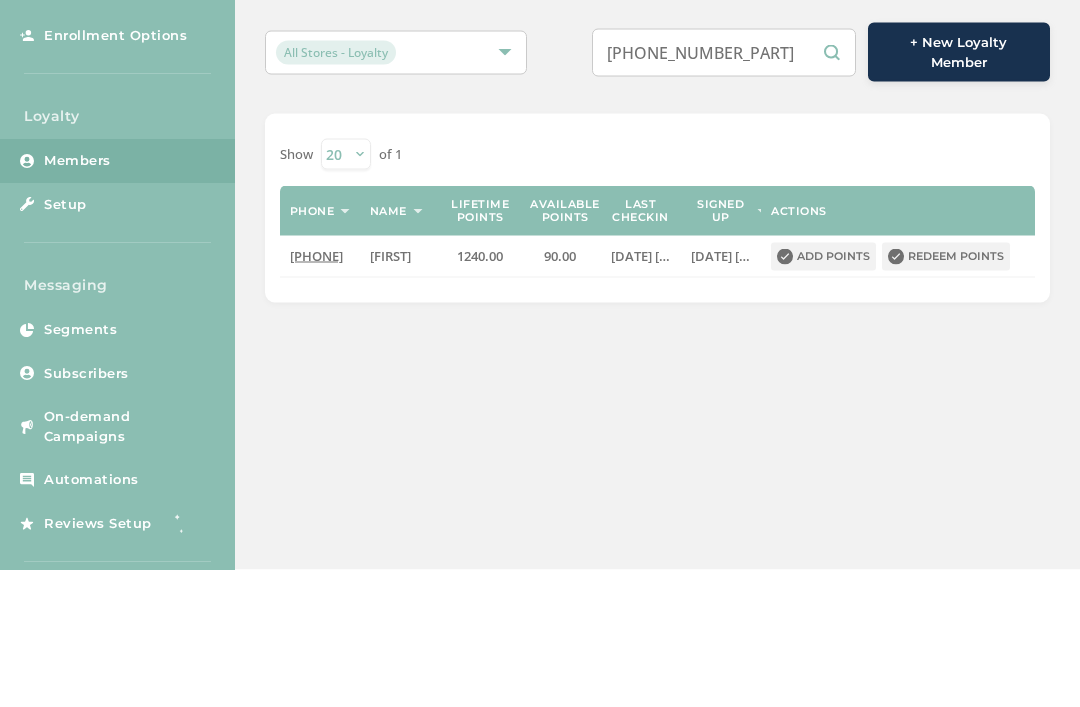 scroll, scrollTop: 0, scrollLeft: 0, axis: both 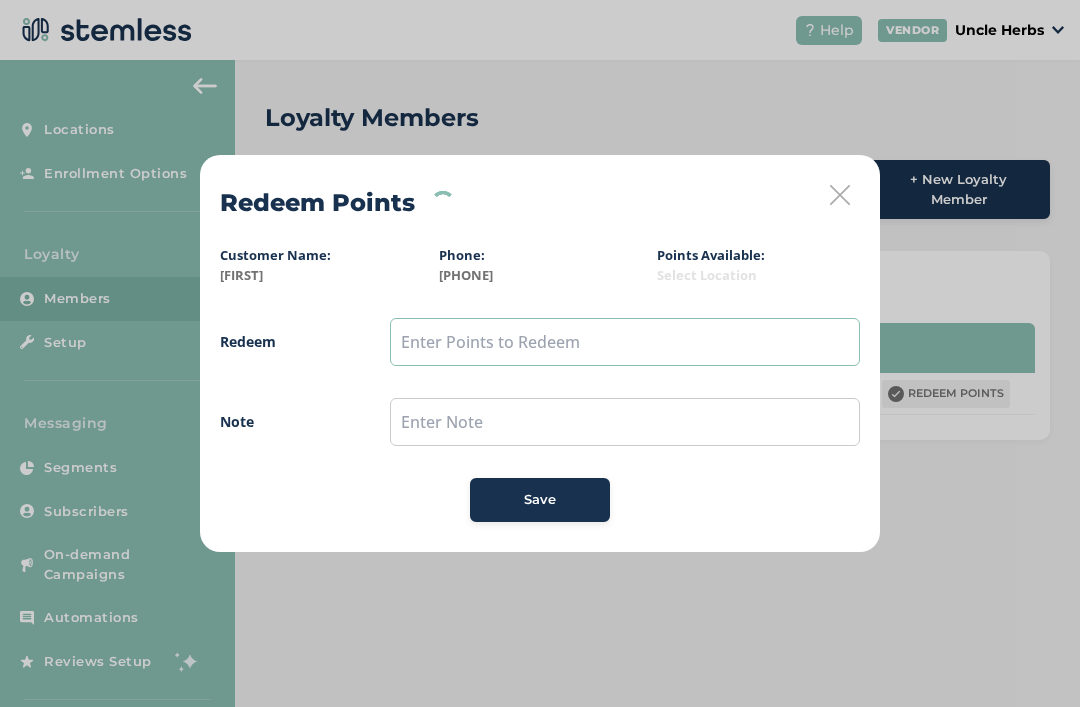 click at bounding box center (625, 342) 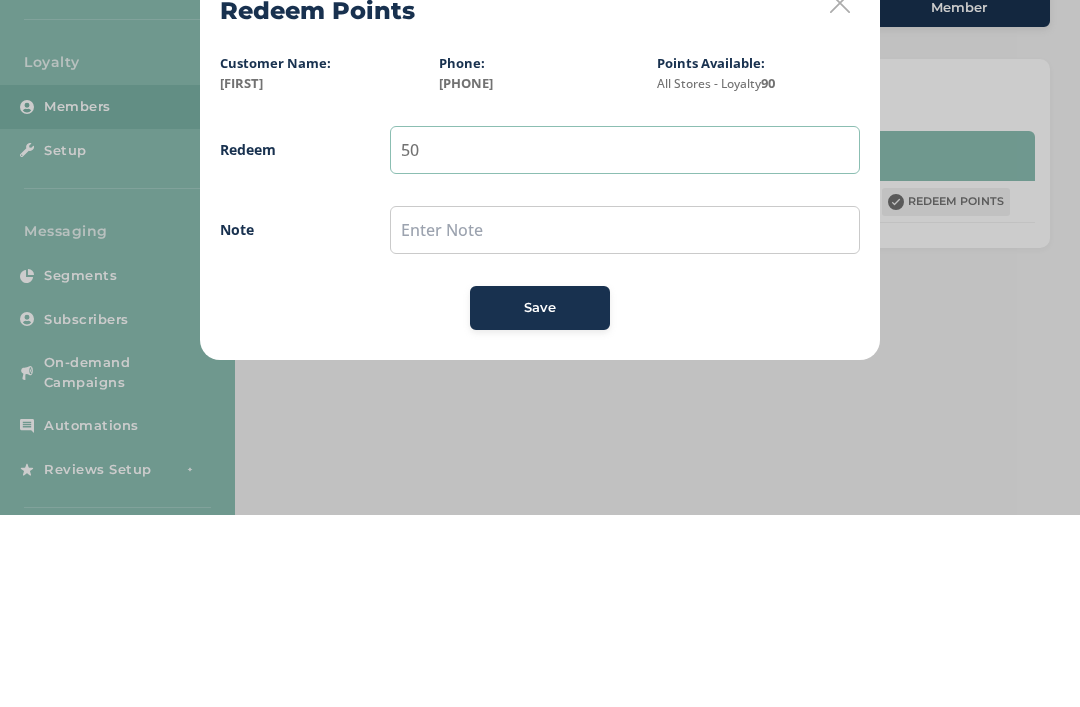 type on "50" 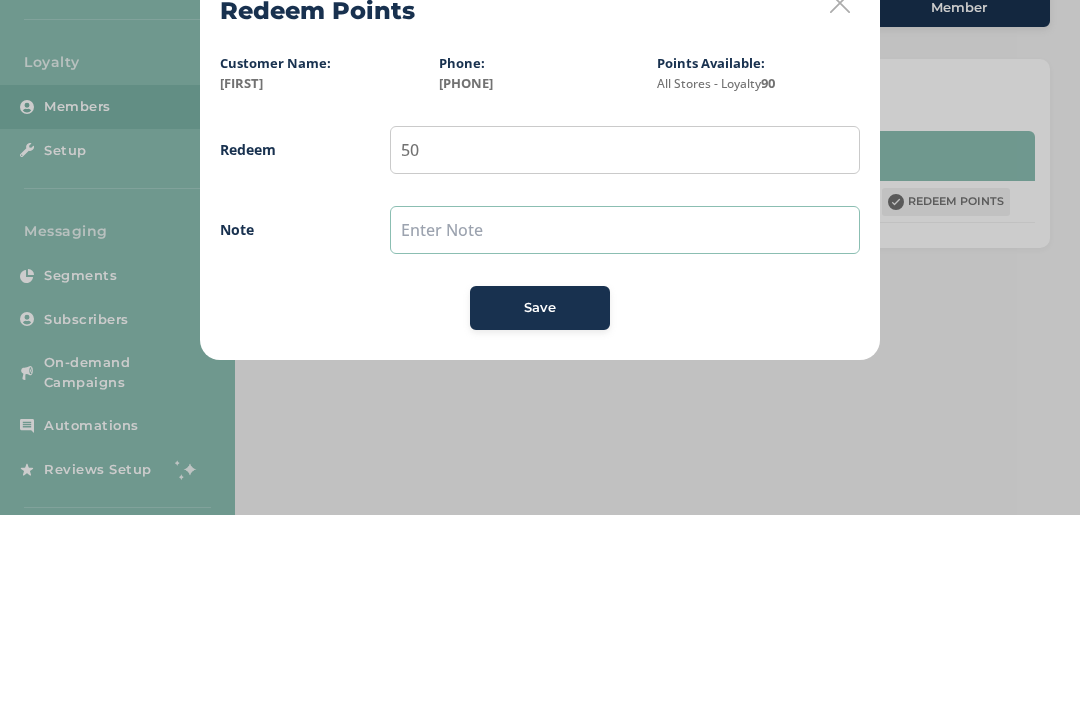 click at bounding box center (625, 422) 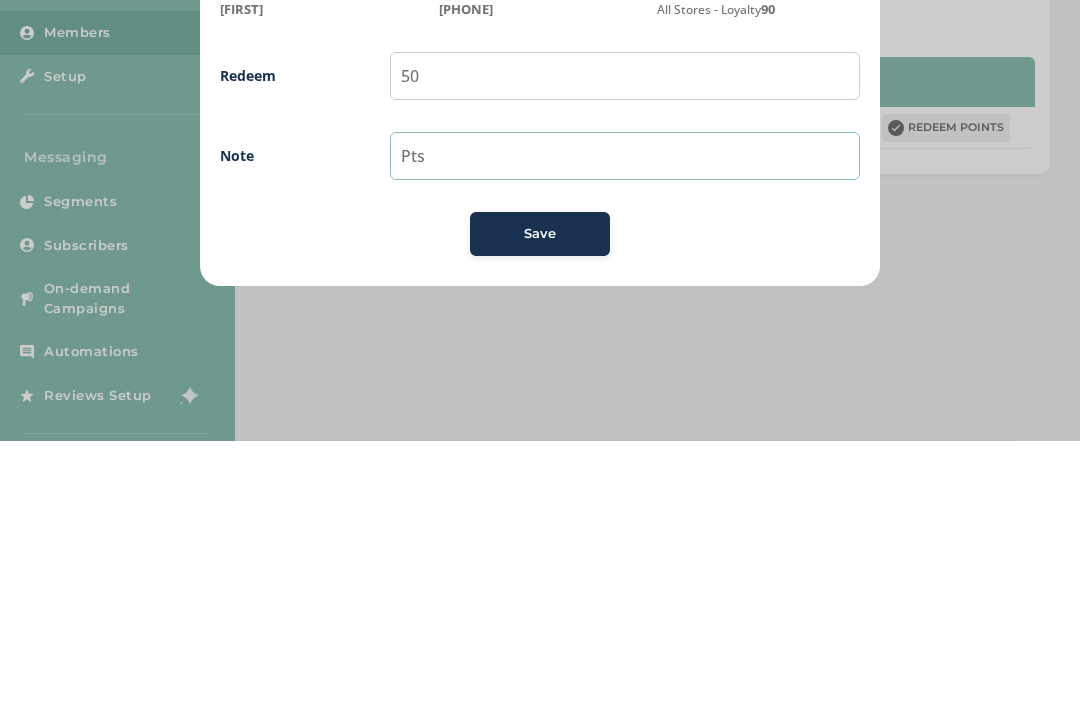 type on "Pts" 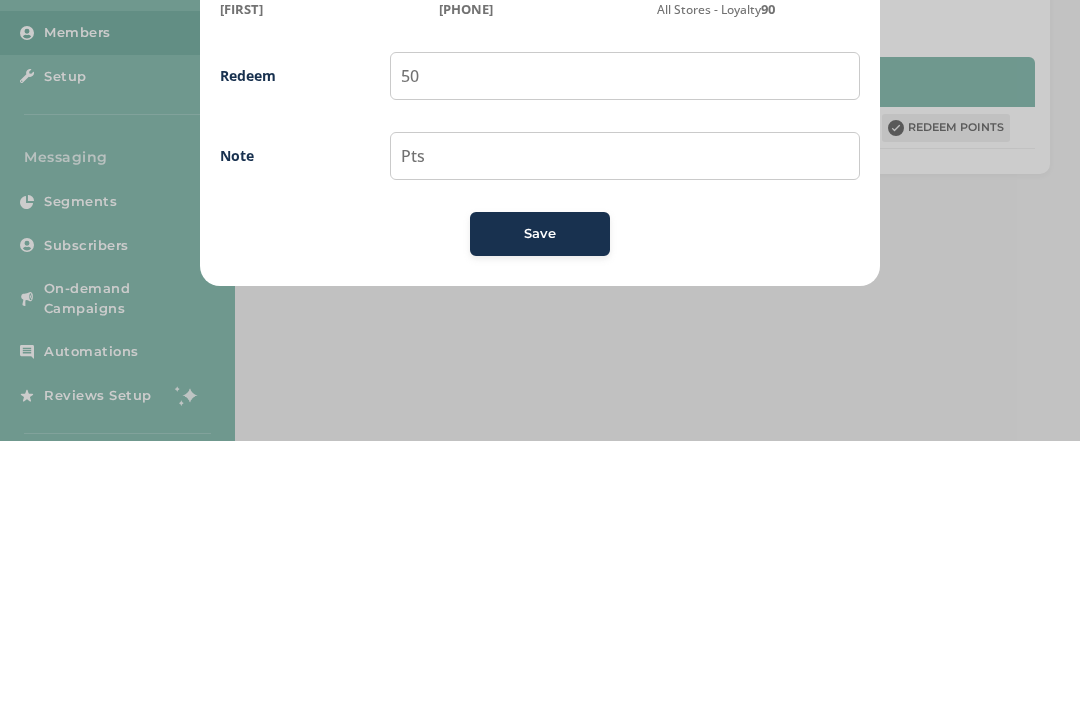 click on "Save" at bounding box center [540, 500] 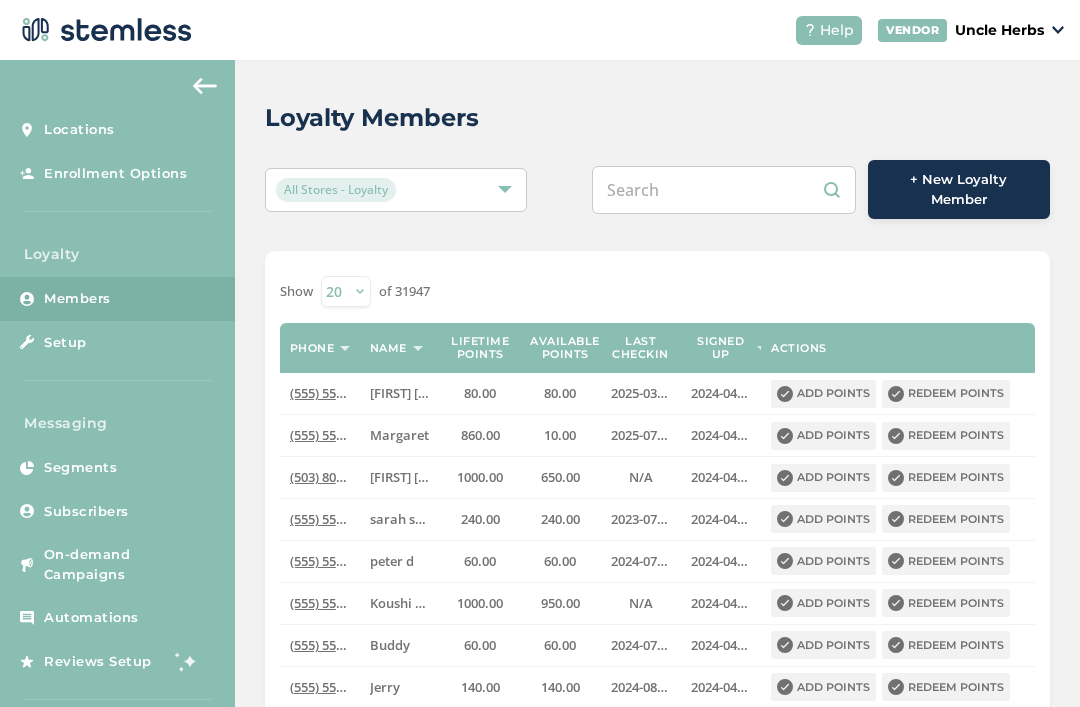 scroll, scrollTop: 0, scrollLeft: 0, axis: both 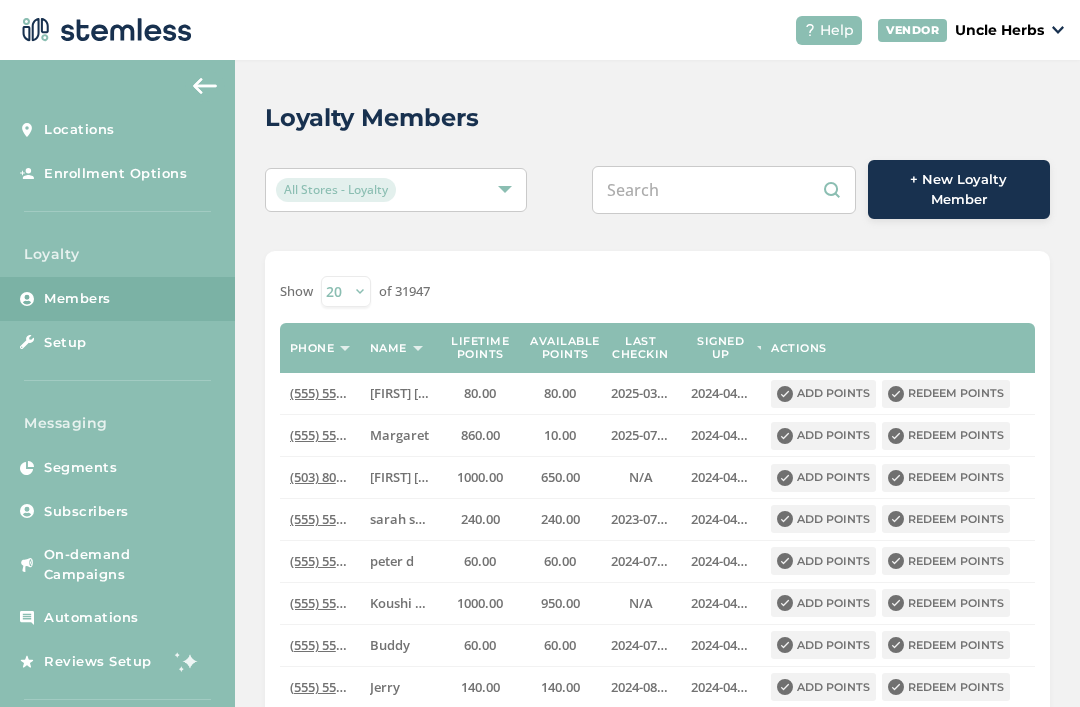 click at bounding box center [724, 190] 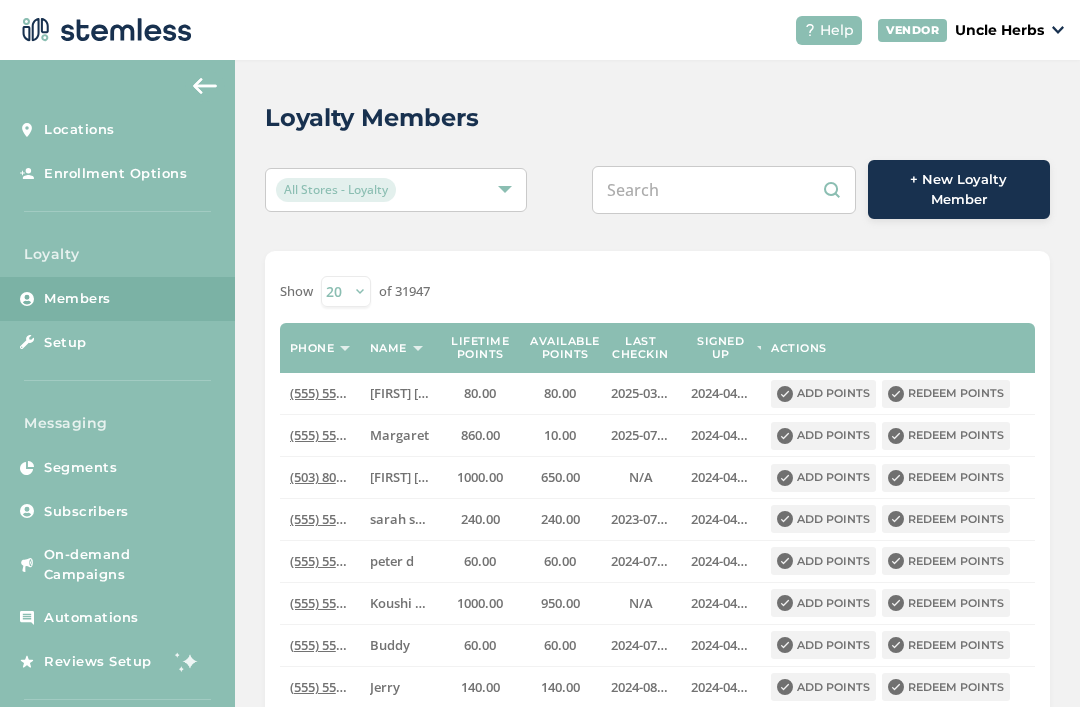 click at bounding box center (724, 190) 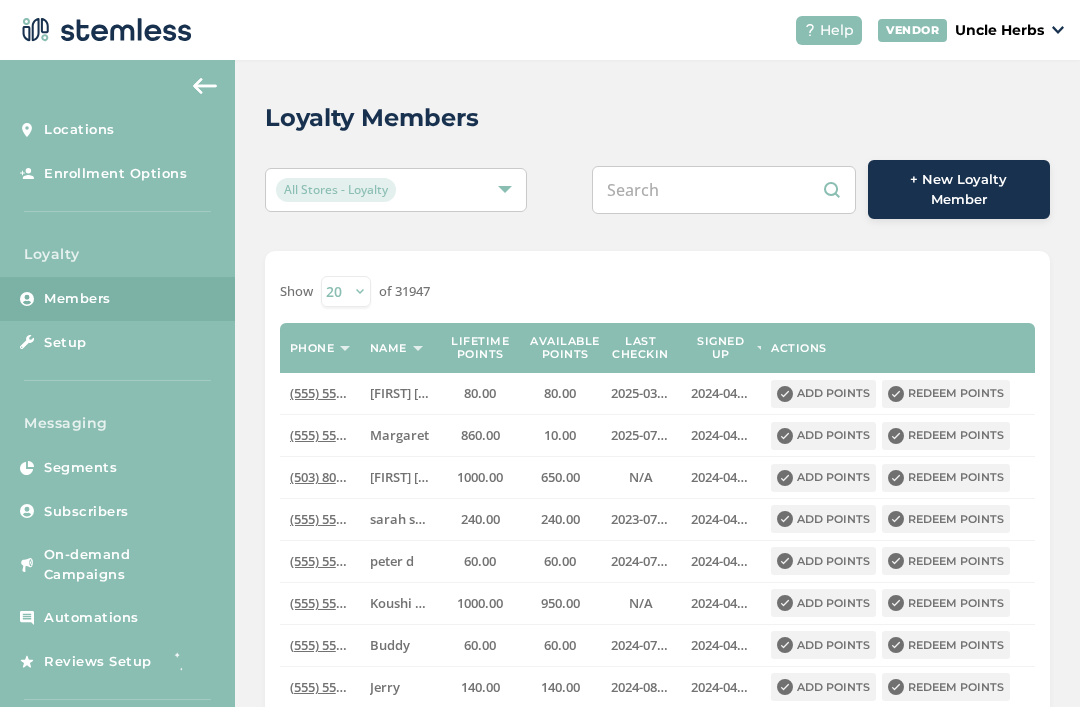 paste on "5555555555" 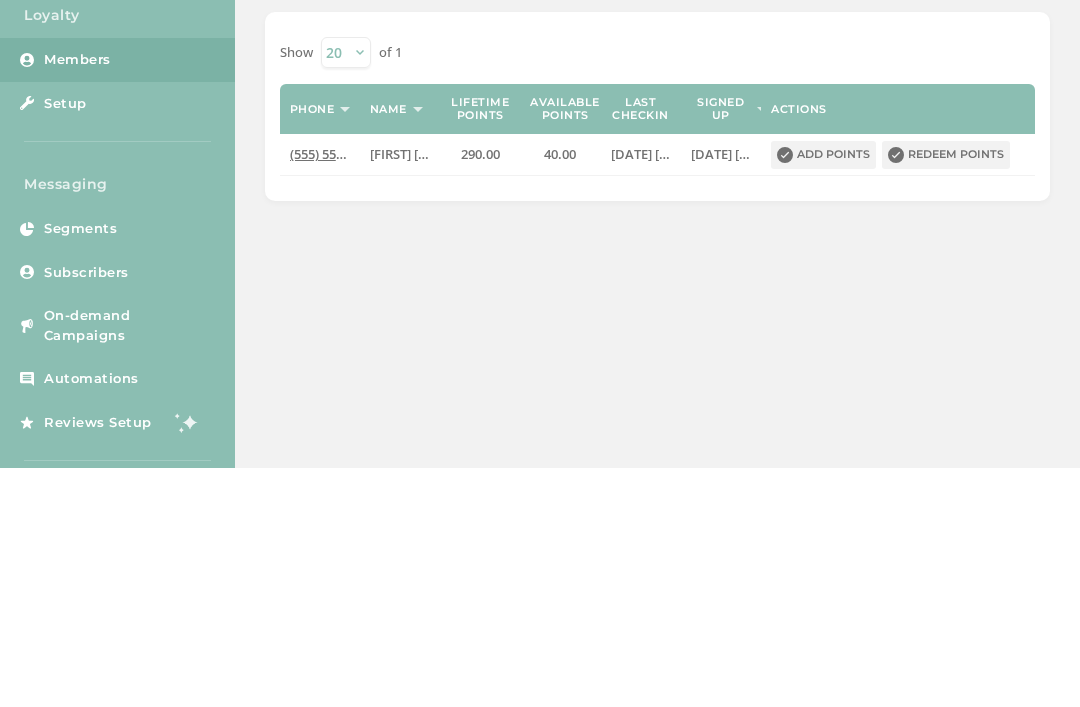 scroll, scrollTop: 64, scrollLeft: 0, axis: vertical 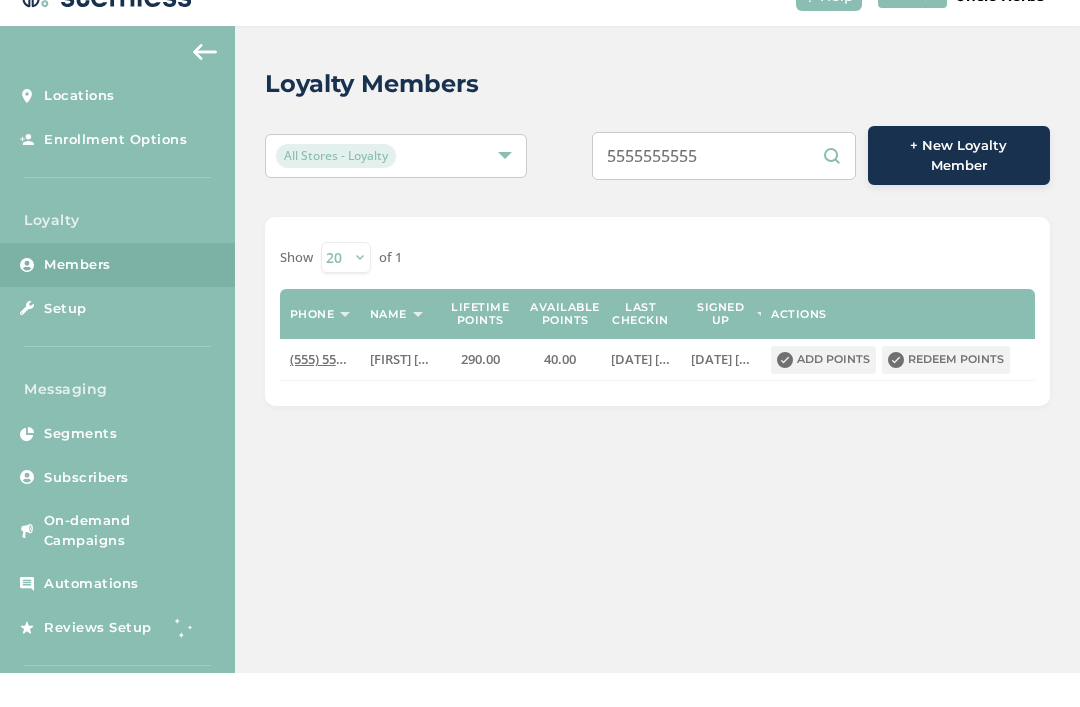 click on "5555555555" at bounding box center [724, 190] 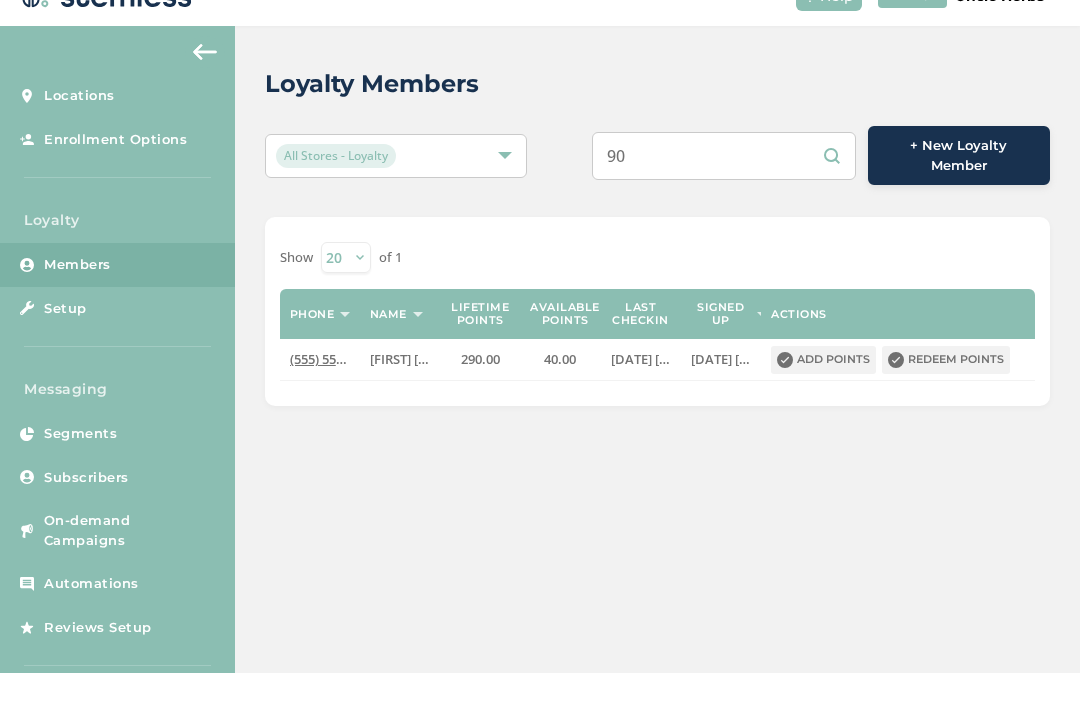 type on "9" 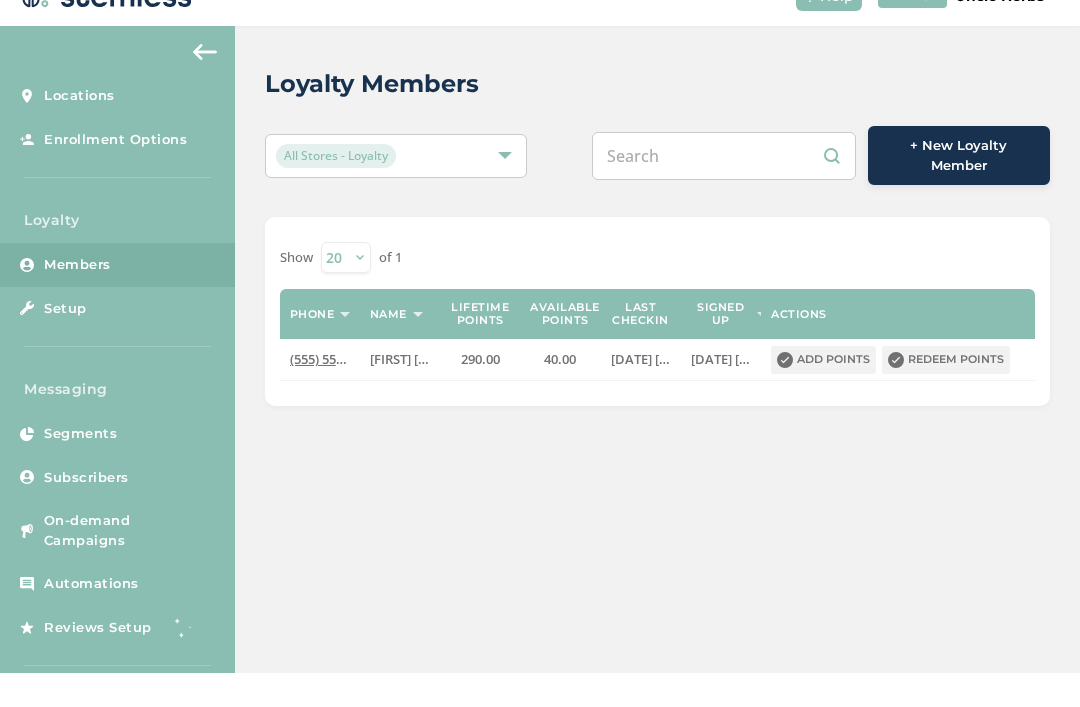 click at bounding box center [724, 190] 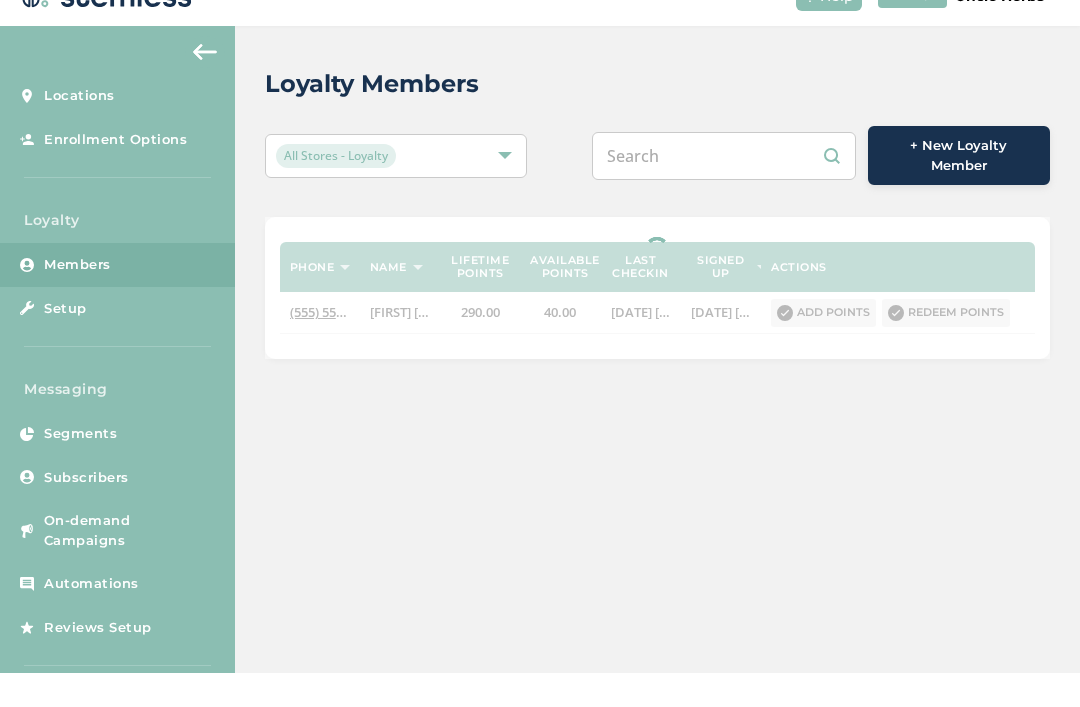 paste on "5555555555" 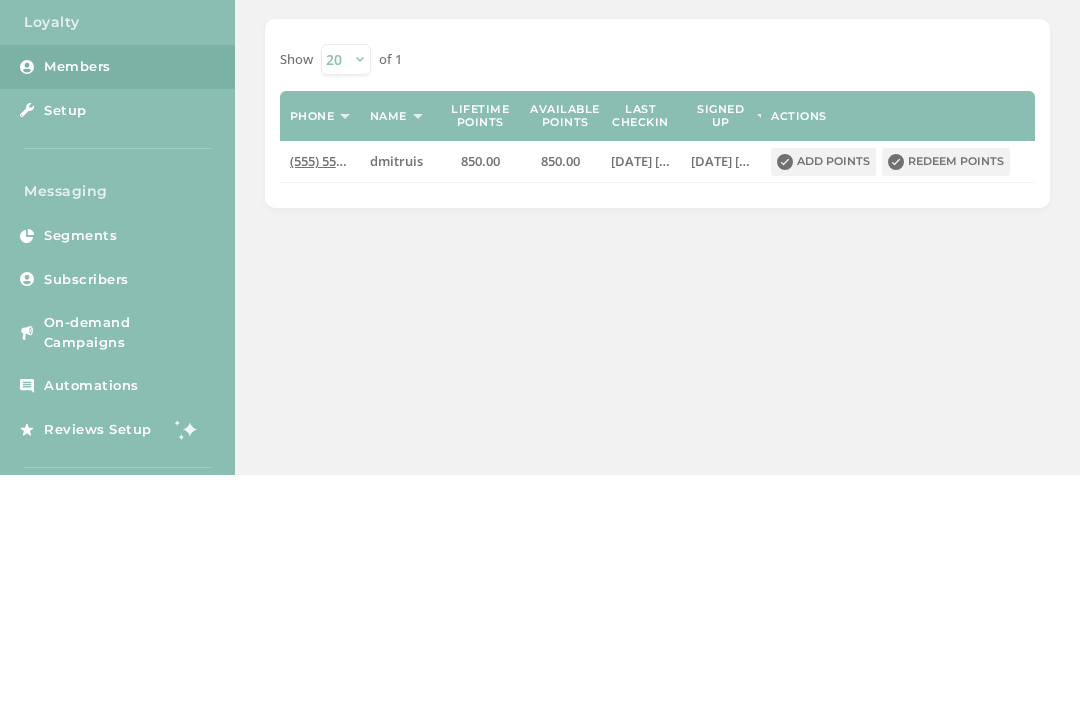 scroll, scrollTop: 0, scrollLeft: 0, axis: both 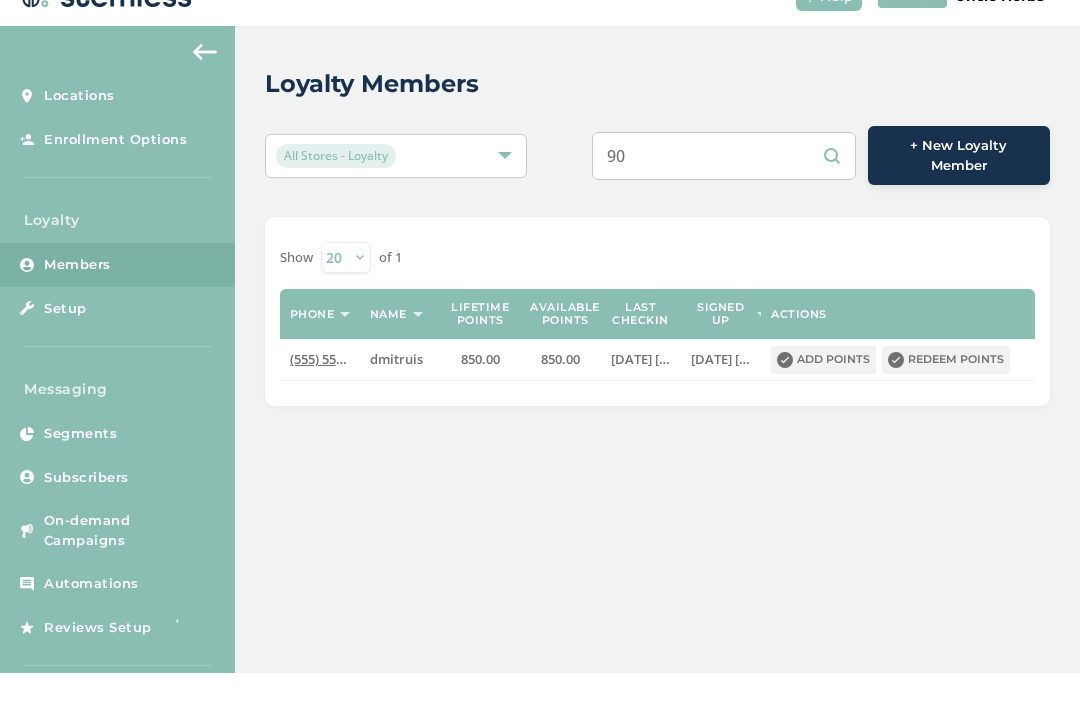 type on "9" 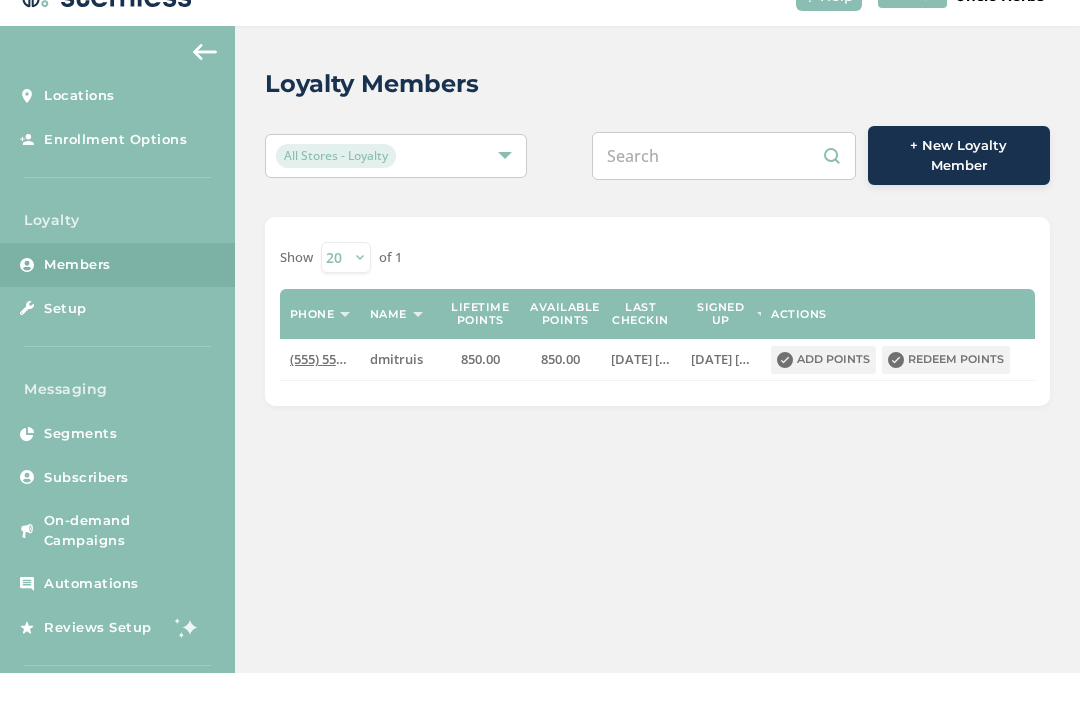 click at bounding box center (724, 190) 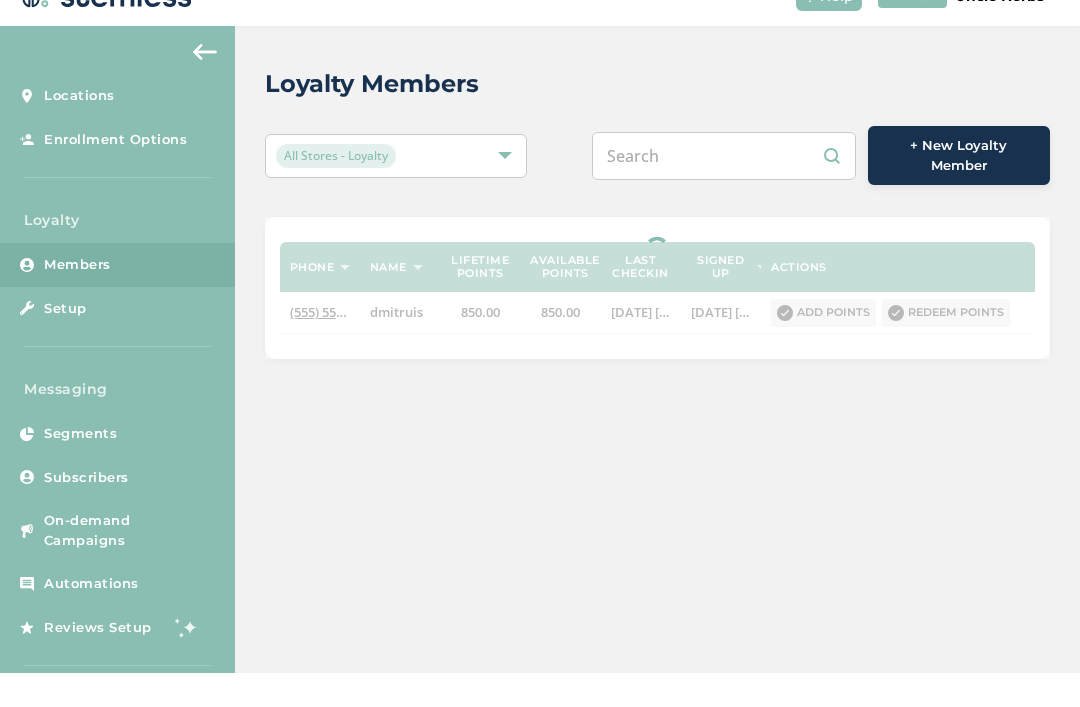 paste on "5555555555" 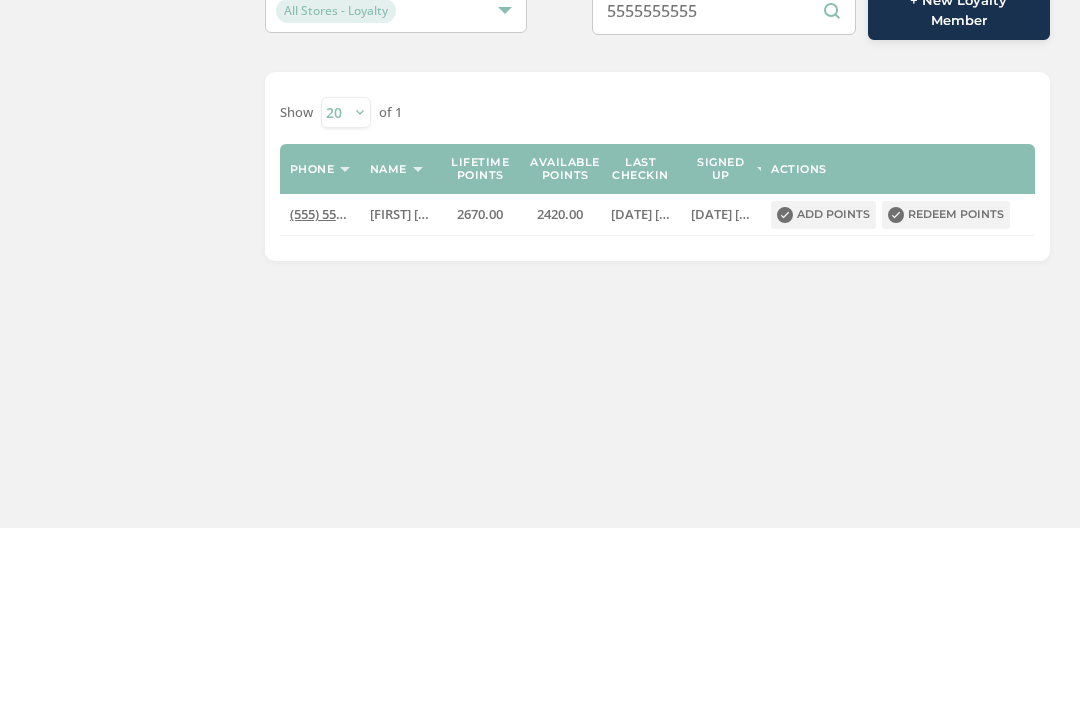 scroll, scrollTop: 64, scrollLeft: 0, axis: vertical 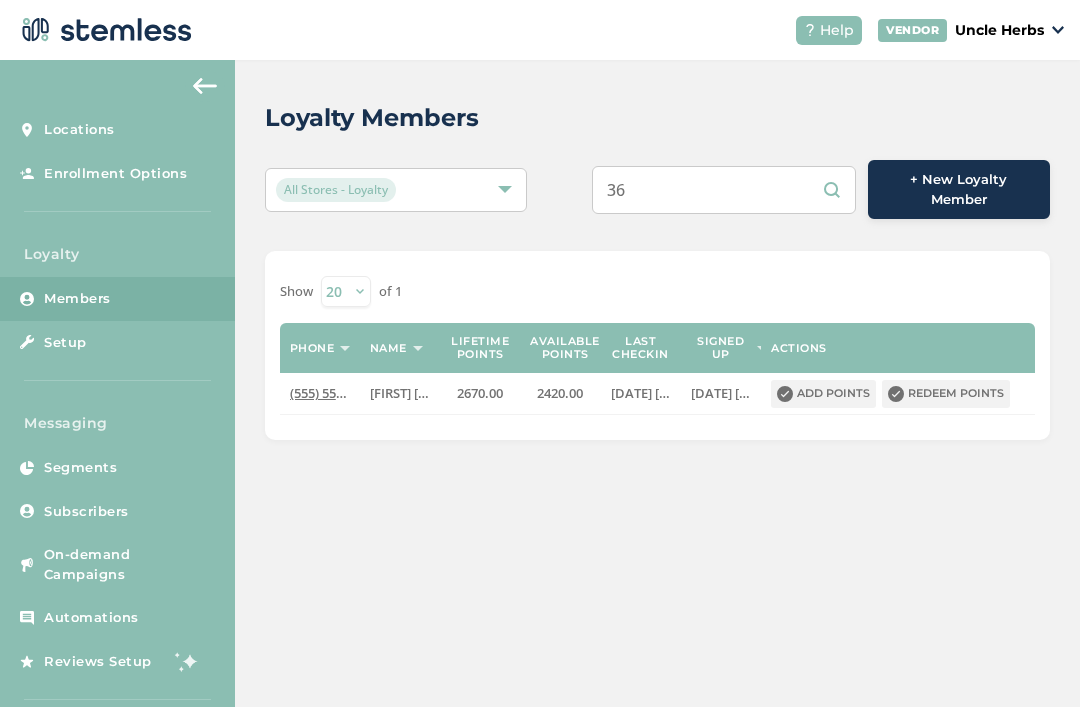 type on "3" 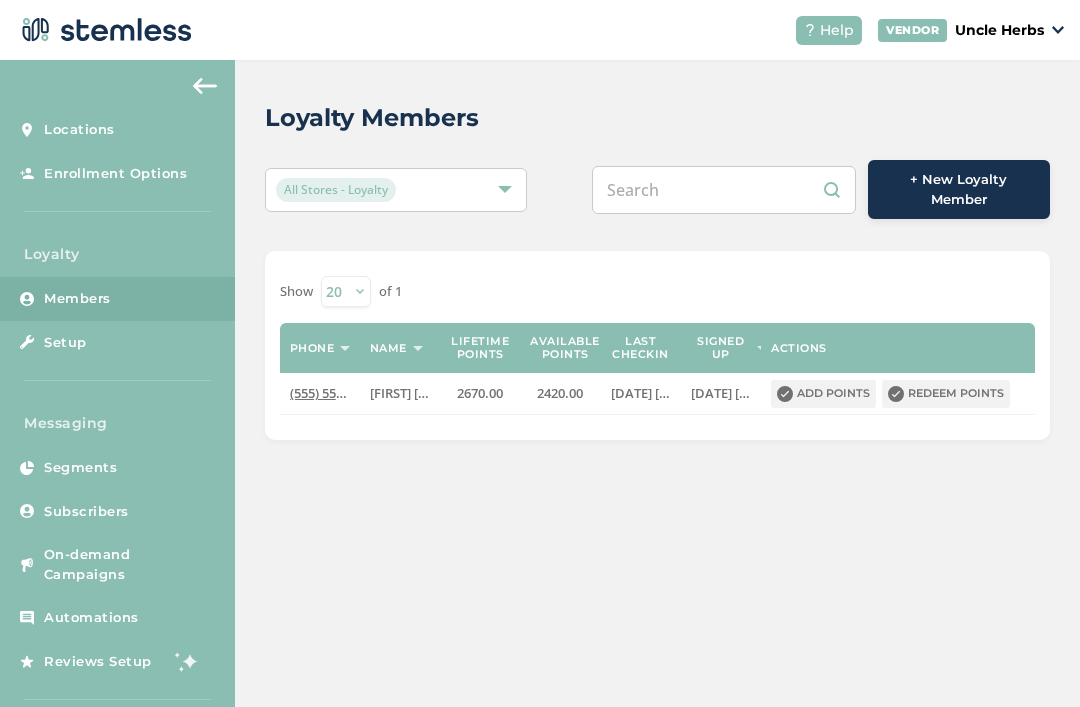 click at bounding box center [724, 190] 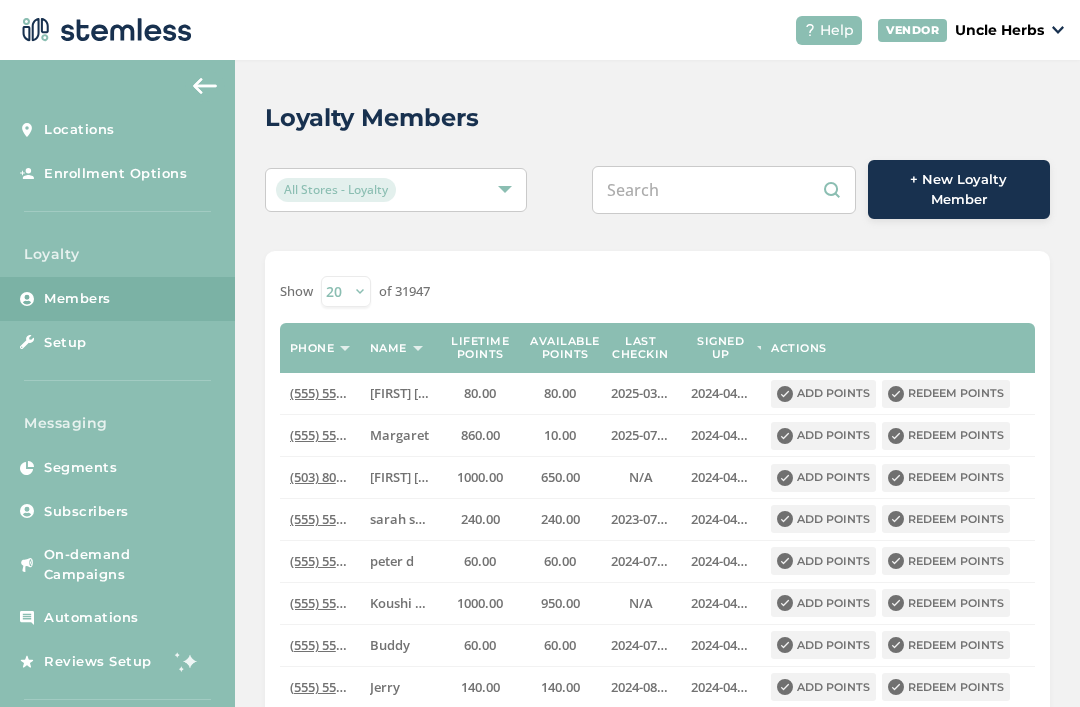 paste on "5555555555" 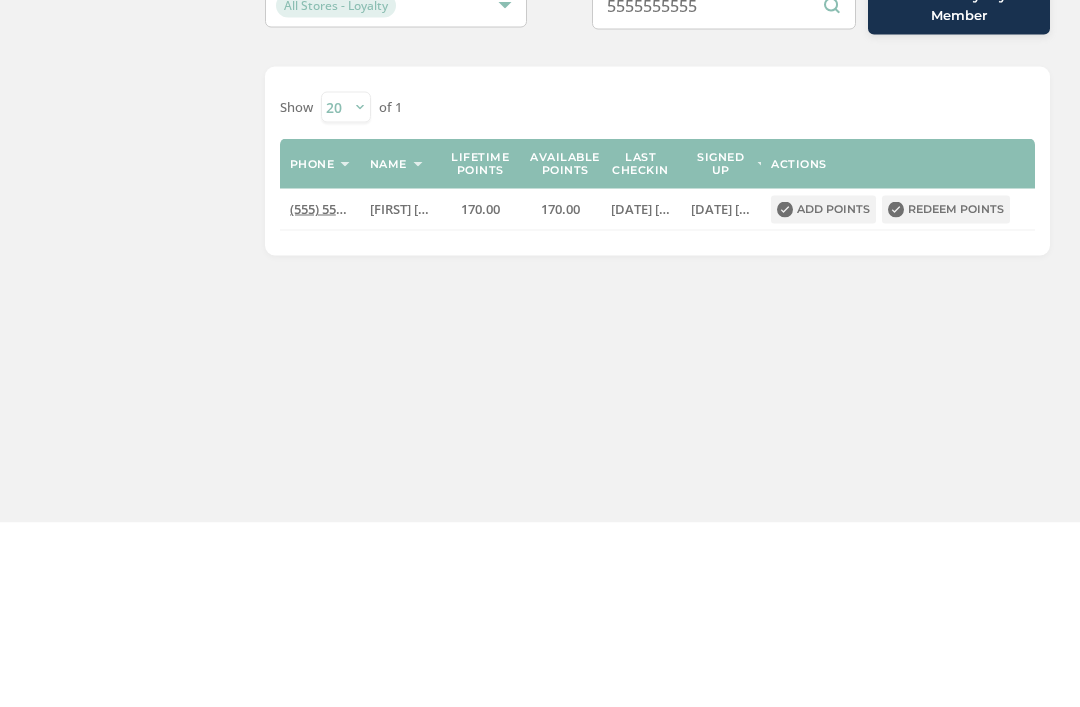 scroll, scrollTop: 34, scrollLeft: 0, axis: vertical 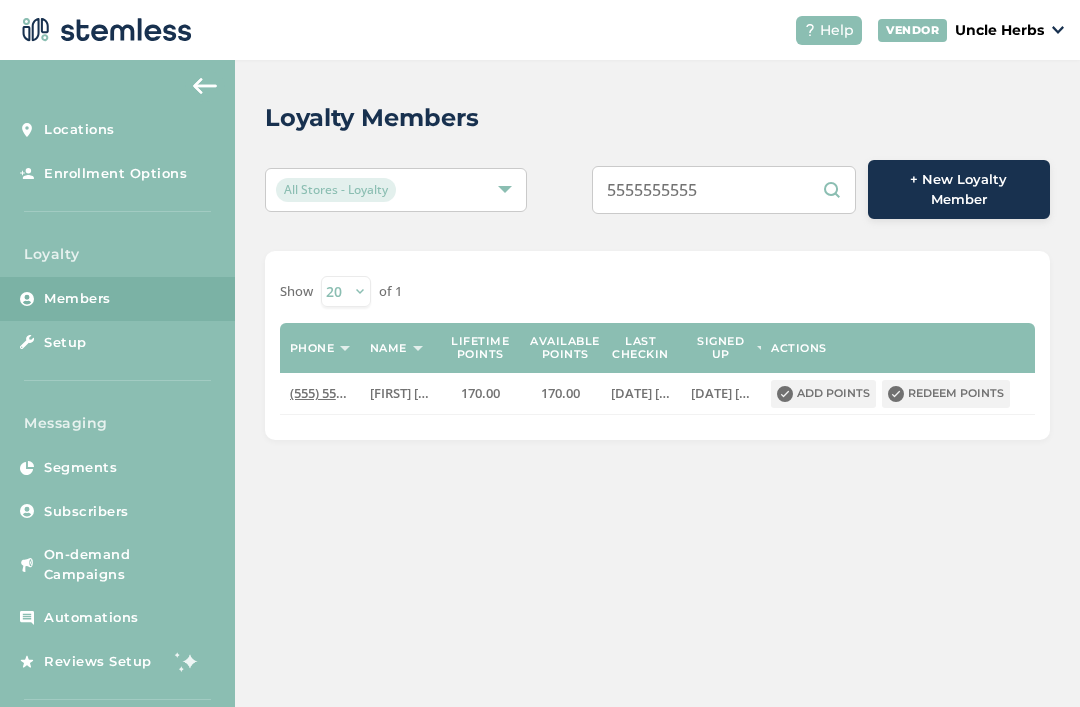 type on "5555555555" 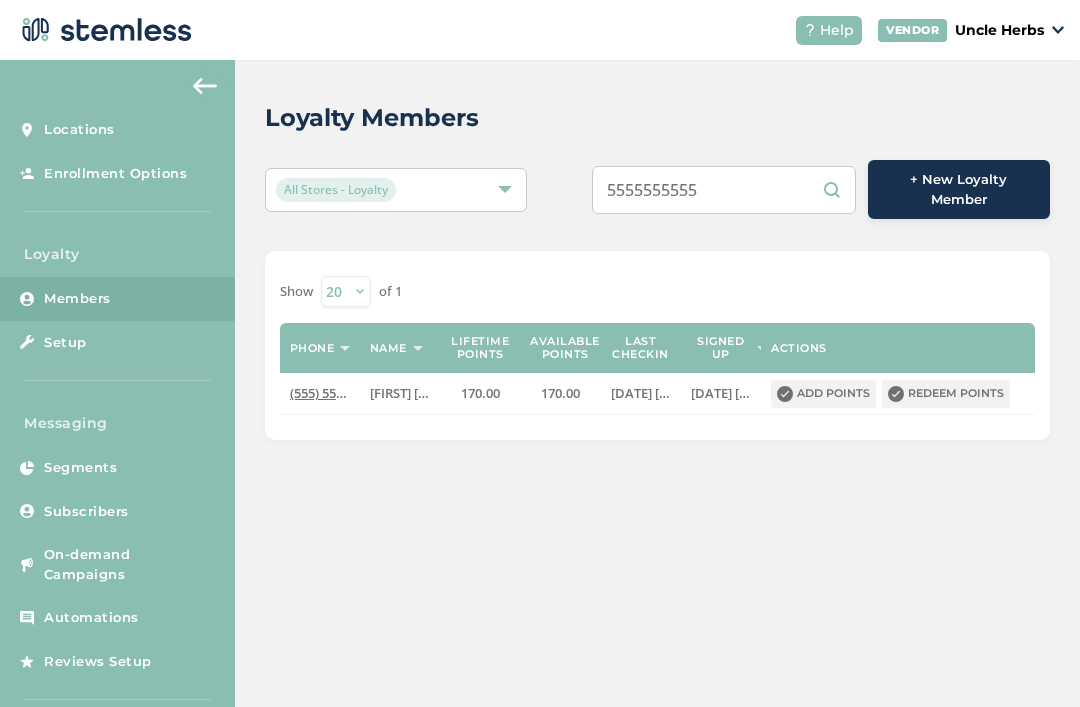 click on "Redeem points" at bounding box center [946, 394] 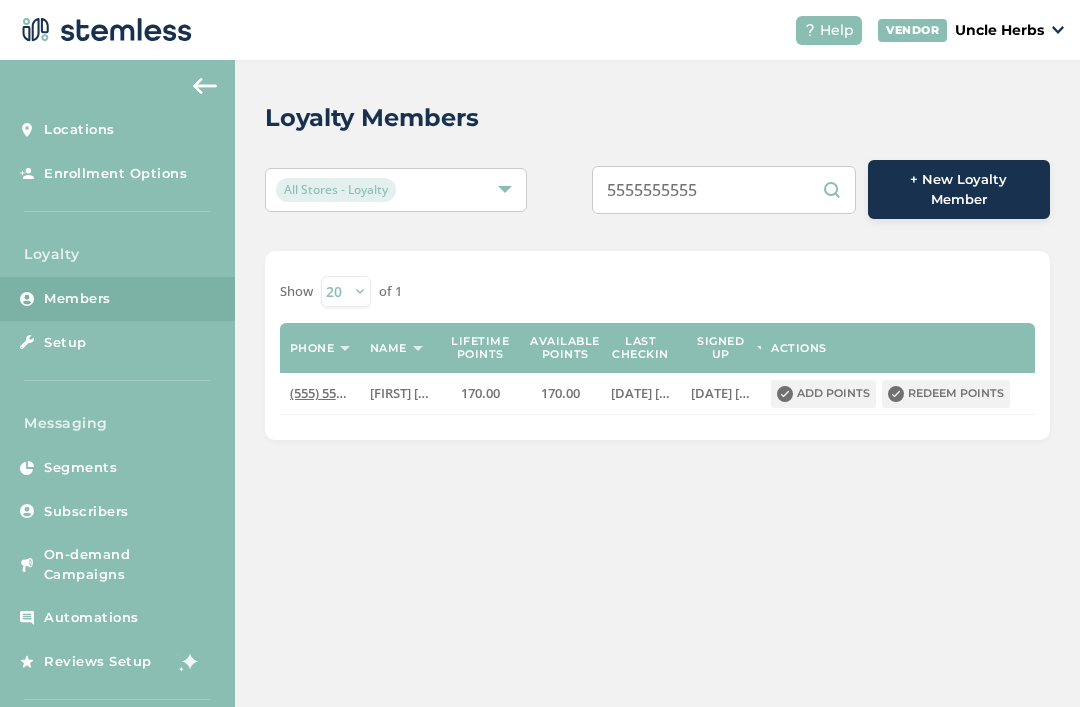 scroll, scrollTop: 0, scrollLeft: 0, axis: both 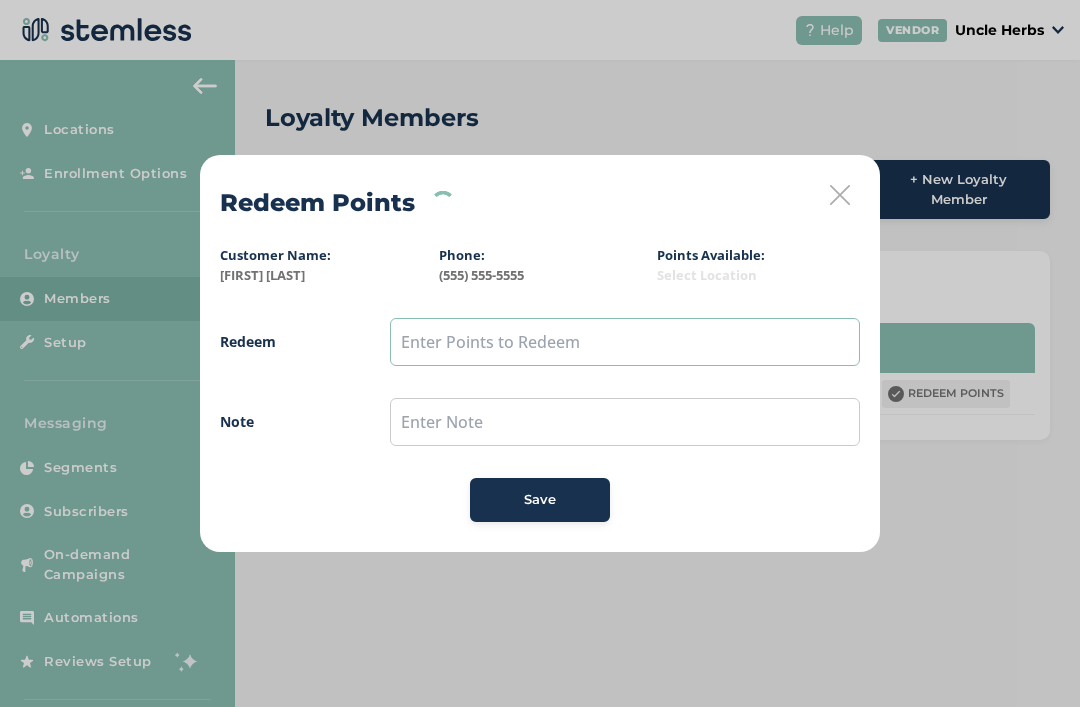 click at bounding box center [625, 342] 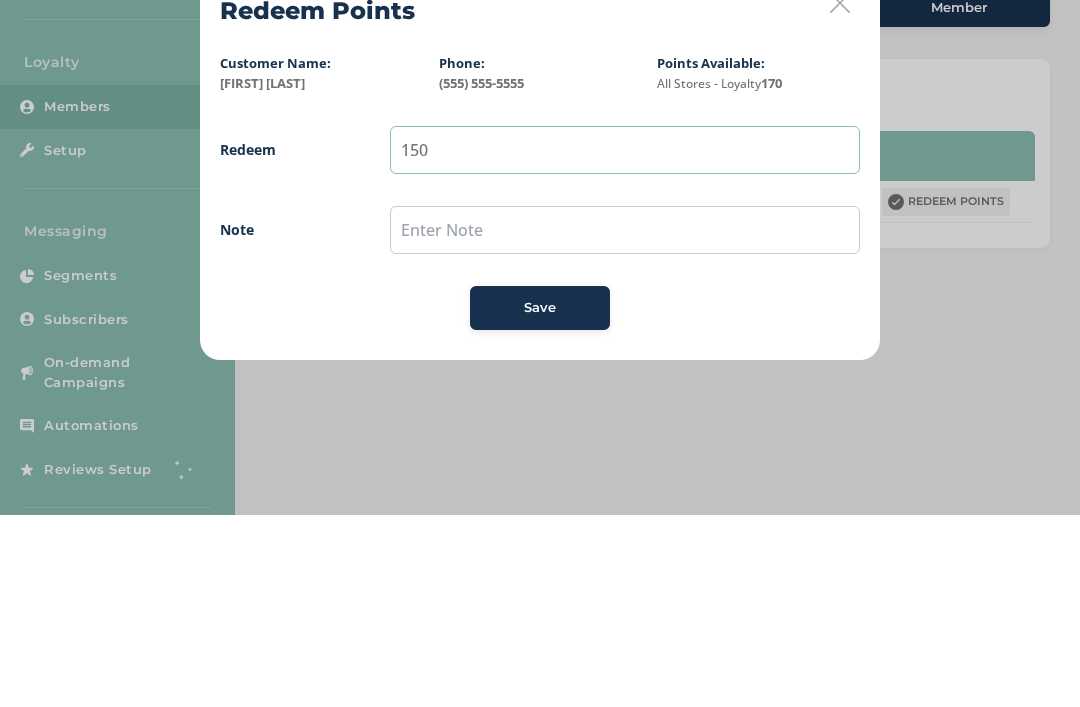 type on "150" 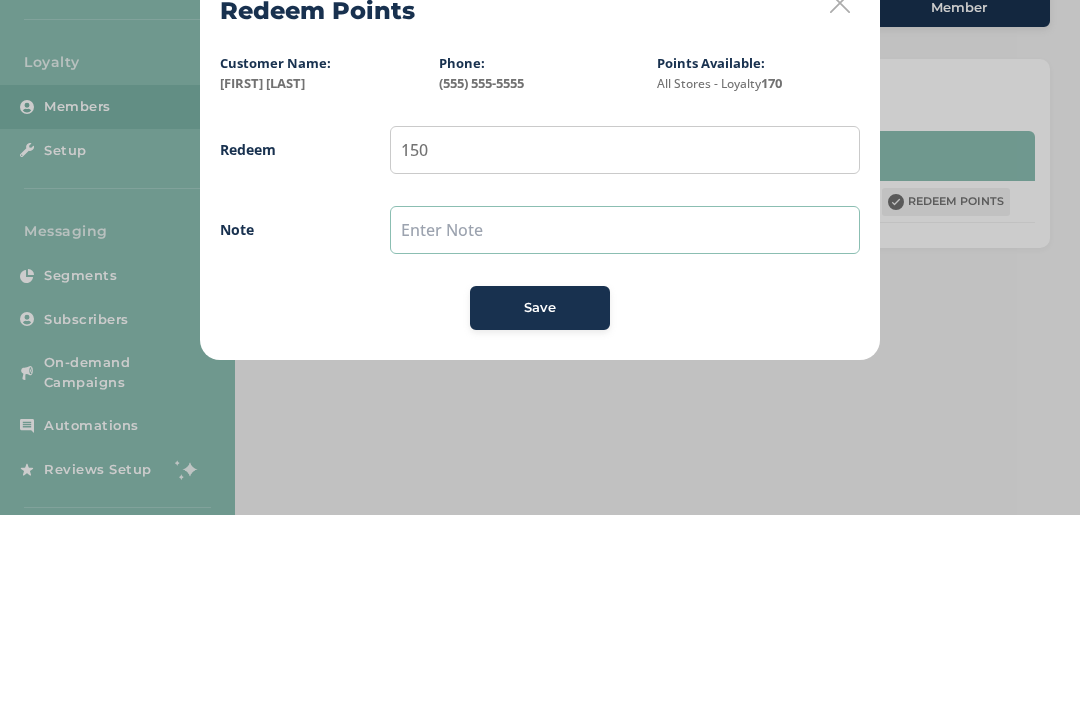 click at bounding box center (625, 422) 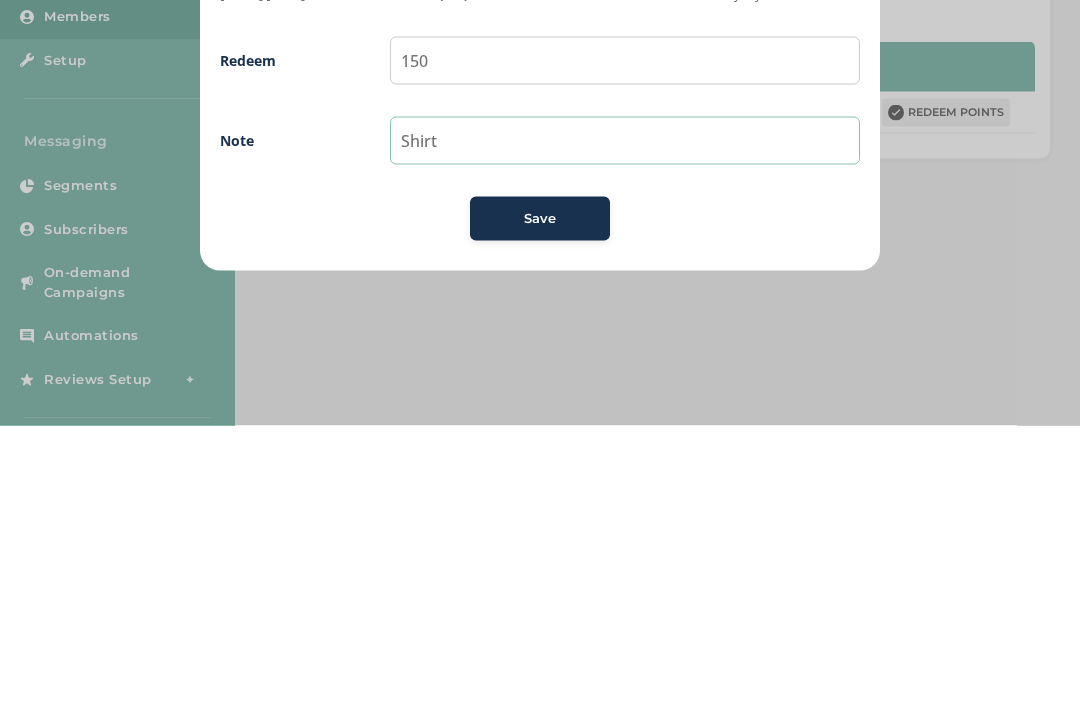 type on "Shirt" 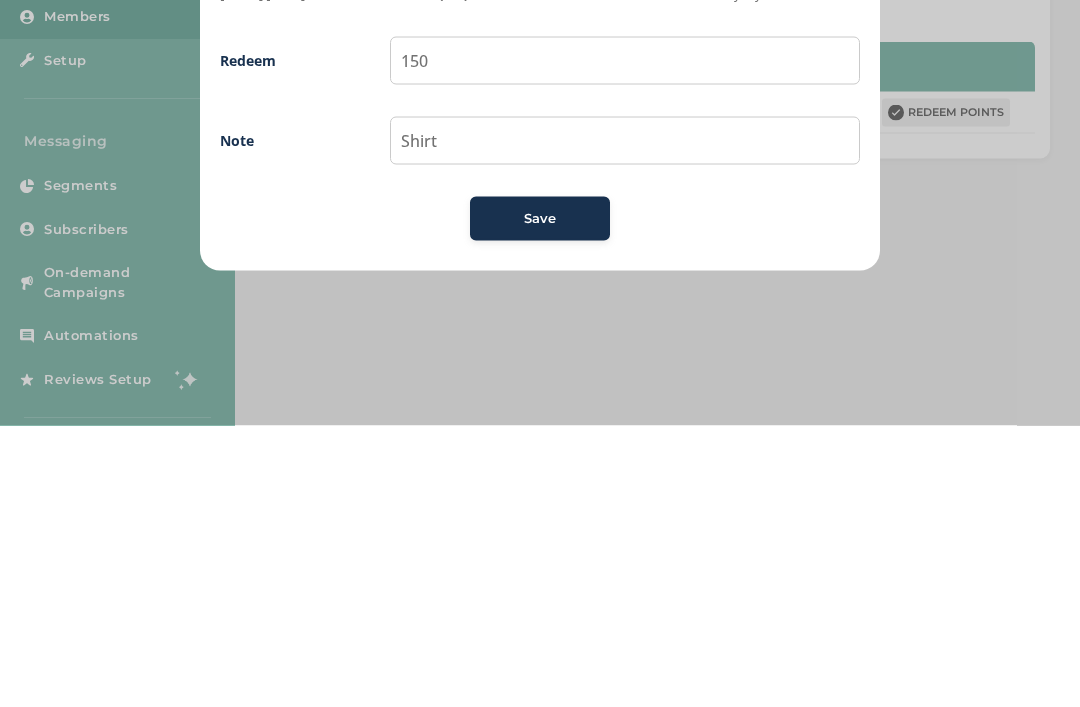 click on "Save" at bounding box center (540, 500) 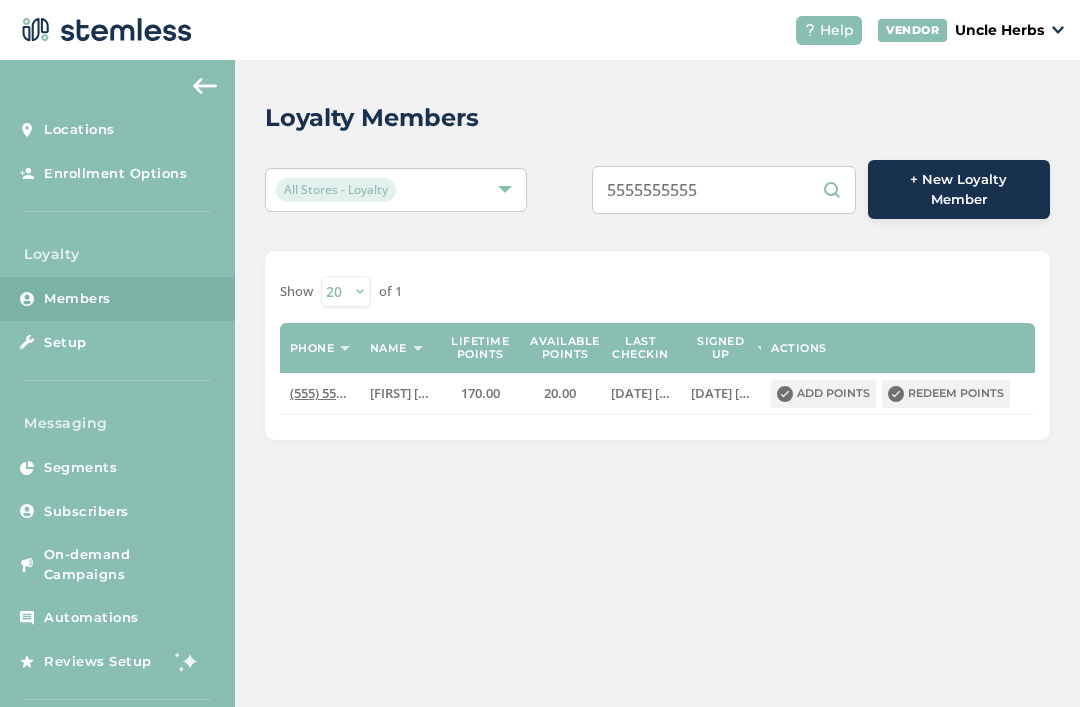 click on "5555555555" at bounding box center (724, 190) 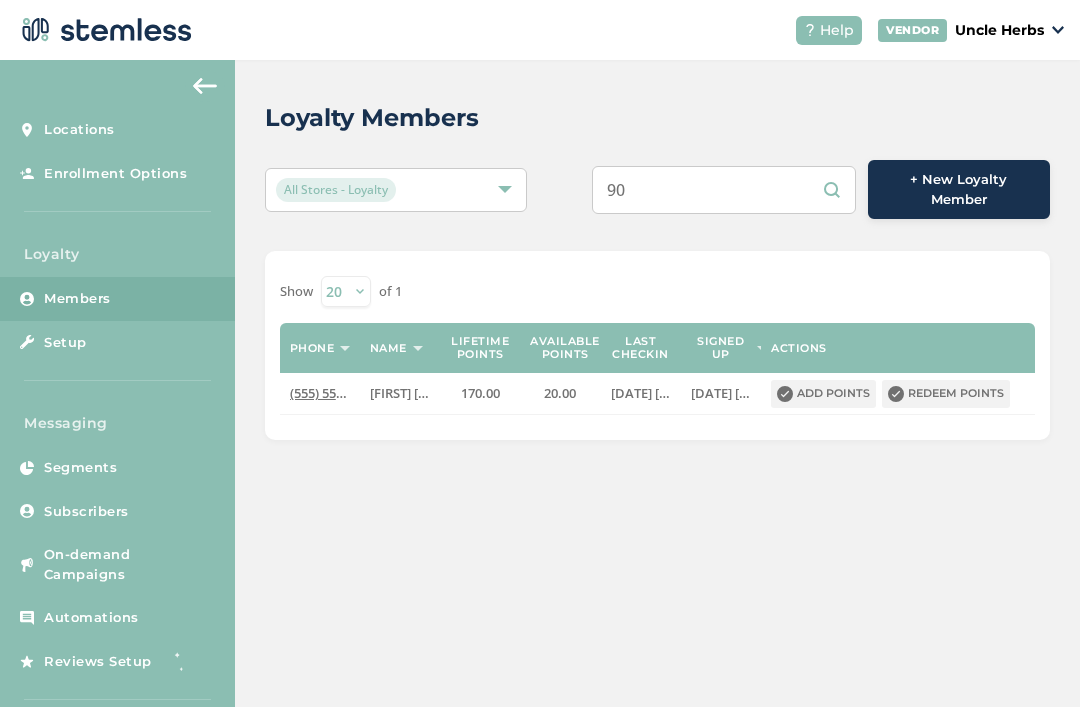 type on "9" 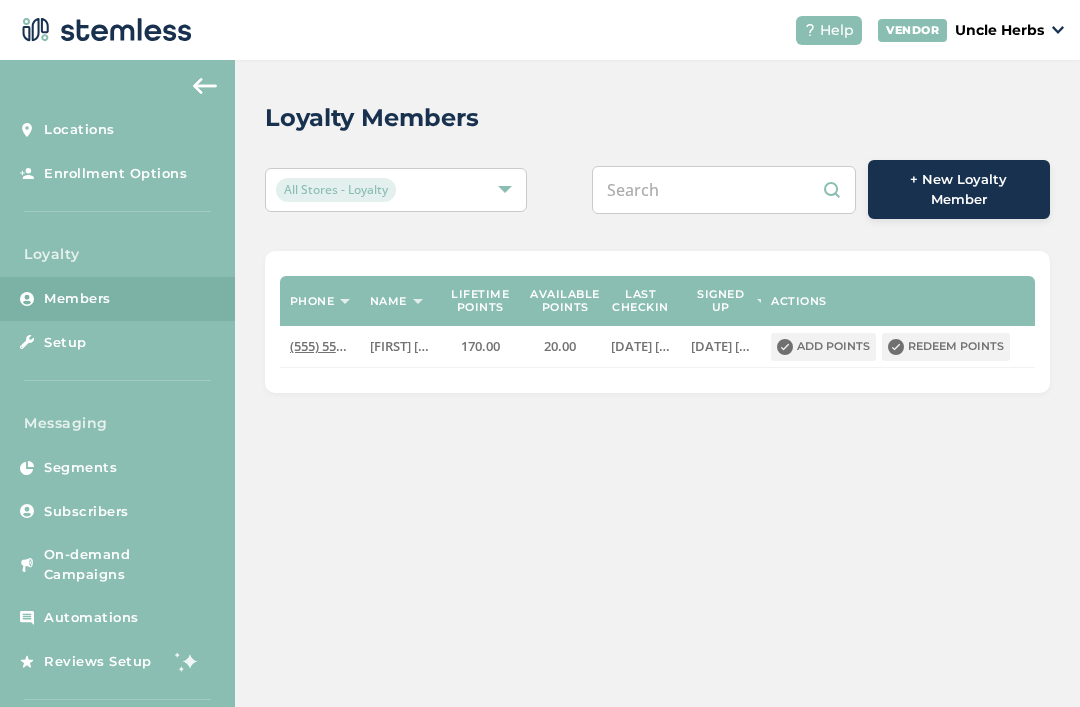 click at bounding box center [724, 190] 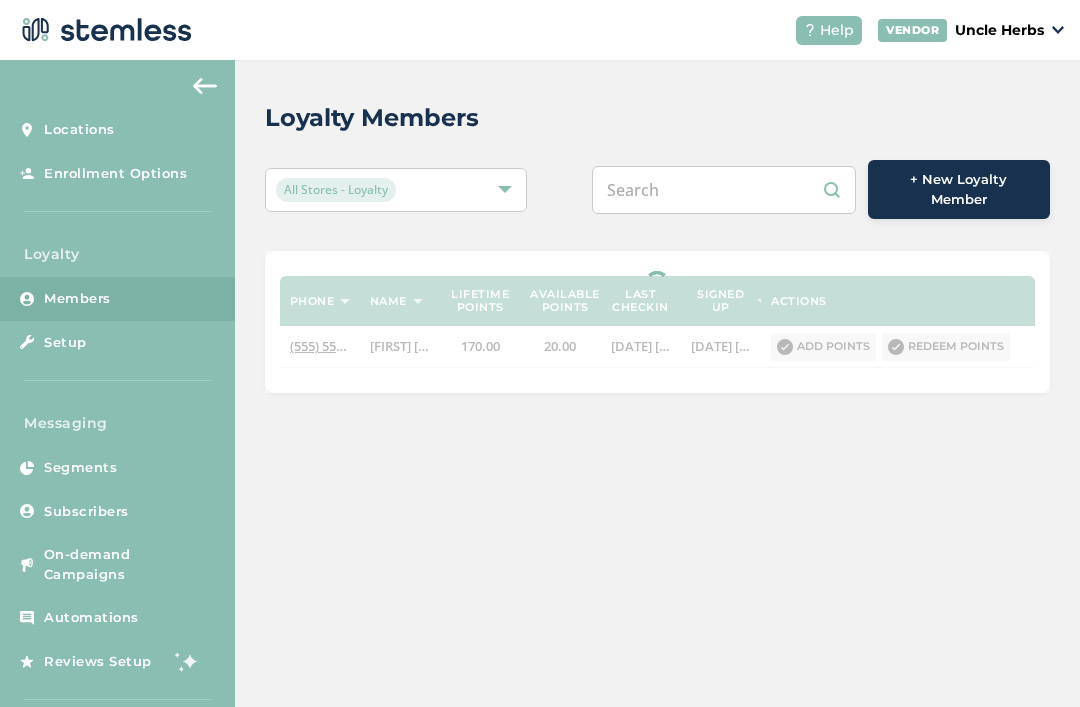 paste on "5555555555" 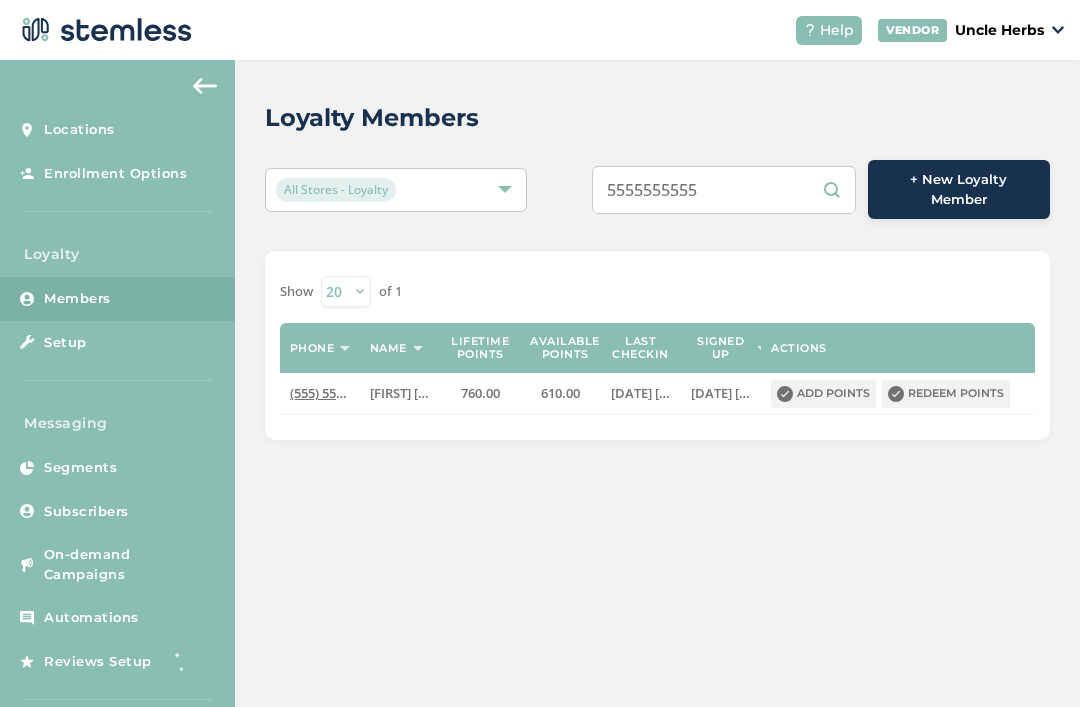 scroll, scrollTop: 64, scrollLeft: 0, axis: vertical 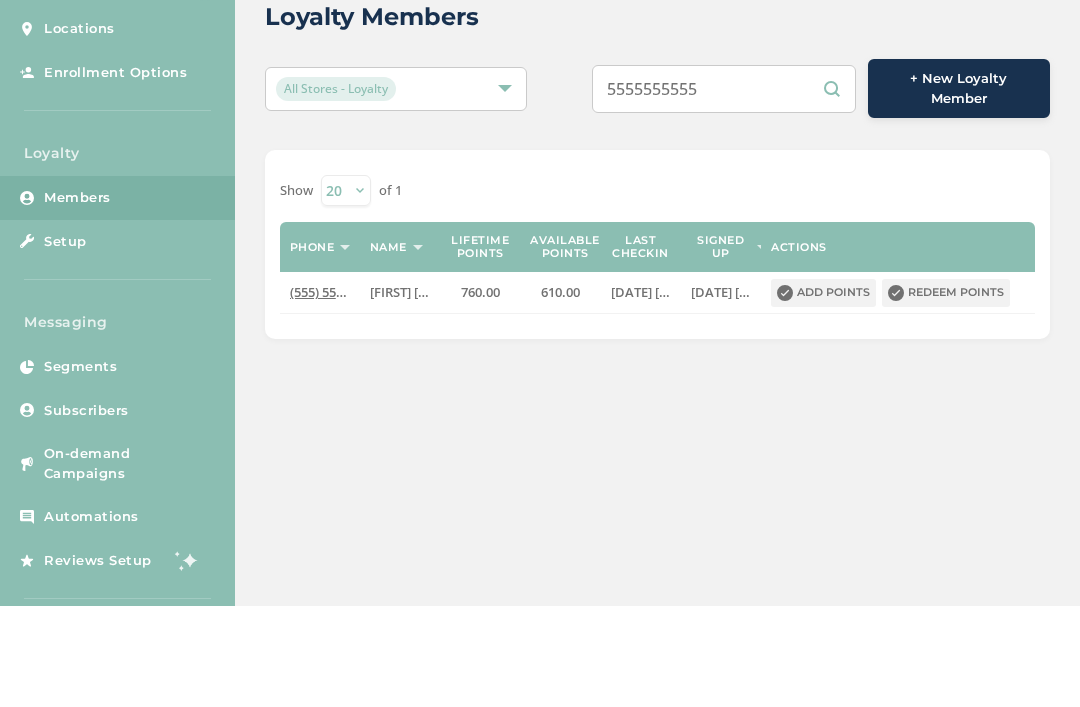 type on "5555555555" 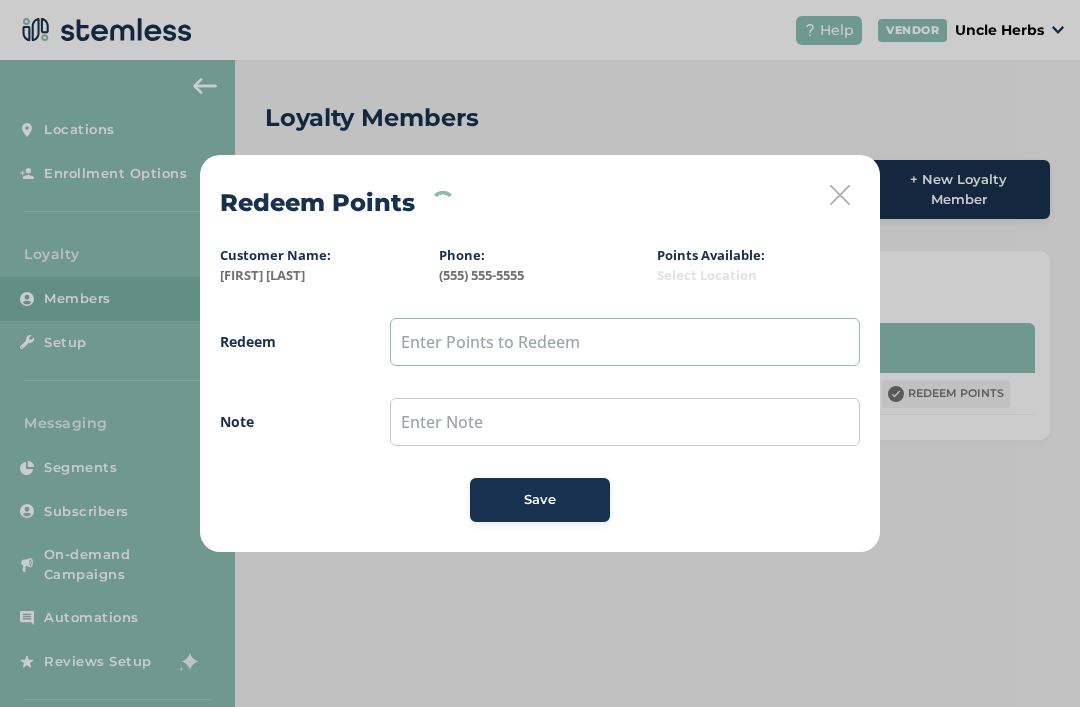 click at bounding box center (625, 342) 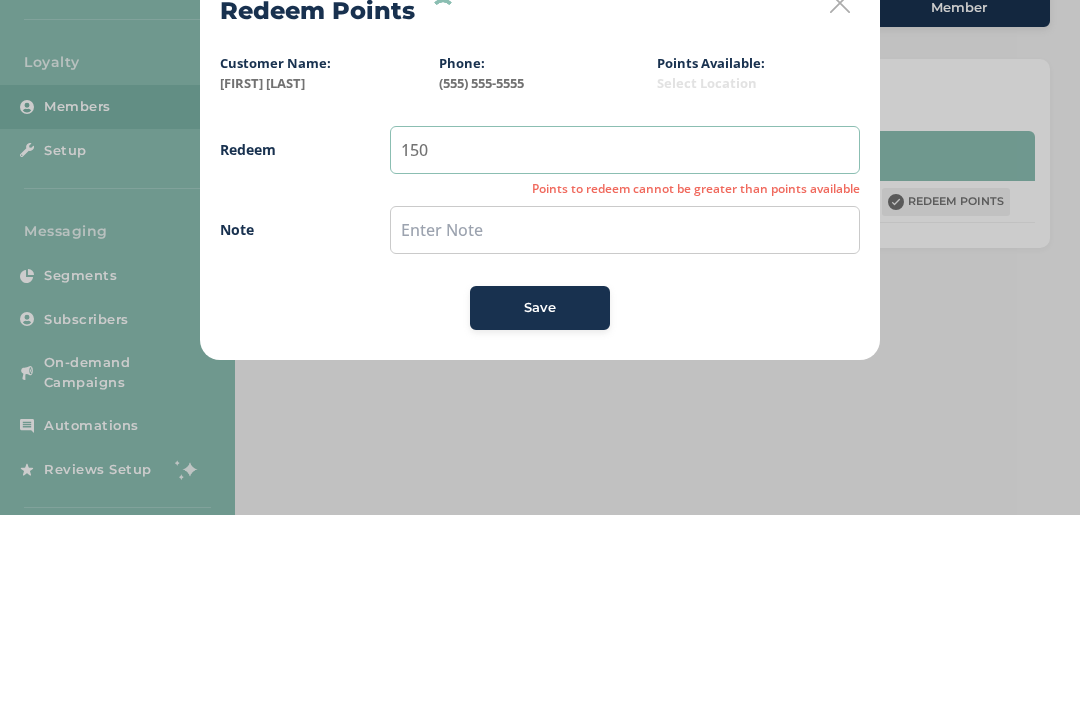 type on "150" 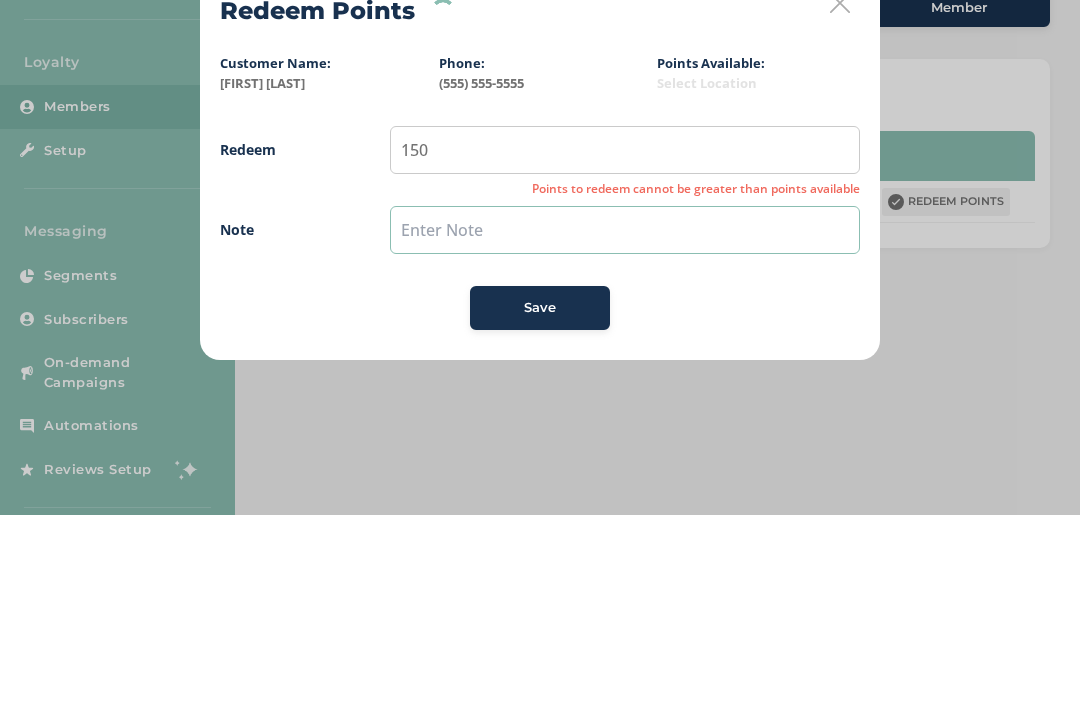 click at bounding box center [625, 422] 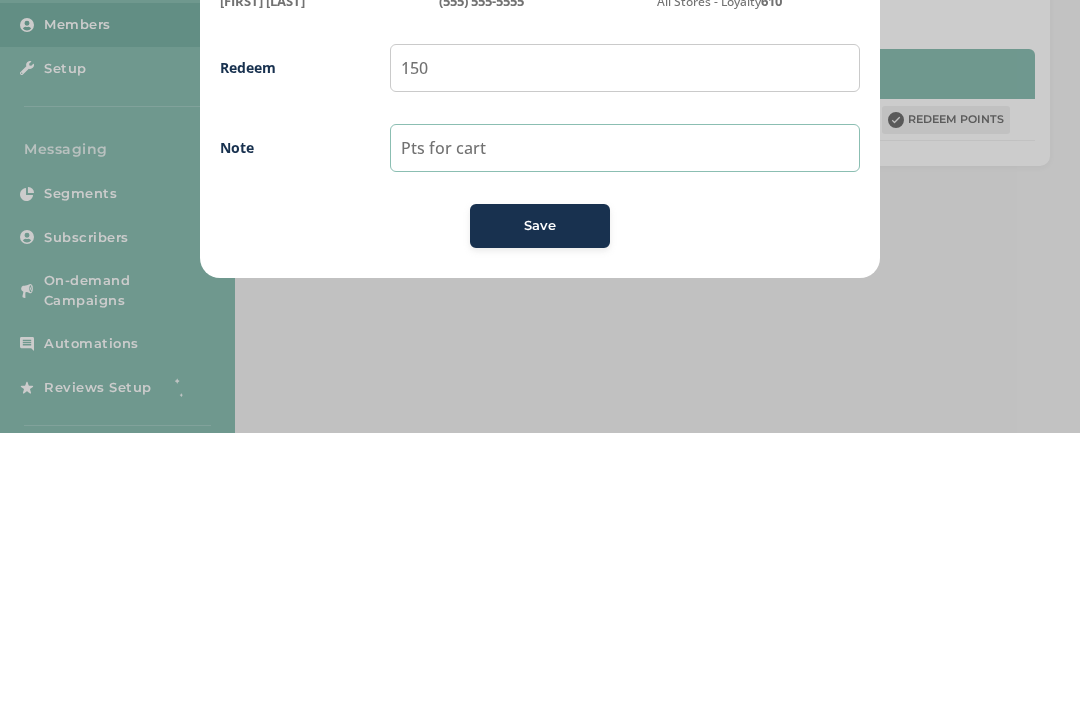 type on "Pts for cart" 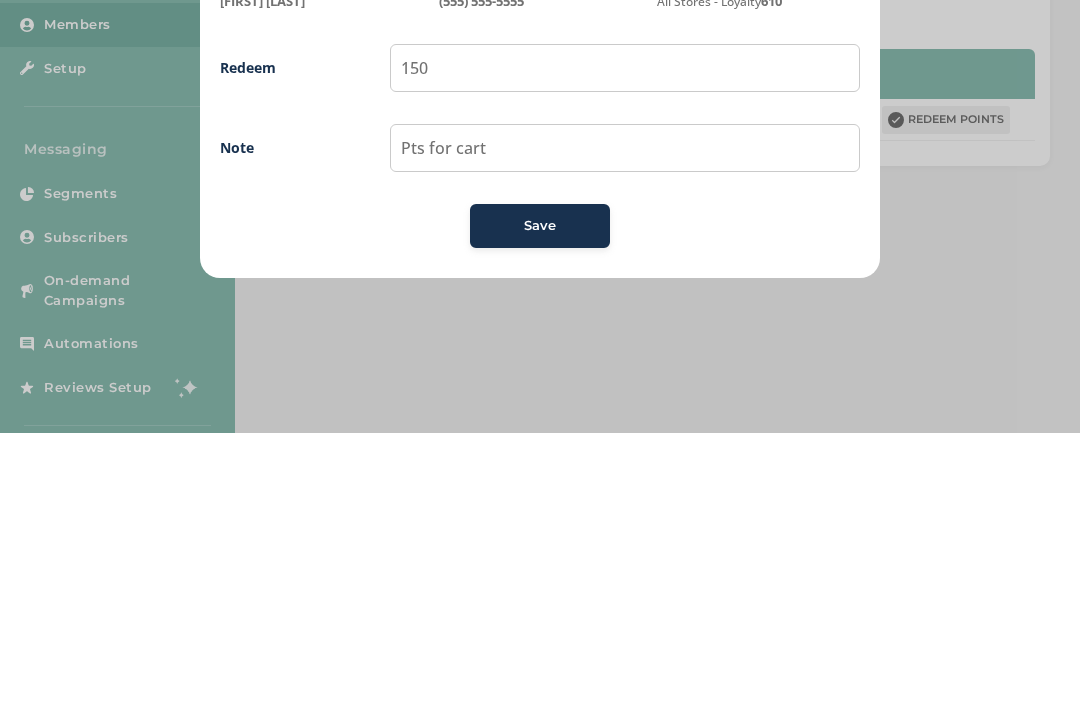 click on "Save" at bounding box center [540, 500] 